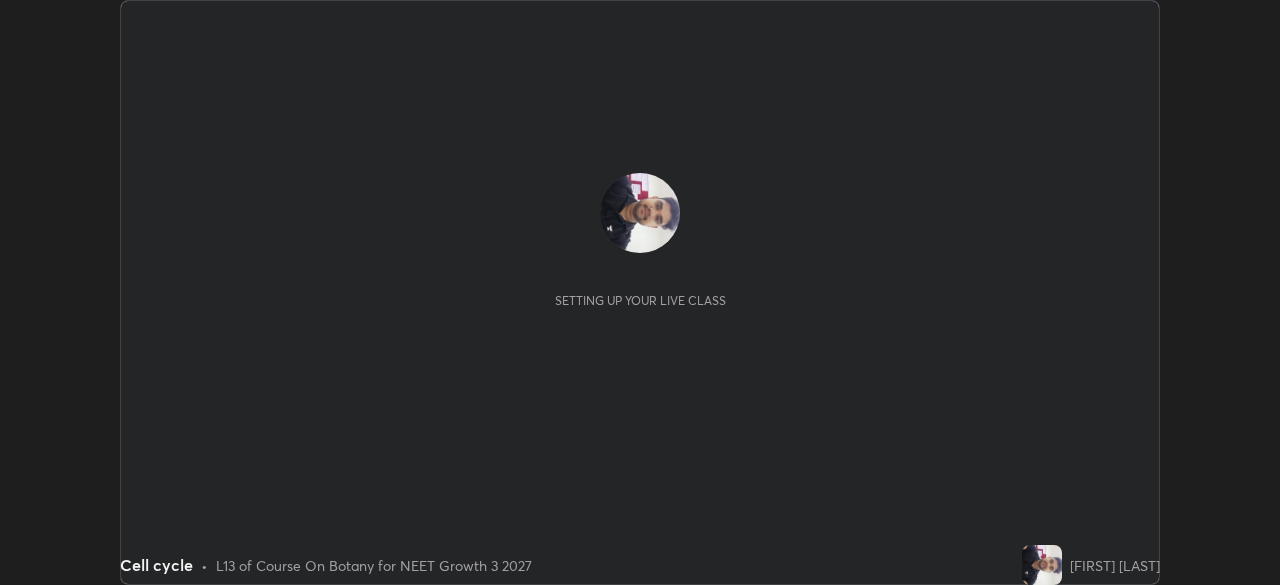 scroll, scrollTop: 0, scrollLeft: 0, axis: both 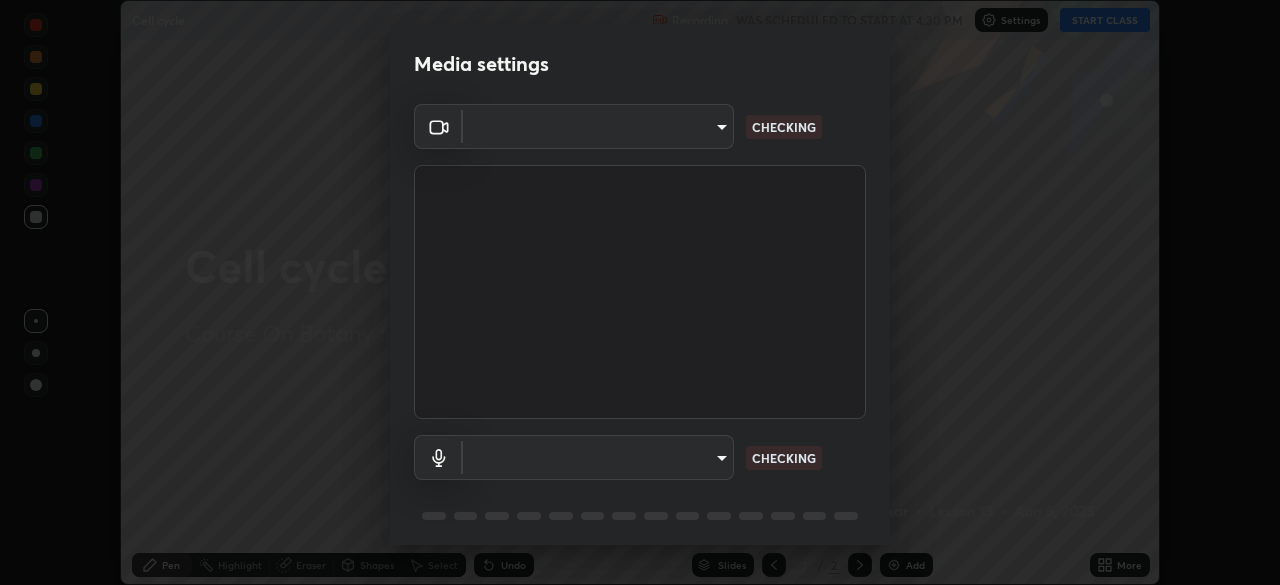 type on "aa5dc0d8d5ea0cb844018183298f8d64bfb23ffc92fce9be5d89ceada4911c6b" 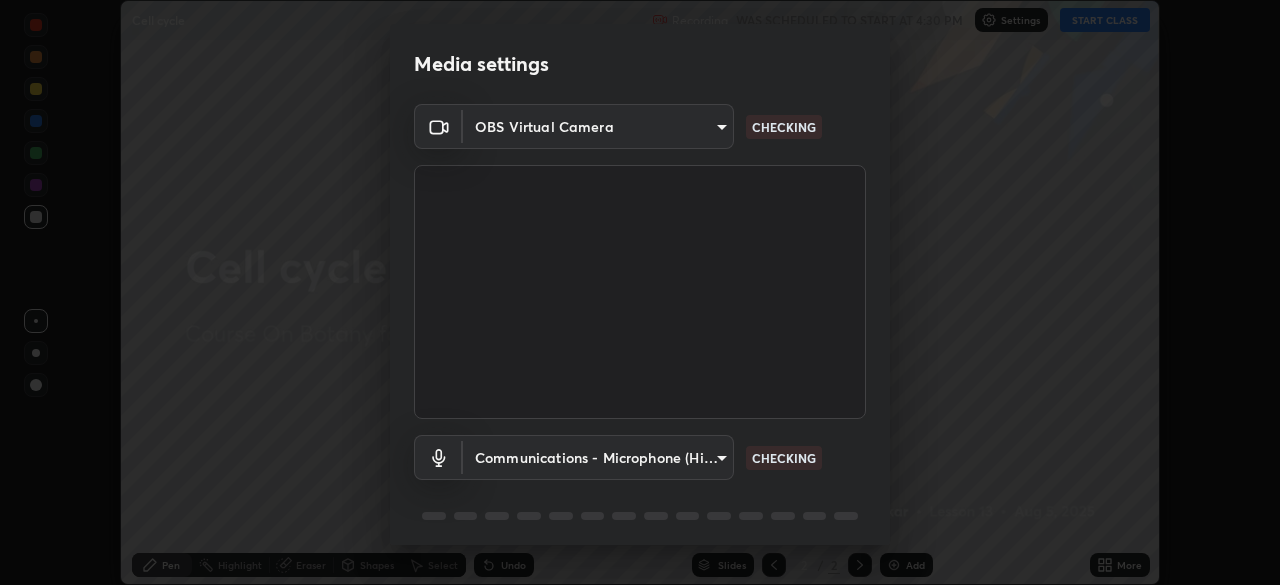 scroll, scrollTop: 71, scrollLeft: 0, axis: vertical 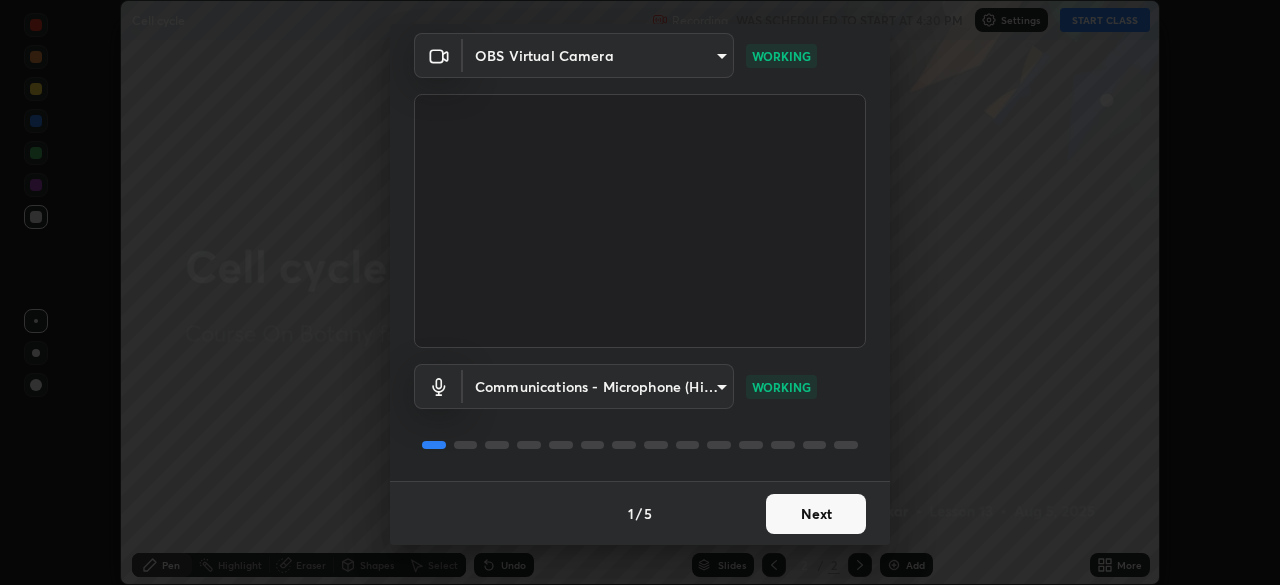 click on "Next" at bounding box center [816, 514] 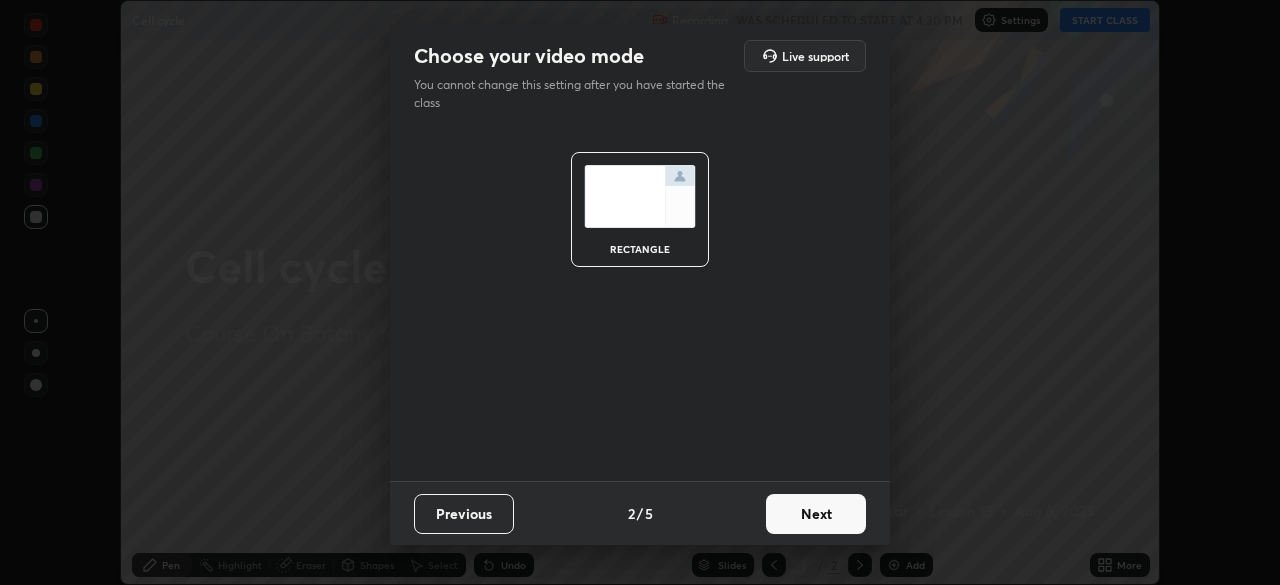 scroll, scrollTop: 0, scrollLeft: 0, axis: both 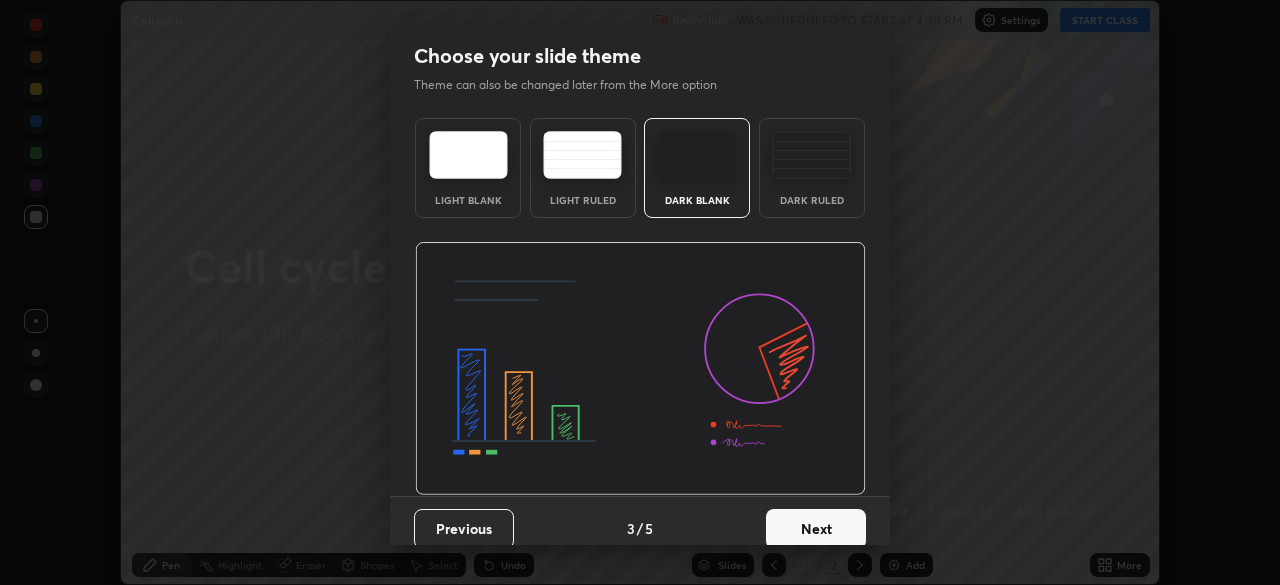 click on "Next" at bounding box center (816, 529) 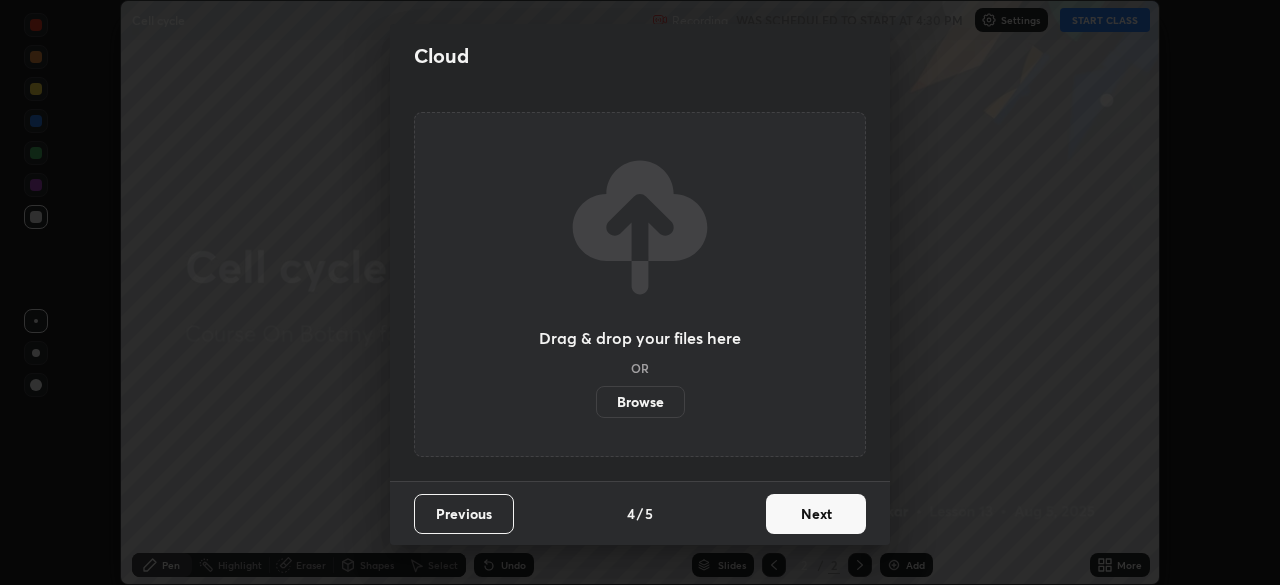 click on "Next" at bounding box center (816, 514) 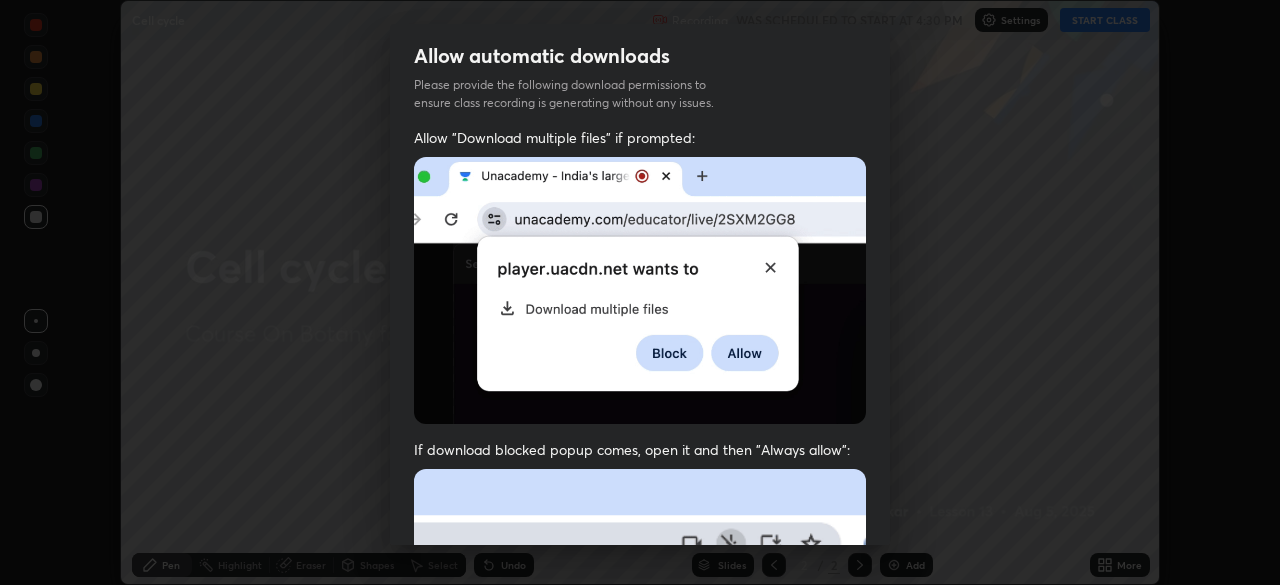 click at bounding box center [640, 687] 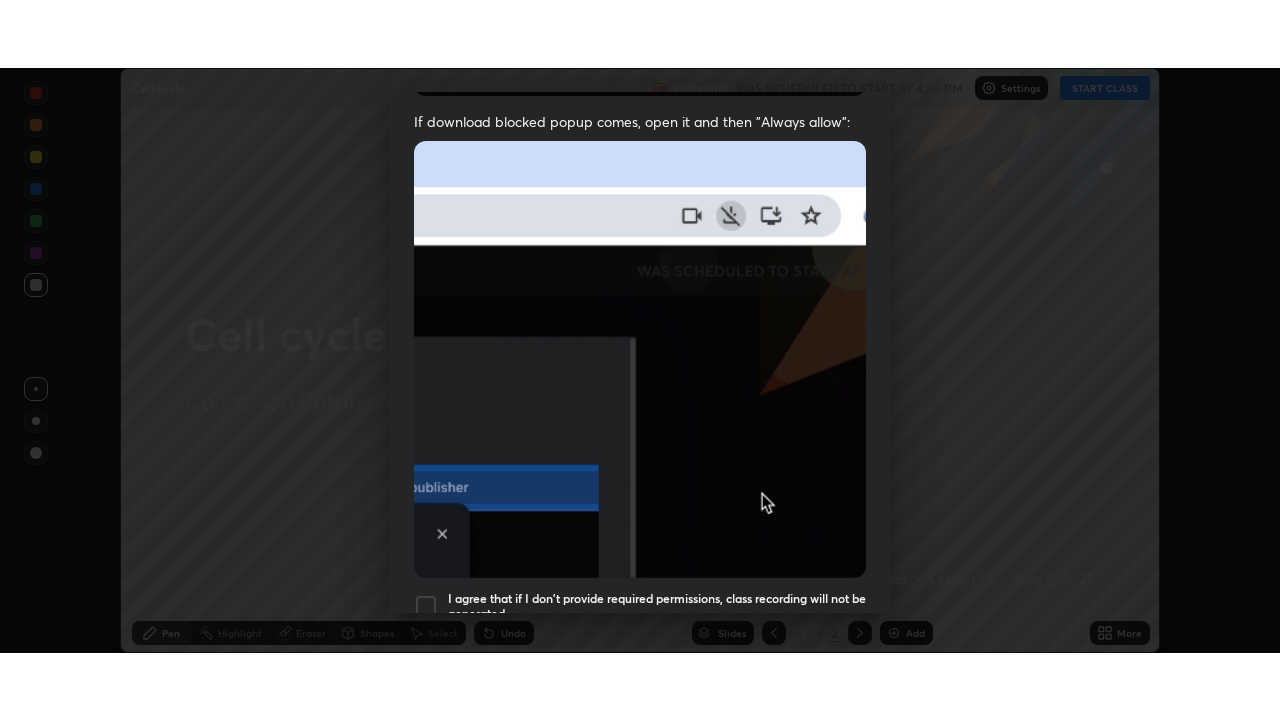 scroll, scrollTop: 479, scrollLeft: 0, axis: vertical 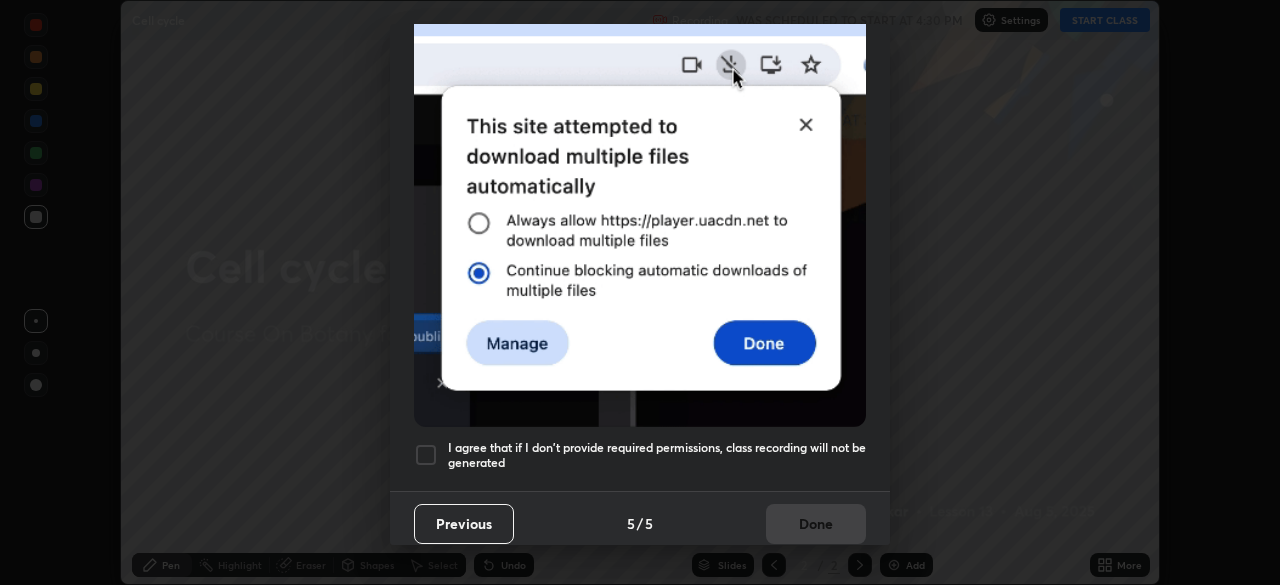 click at bounding box center [426, 455] 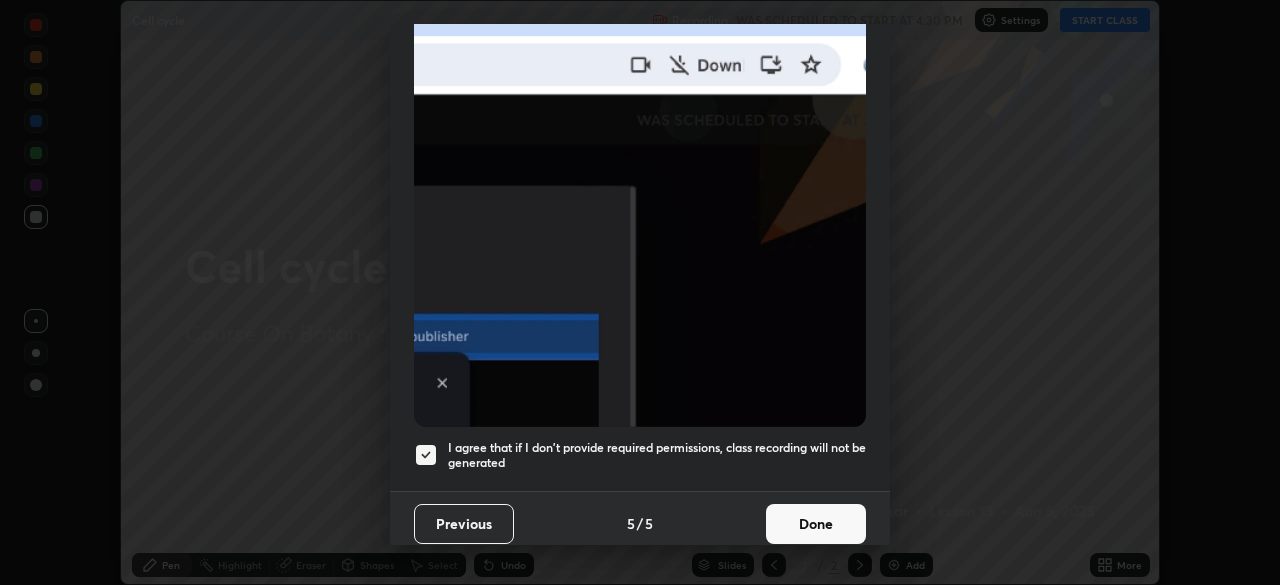 click on "Done" at bounding box center [816, 524] 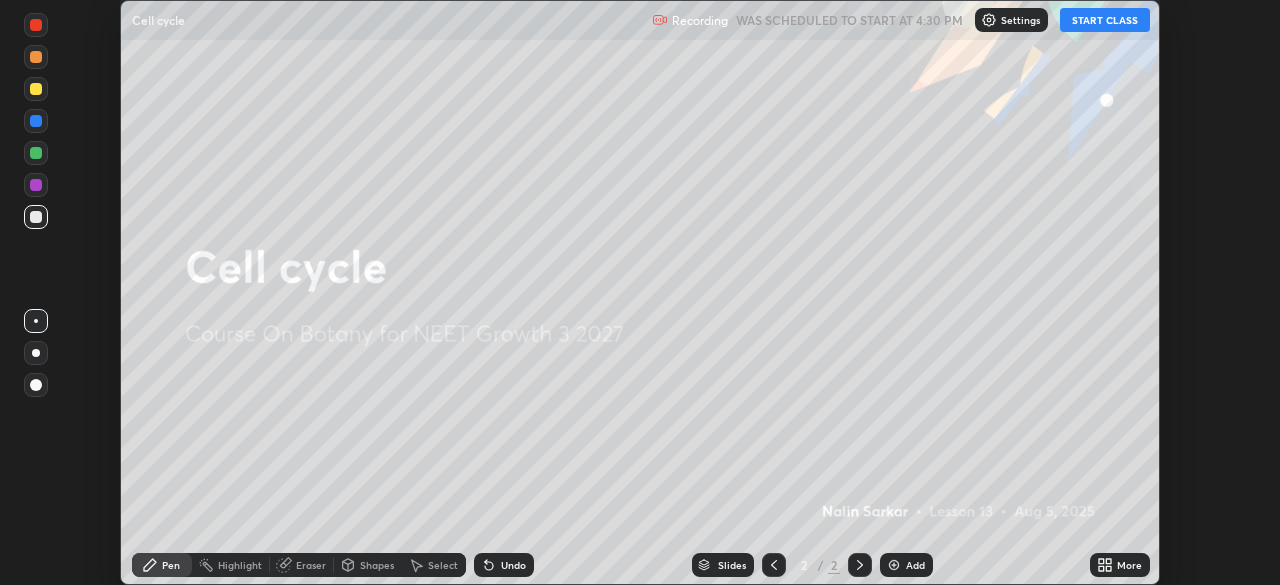 click on "START CLASS" at bounding box center [1105, 20] 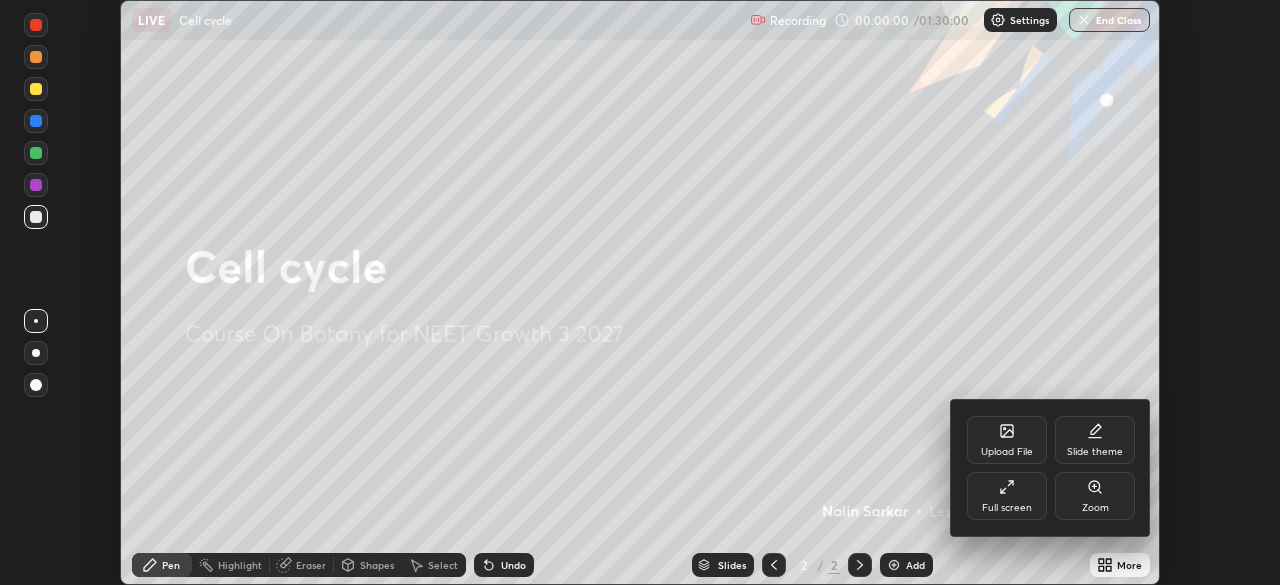 click on "Upload File" at bounding box center [1007, 440] 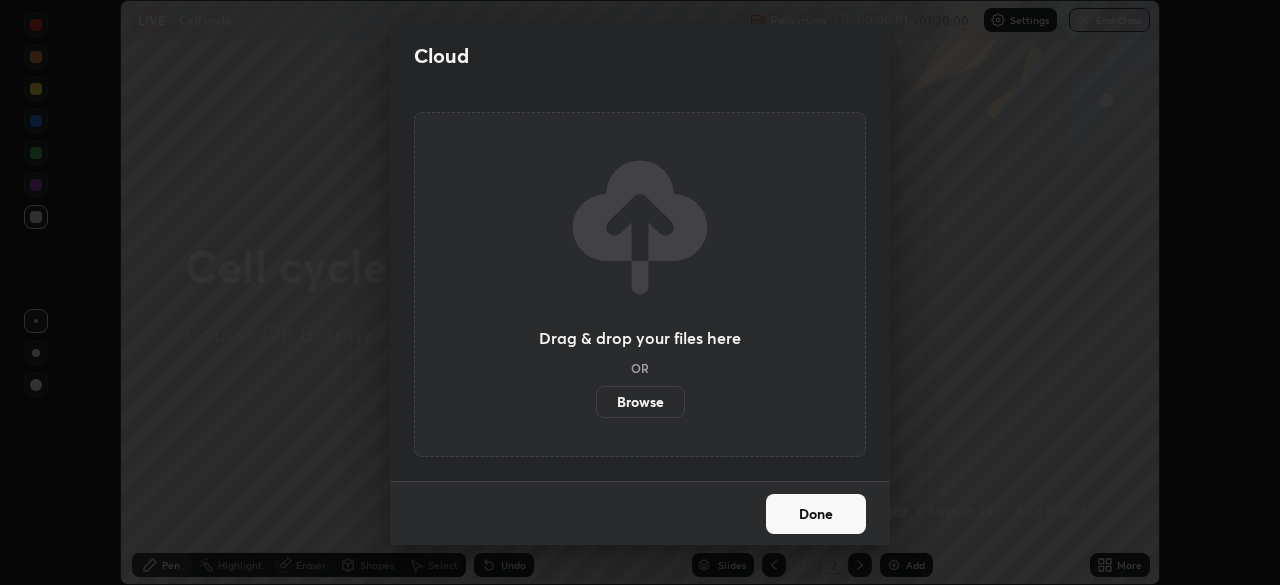 click on "Browse" at bounding box center [640, 402] 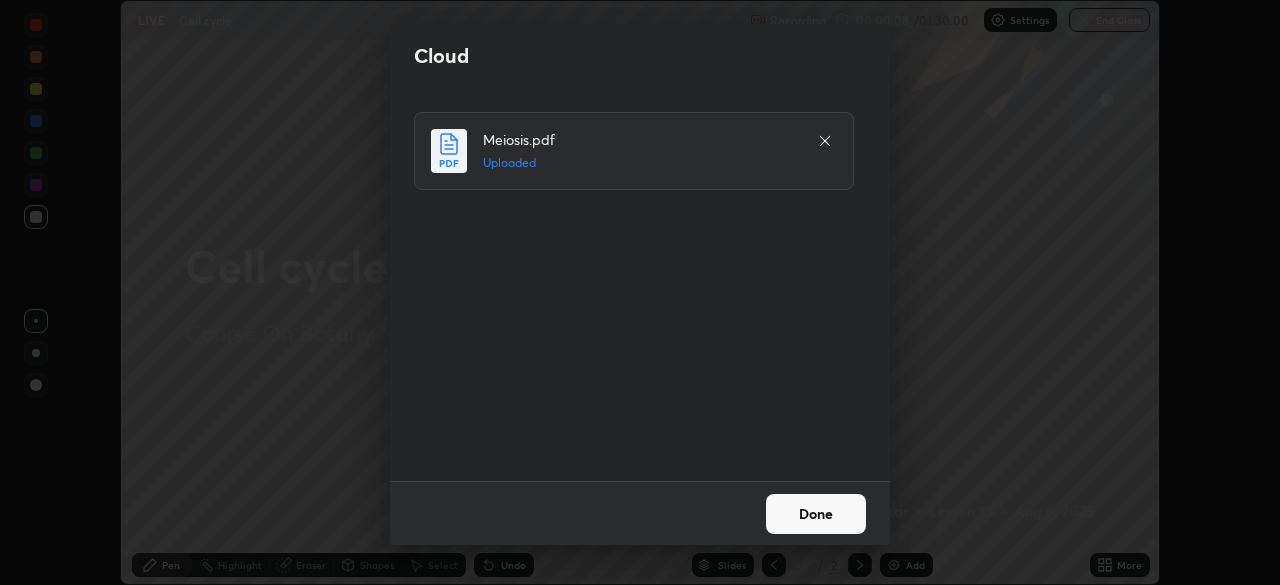 click on "Done" at bounding box center (816, 514) 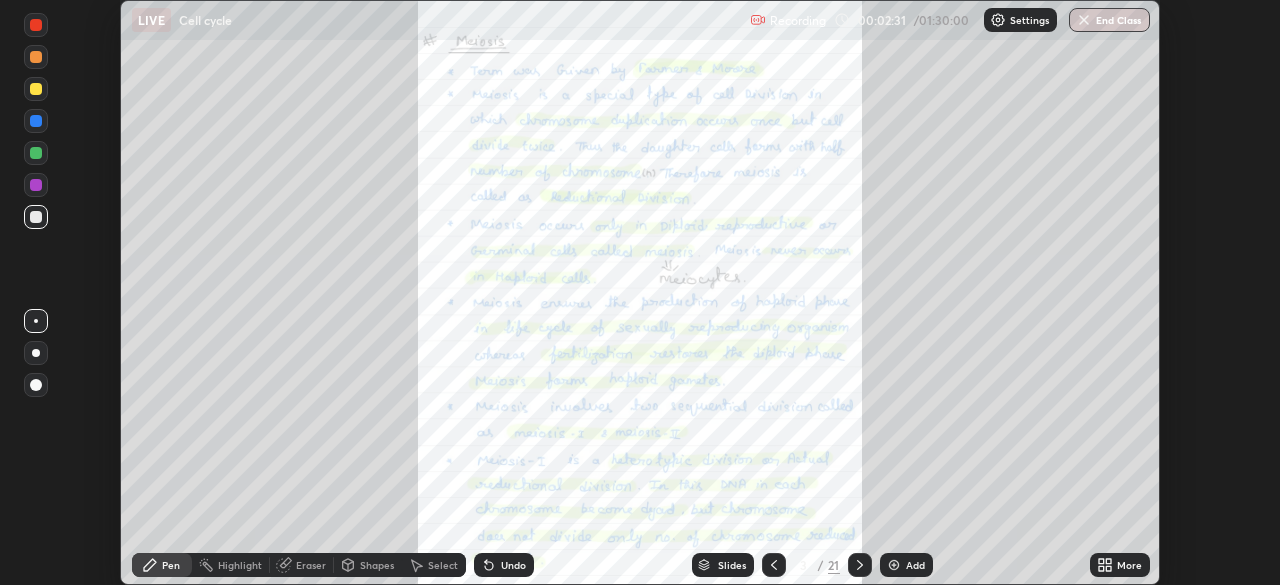 click 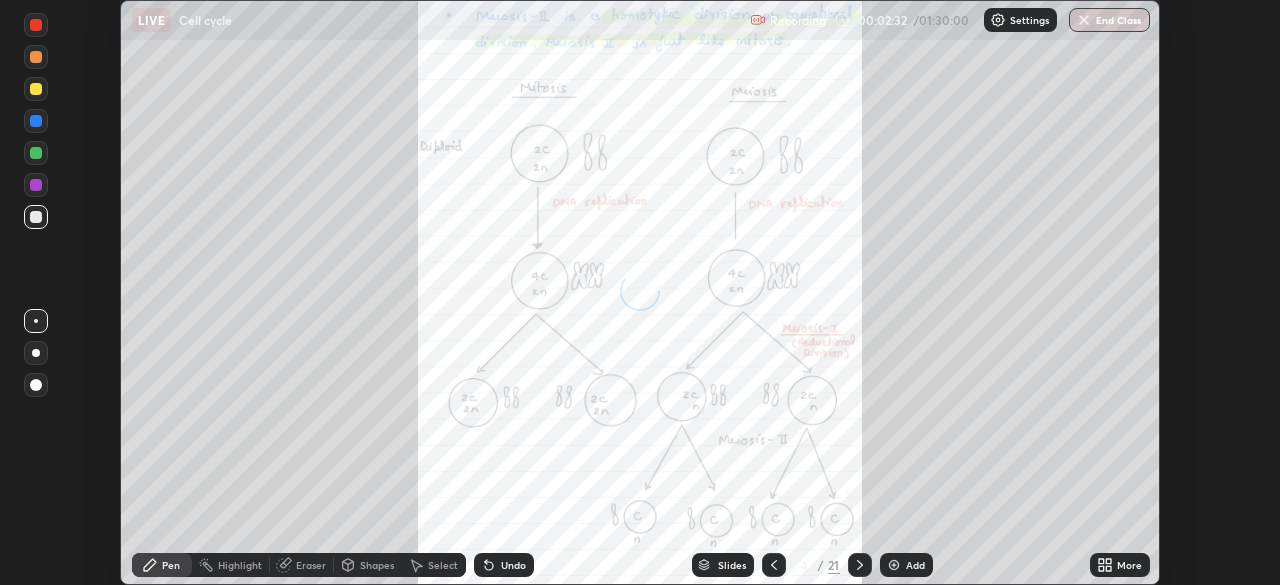 click 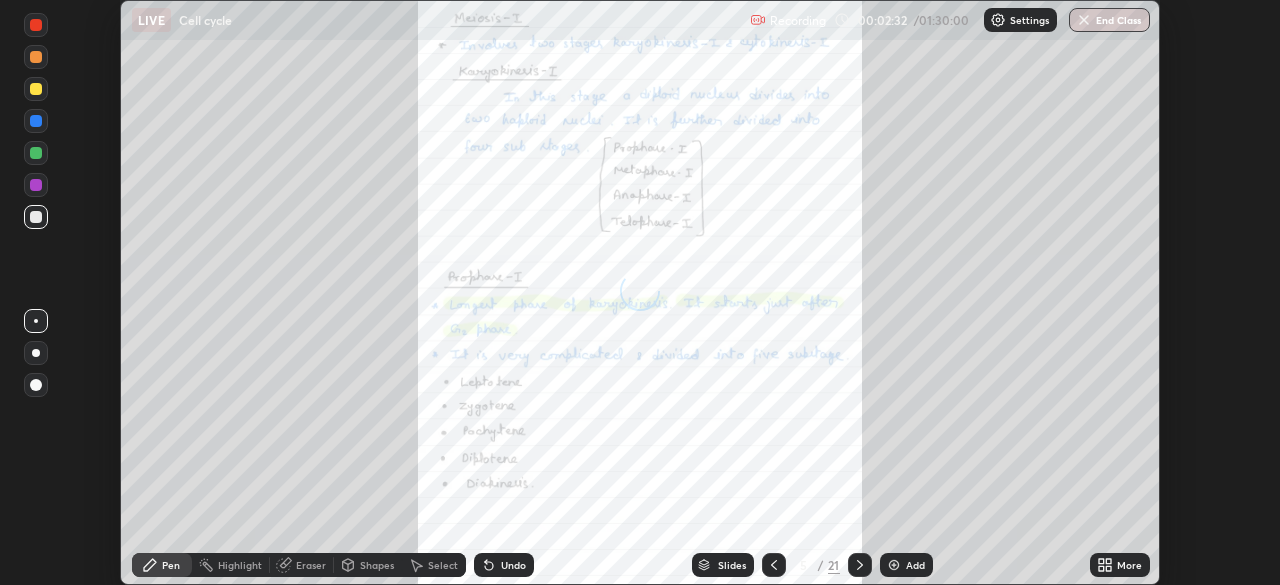 click 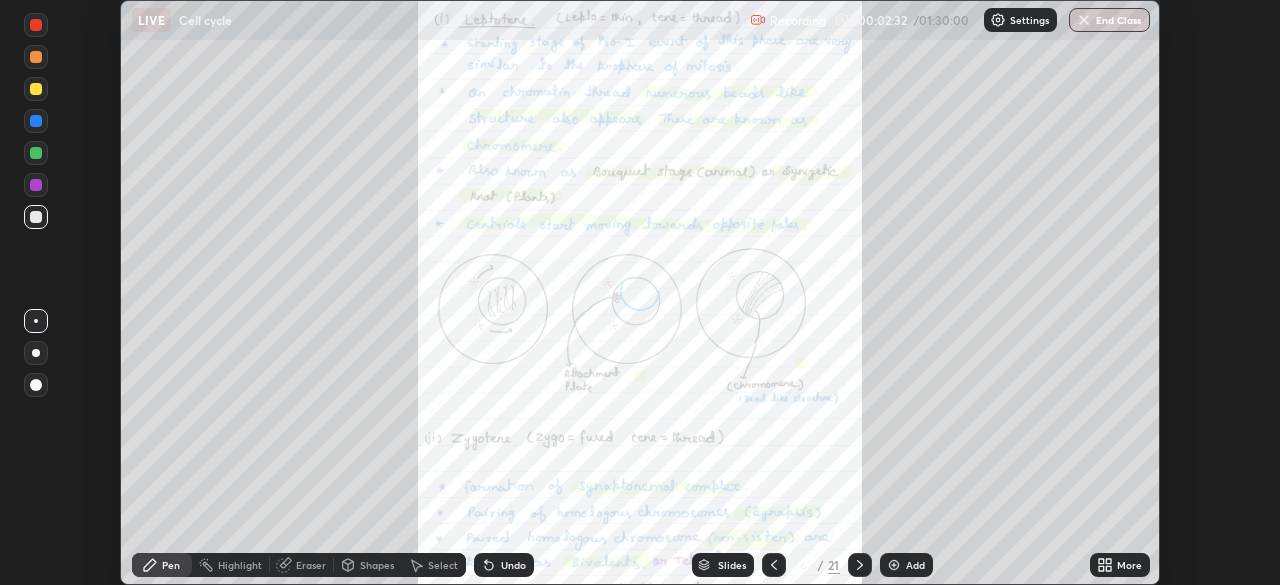 click 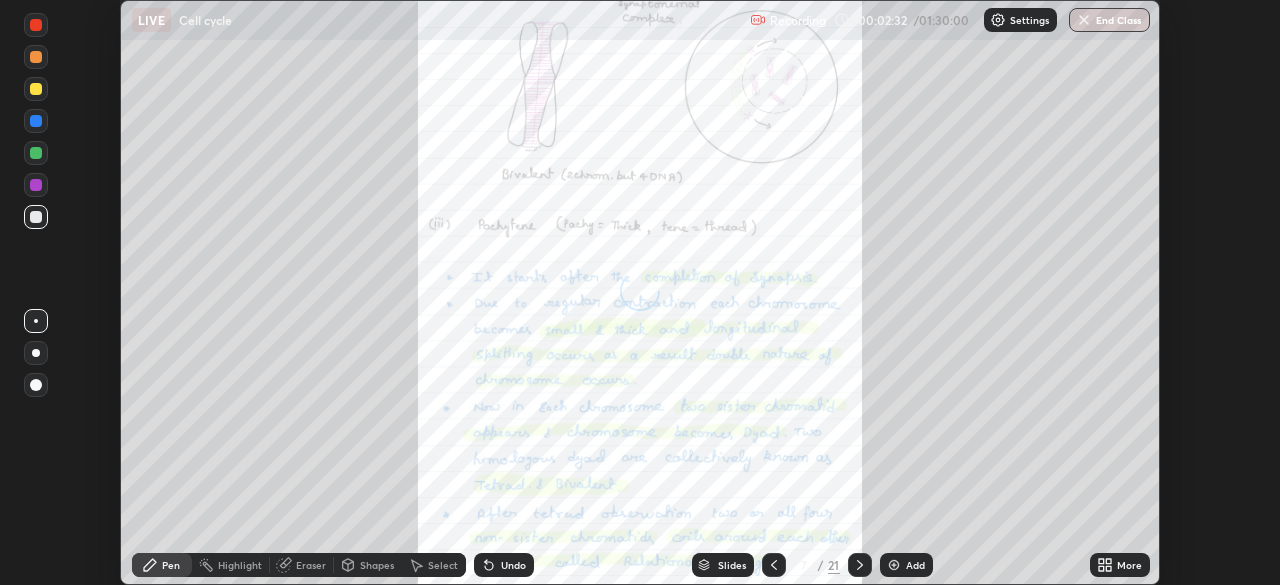 click 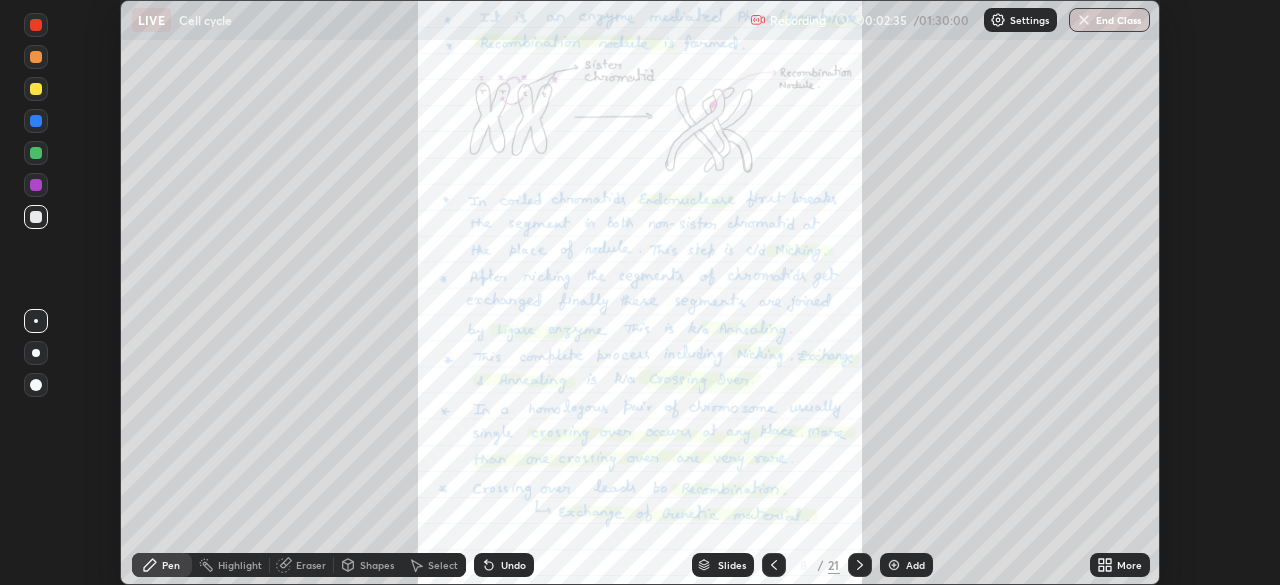 click 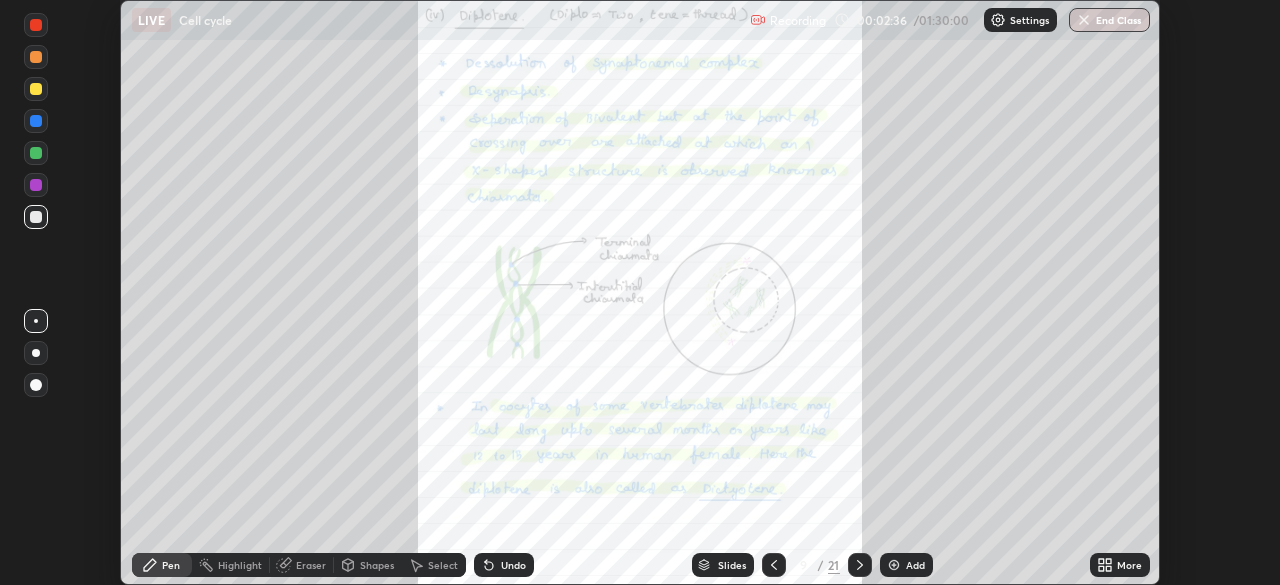 click 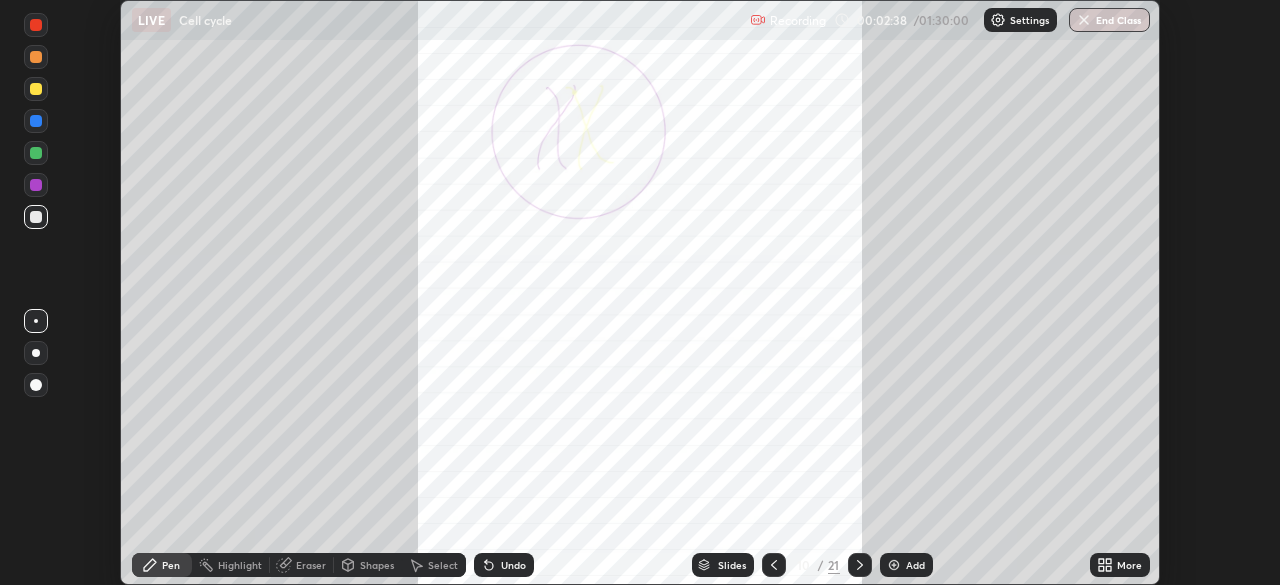 click 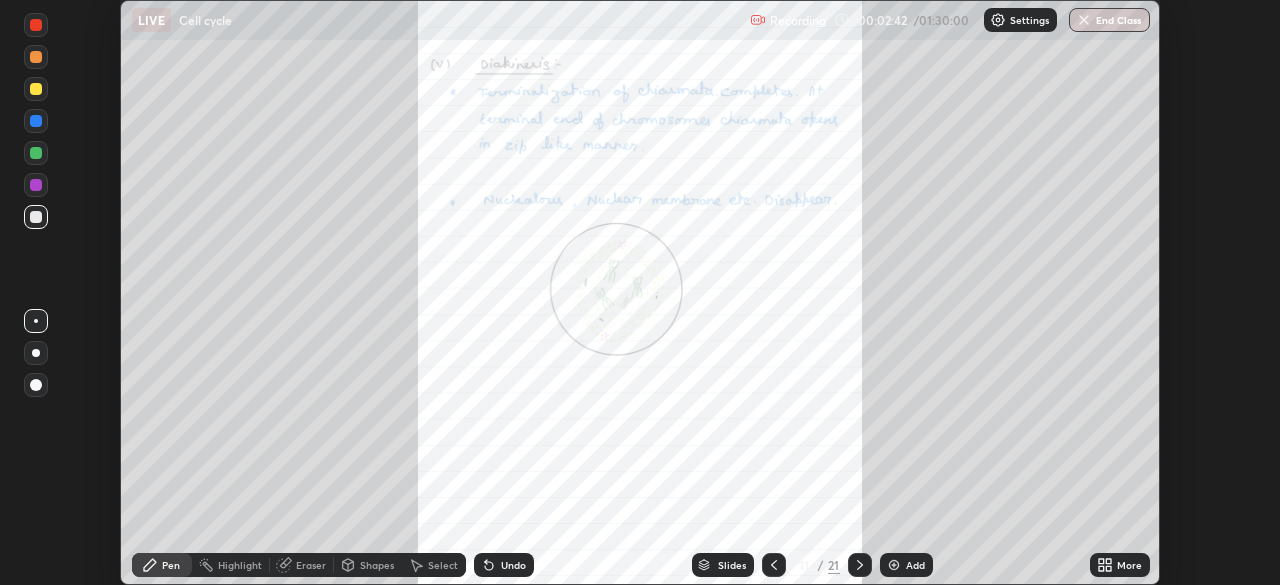 click at bounding box center (774, 565) 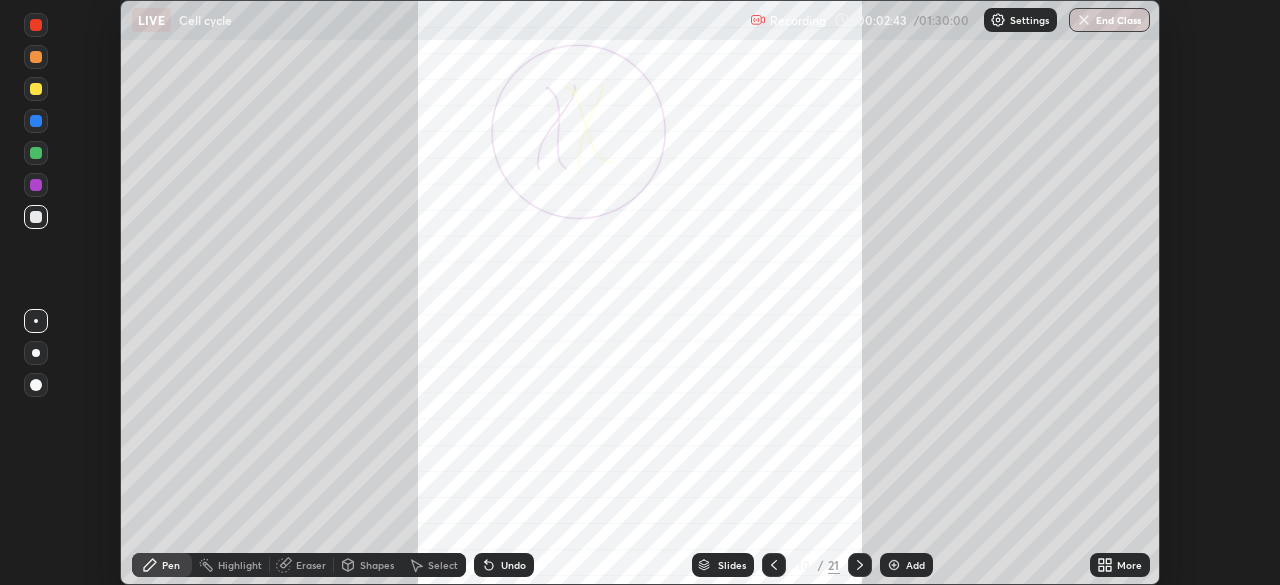 click at bounding box center [774, 565] 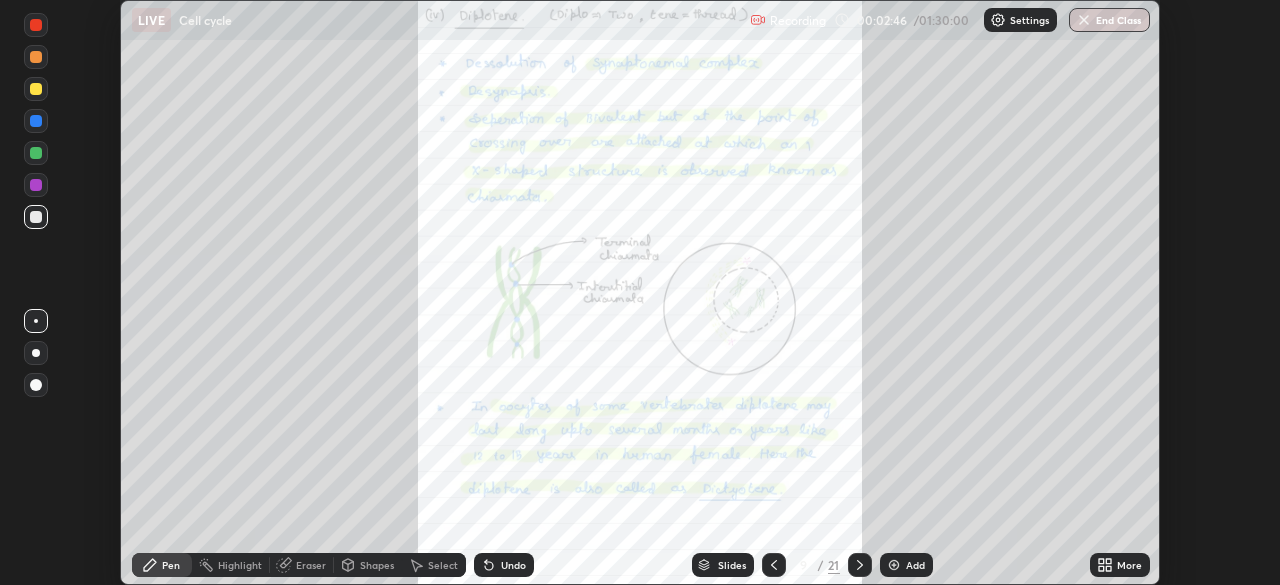 click at bounding box center [774, 565] 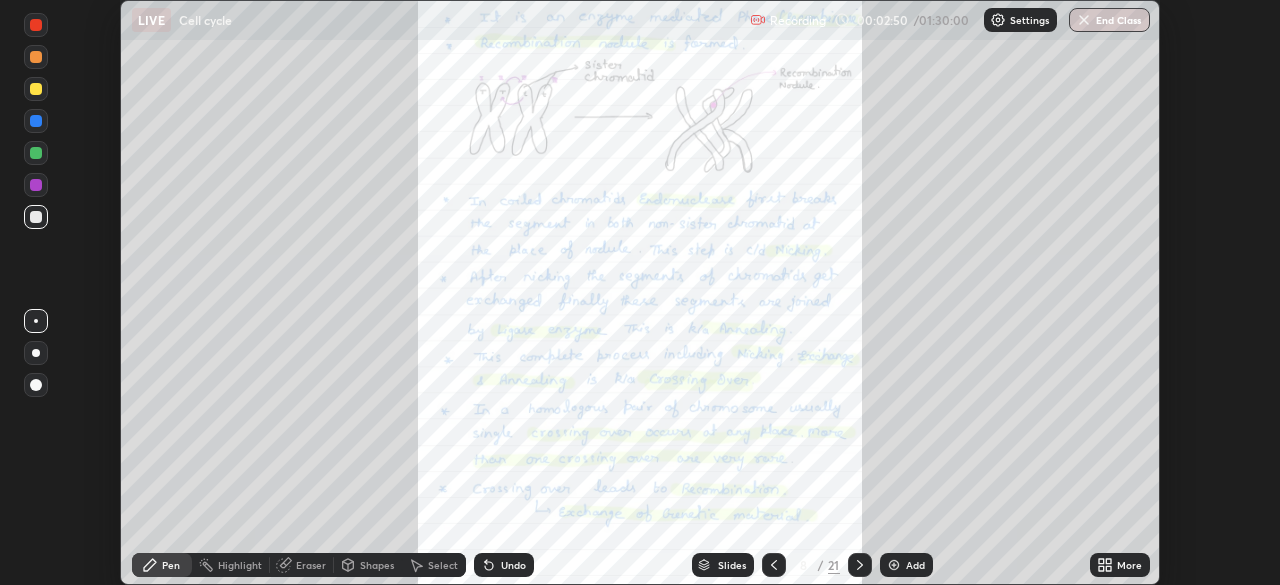 click 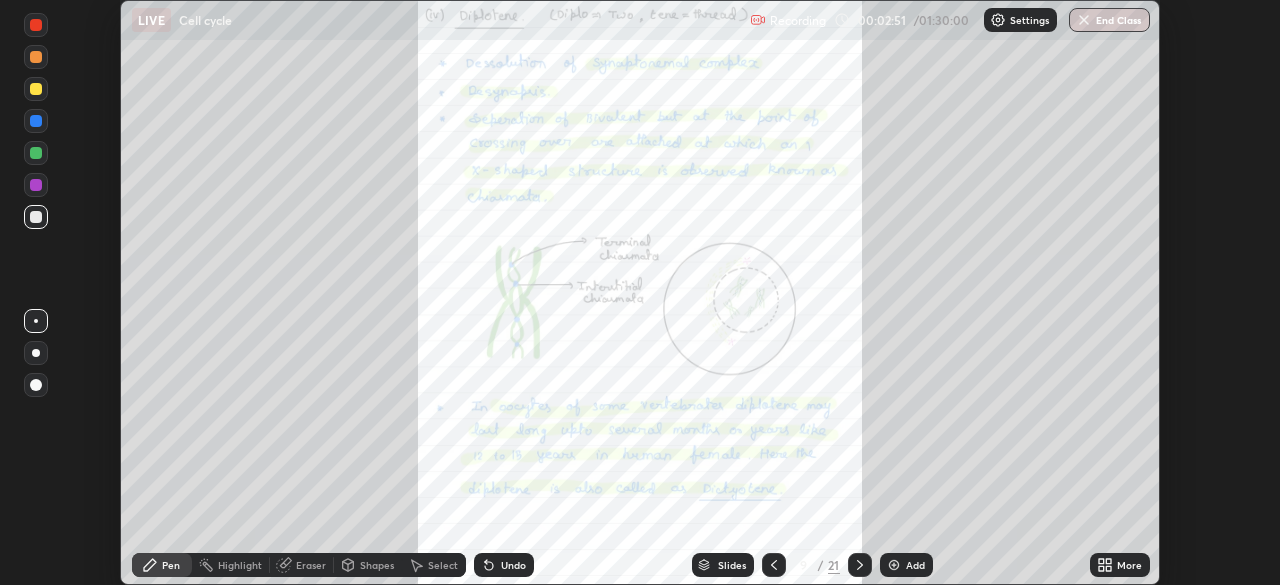 click on "More" at bounding box center (1129, 565) 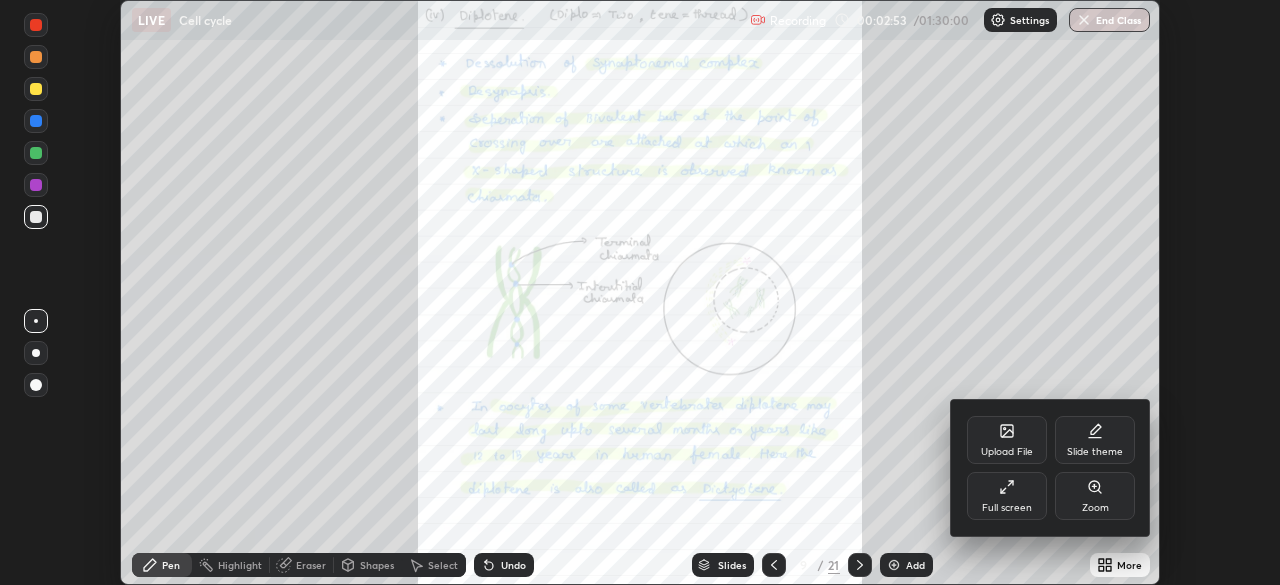 click on "Full screen" at bounding box center (1007, 508) 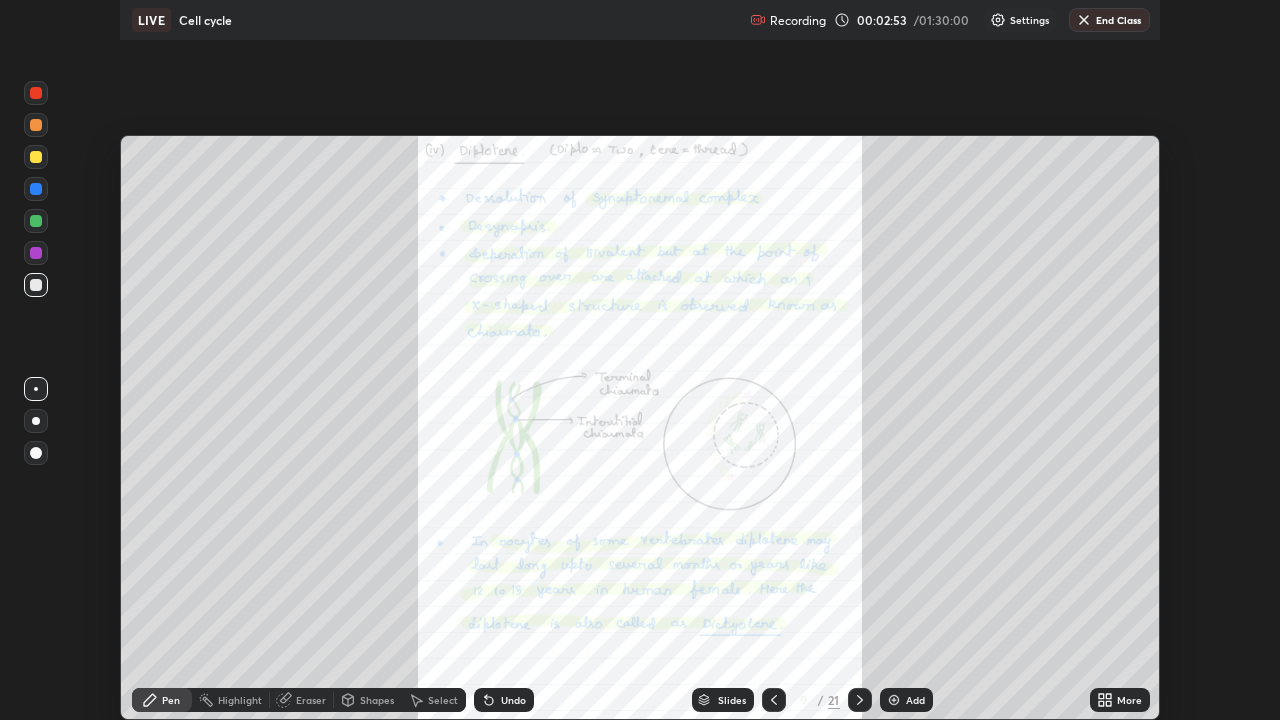 scroll, scrollTop: 99280, scrollLeft: 98720, axis: both 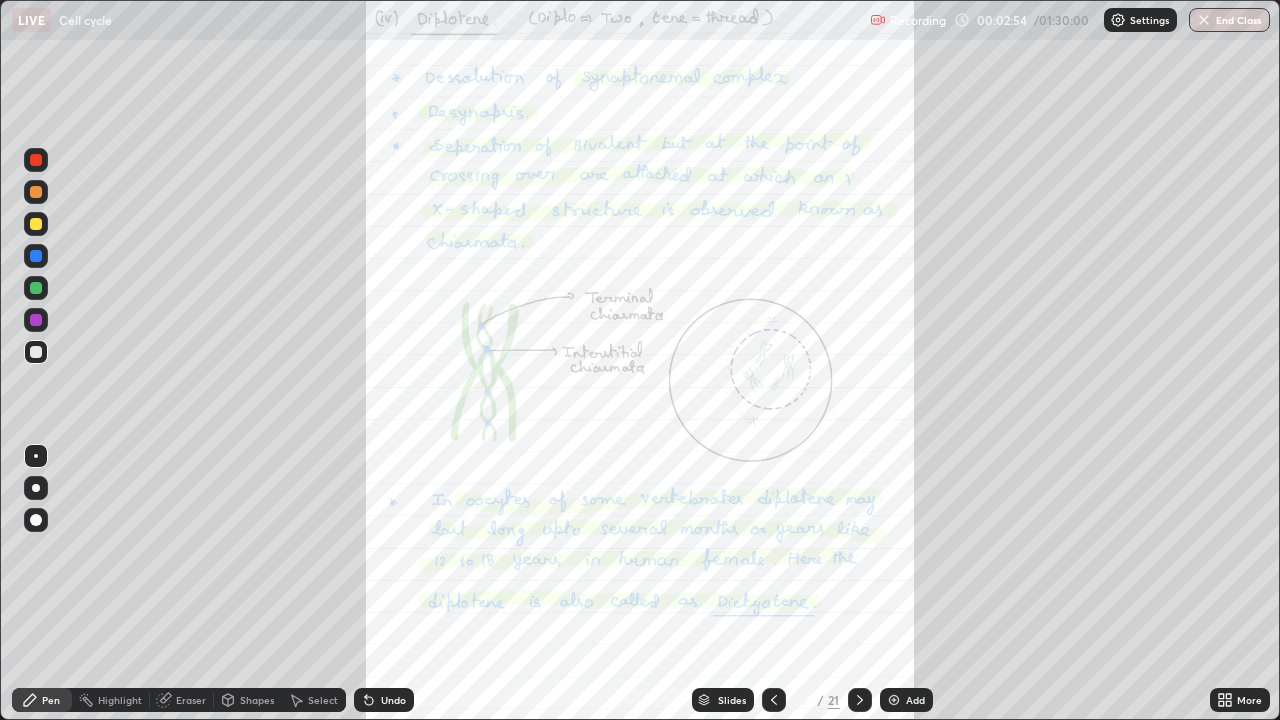 click on "More" at bounding box center [1249, 700] 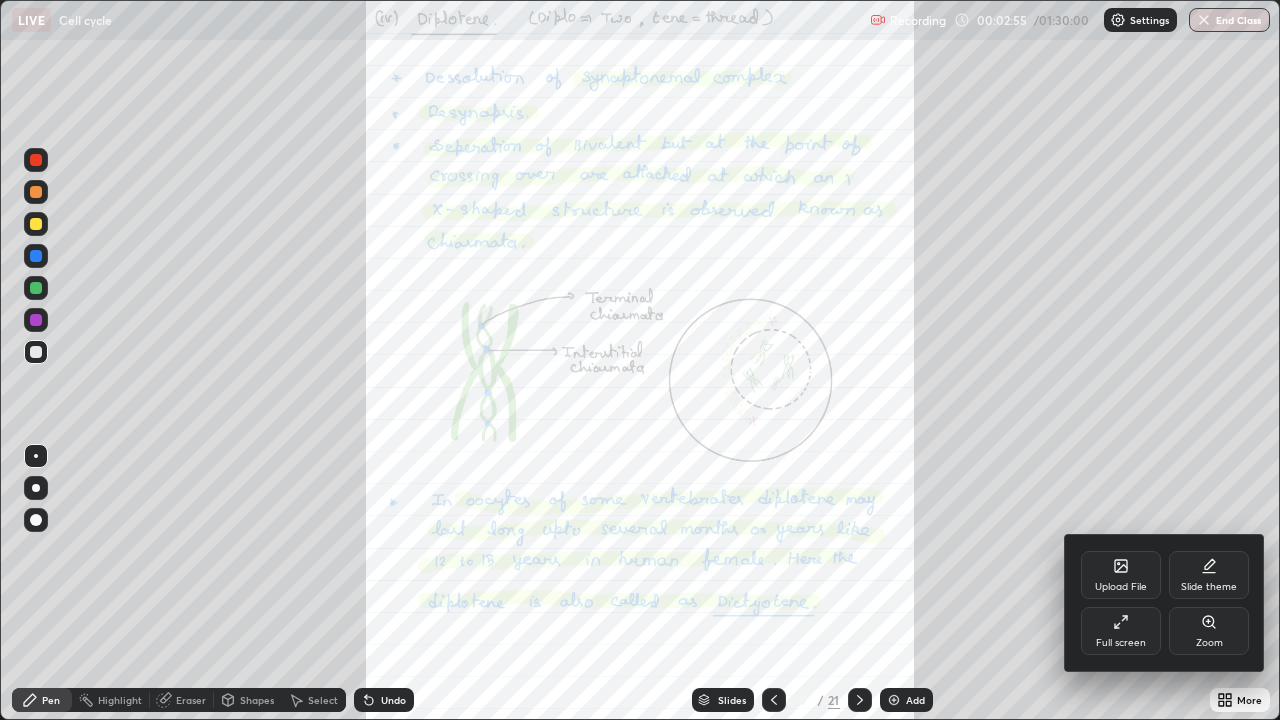 click on "Zoom" at bounding box center [1209, 631] 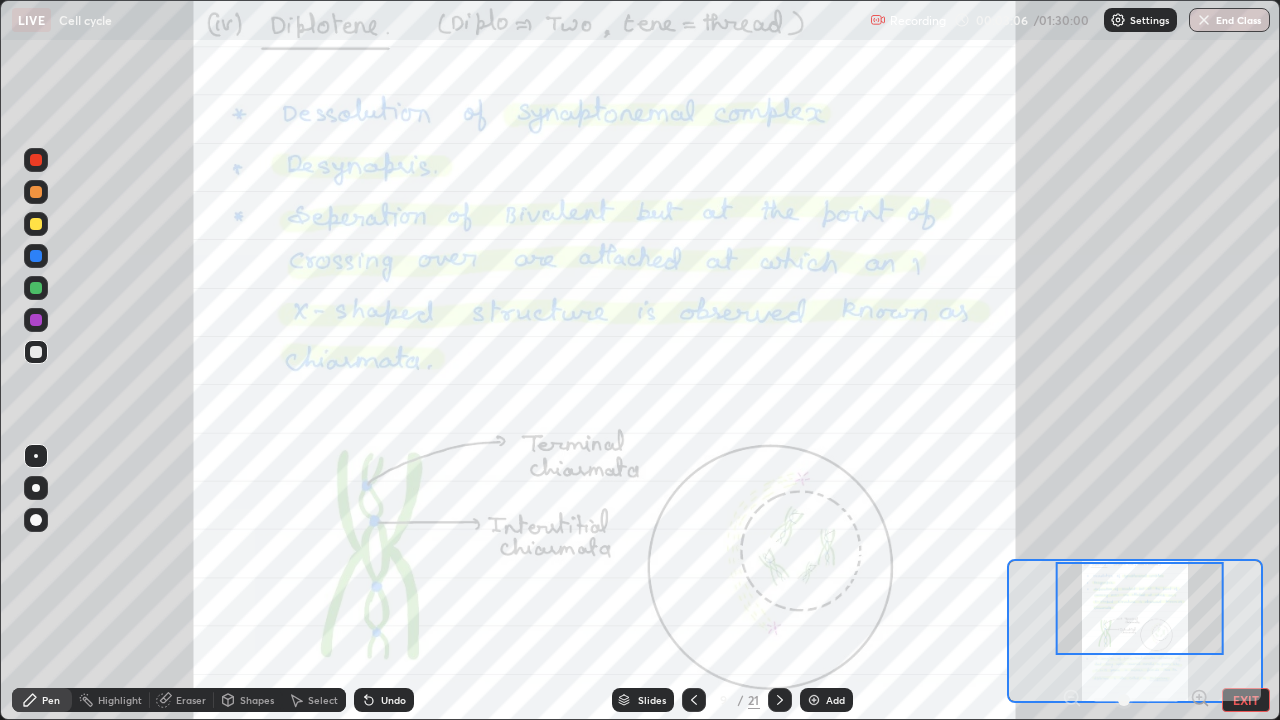 click 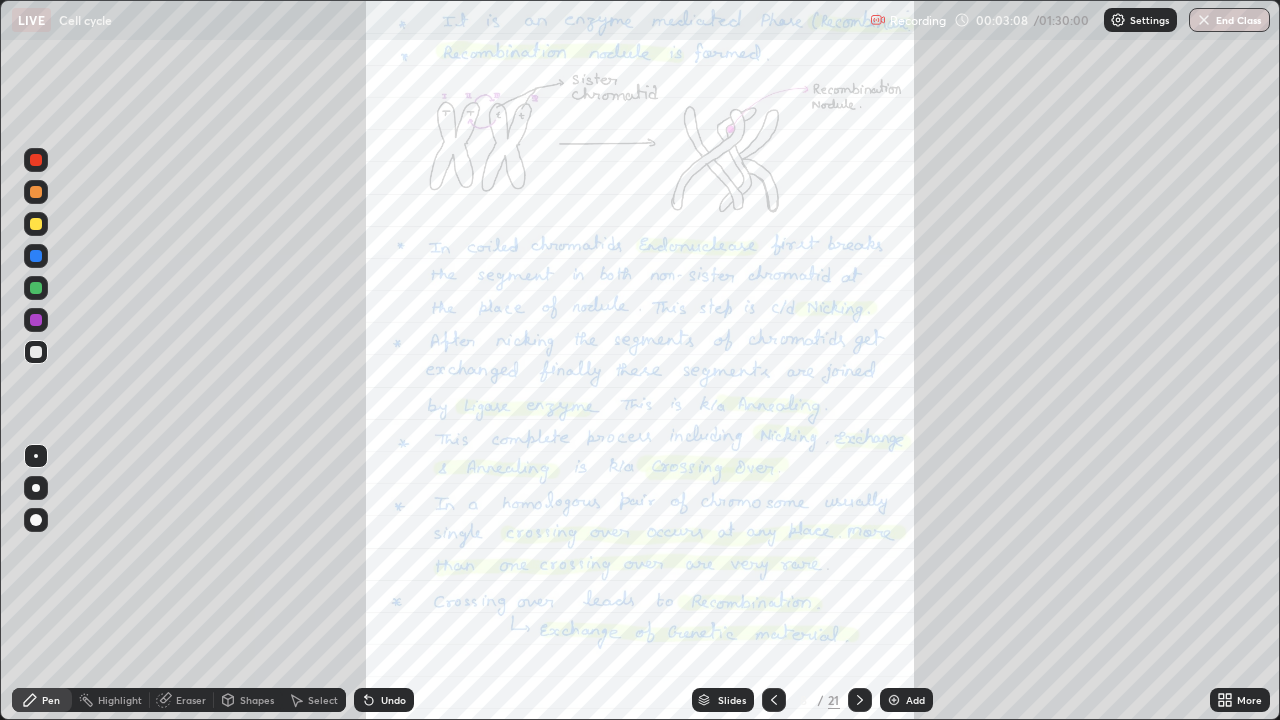 click on "More" at bounding box center [1249, 700] 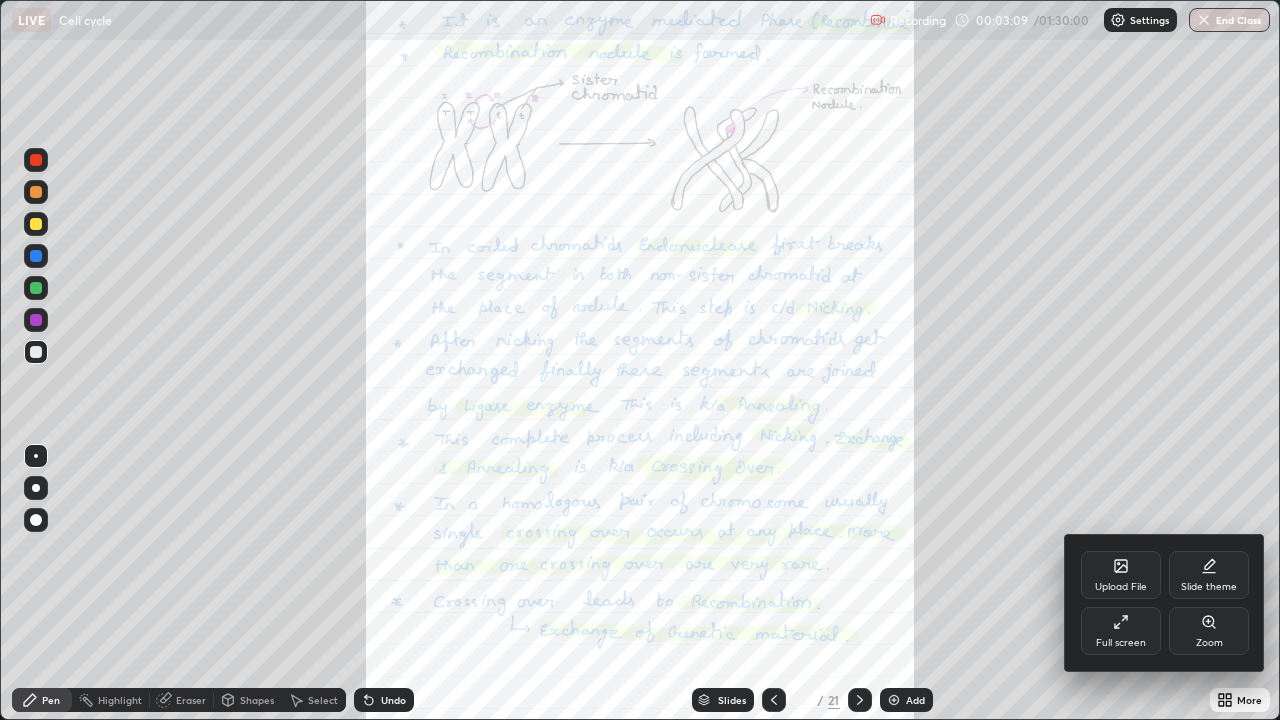 click on "Zoom" at bounding box center (1209, 631) 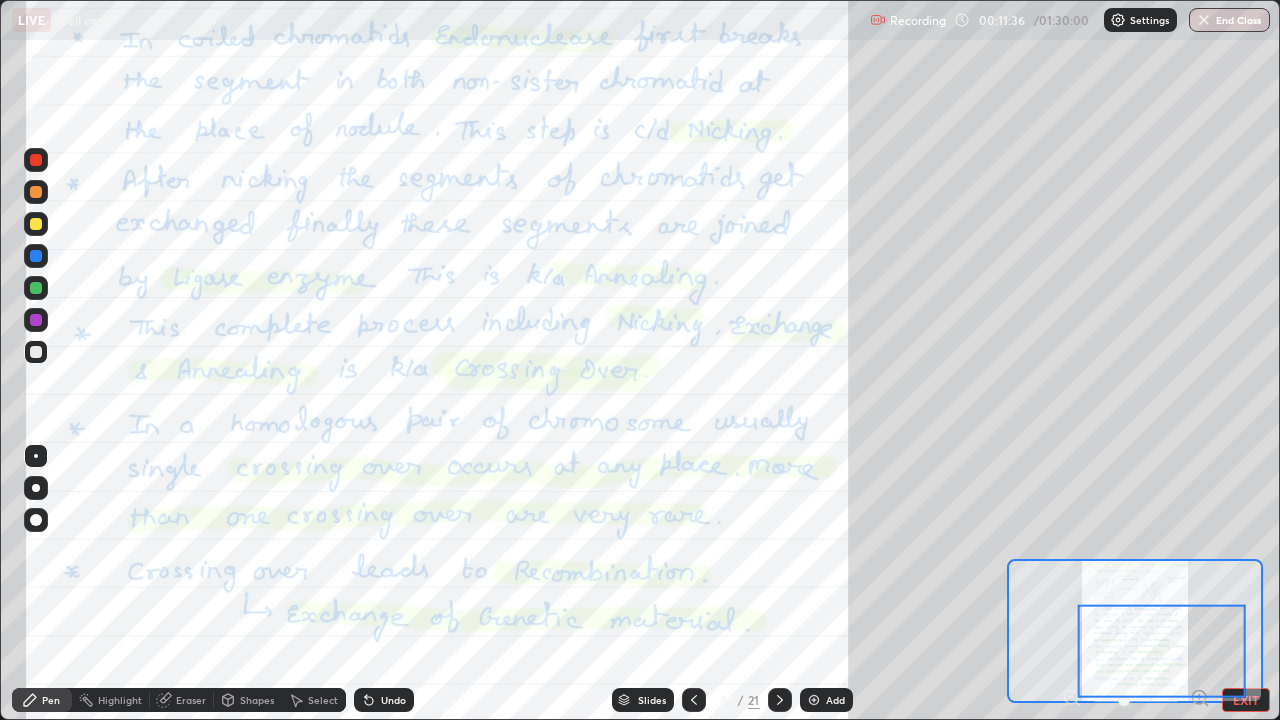 click 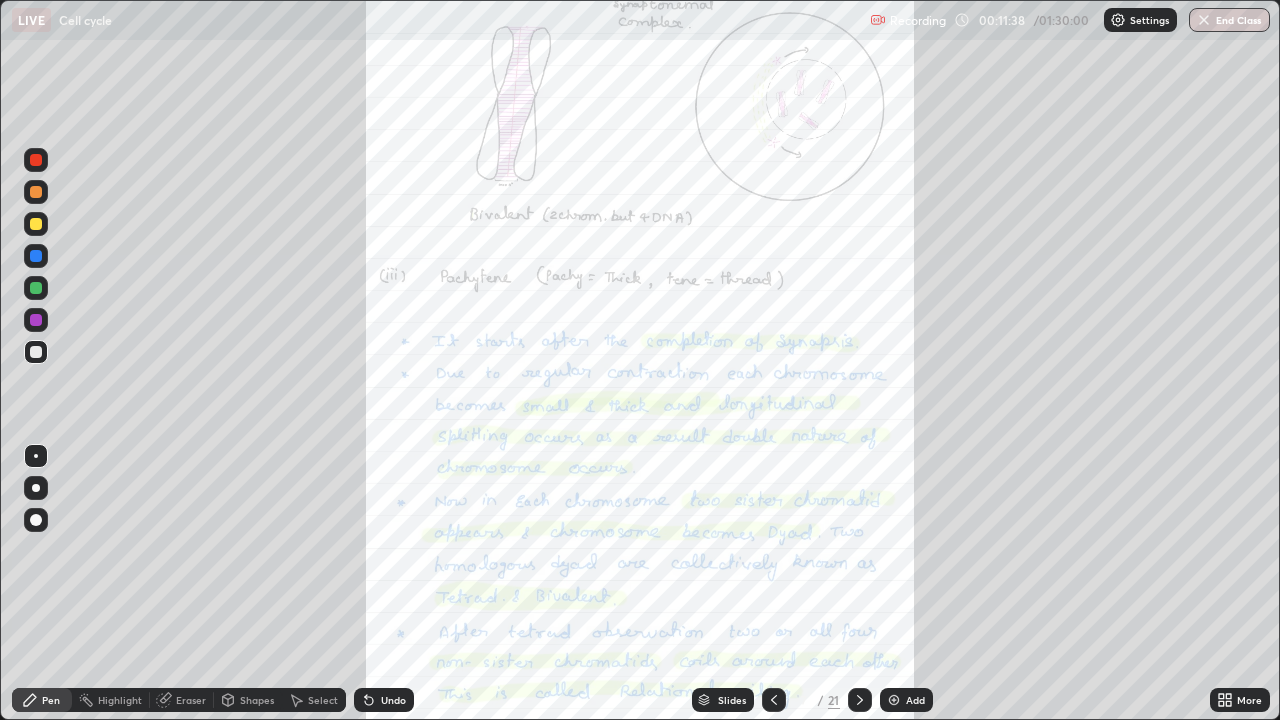 click 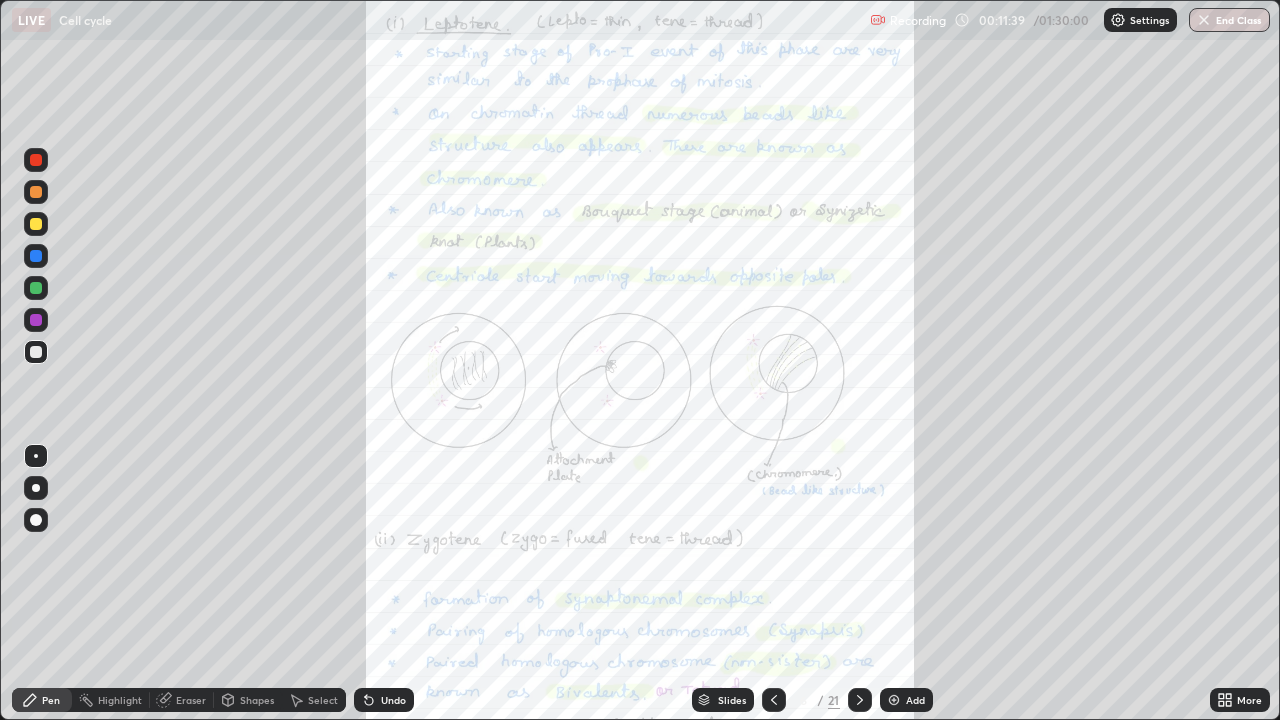 click 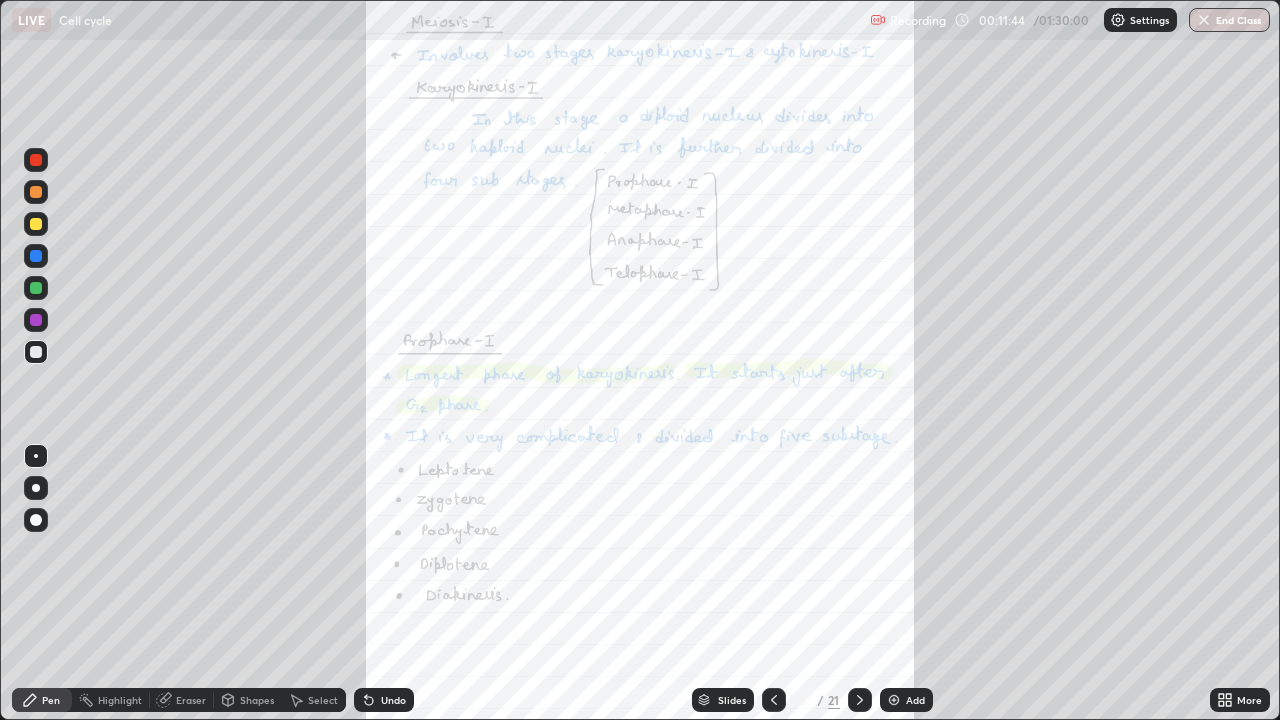 click at bounding box center [774, 700] 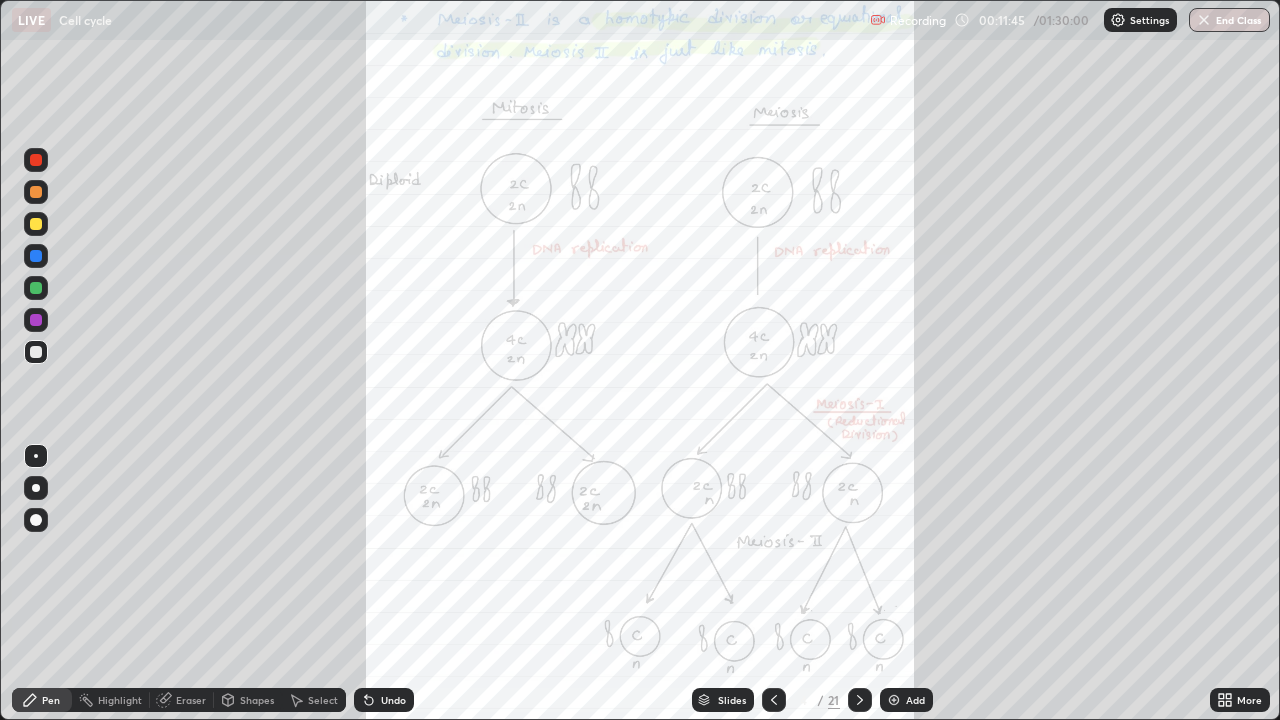 click 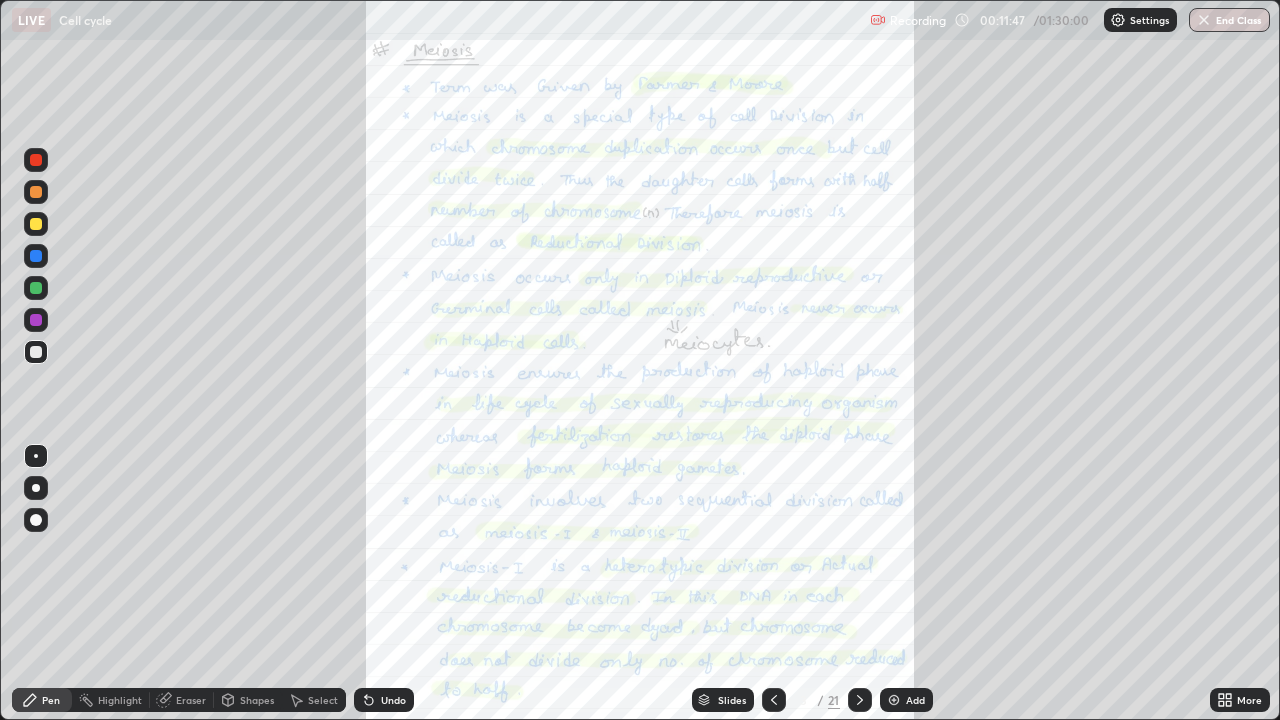 click on "More" at bounding box center [1249, 700] 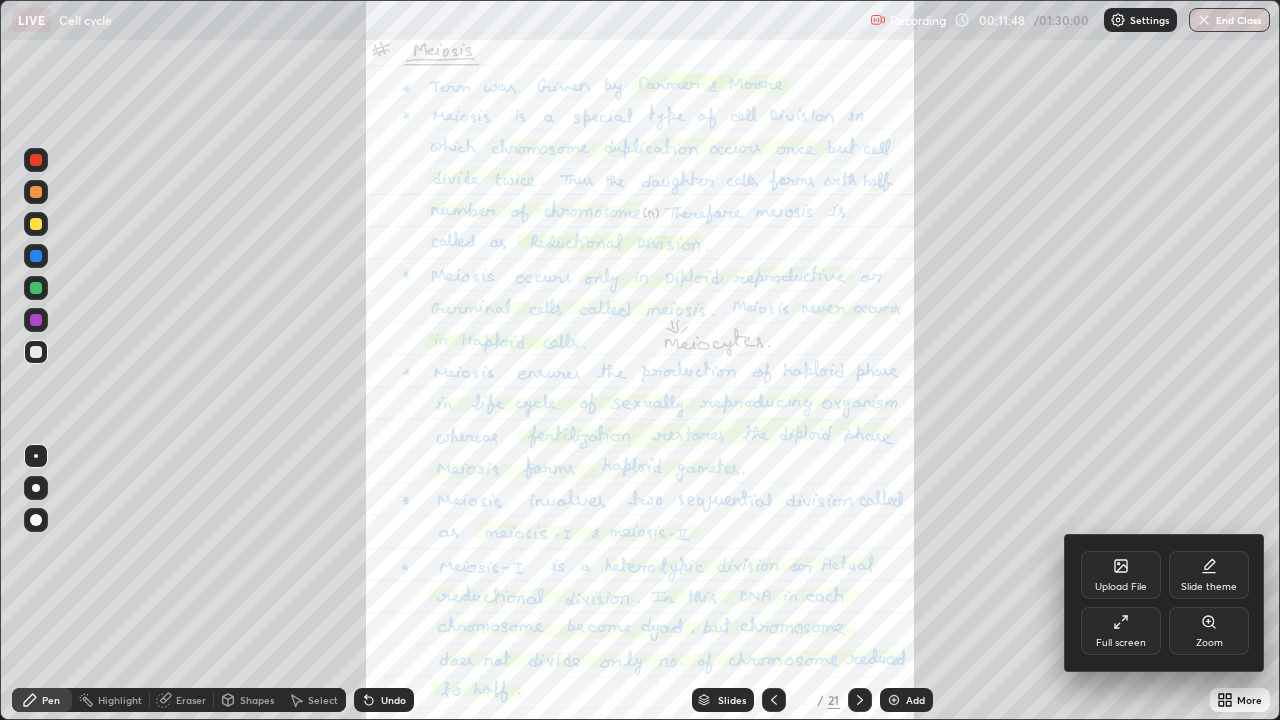 click 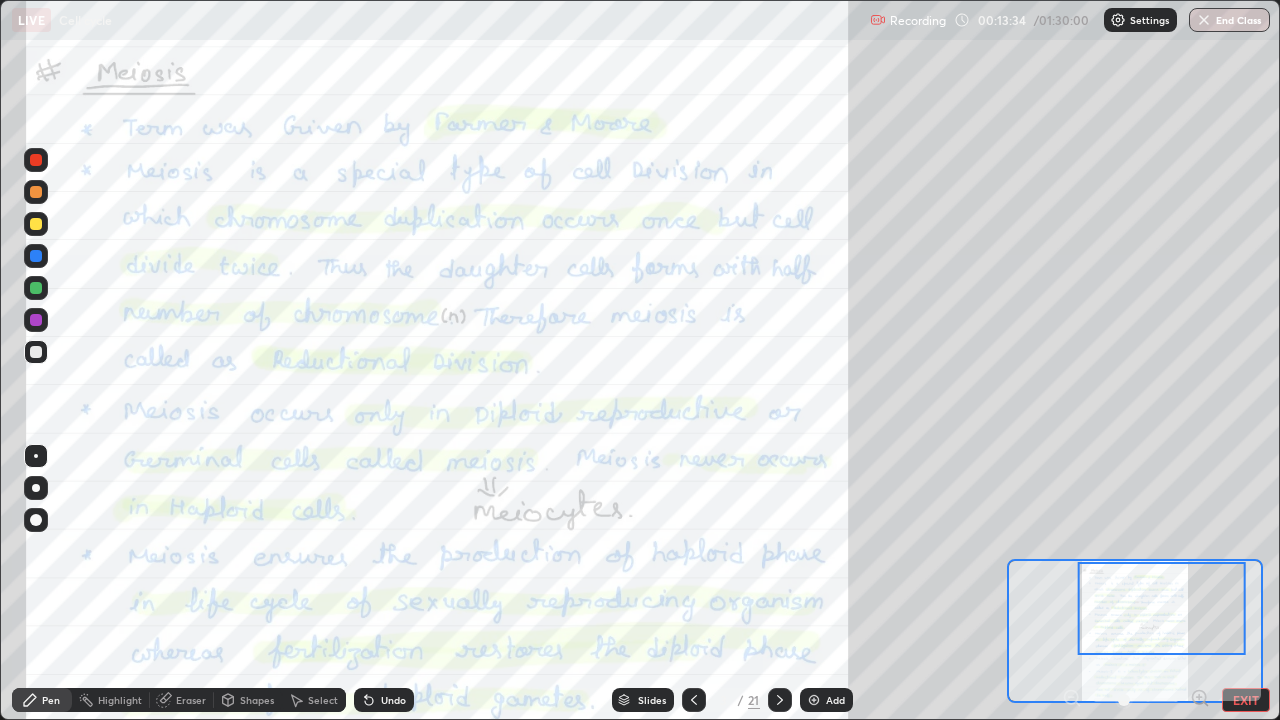 click at bounding box center (36, 320) 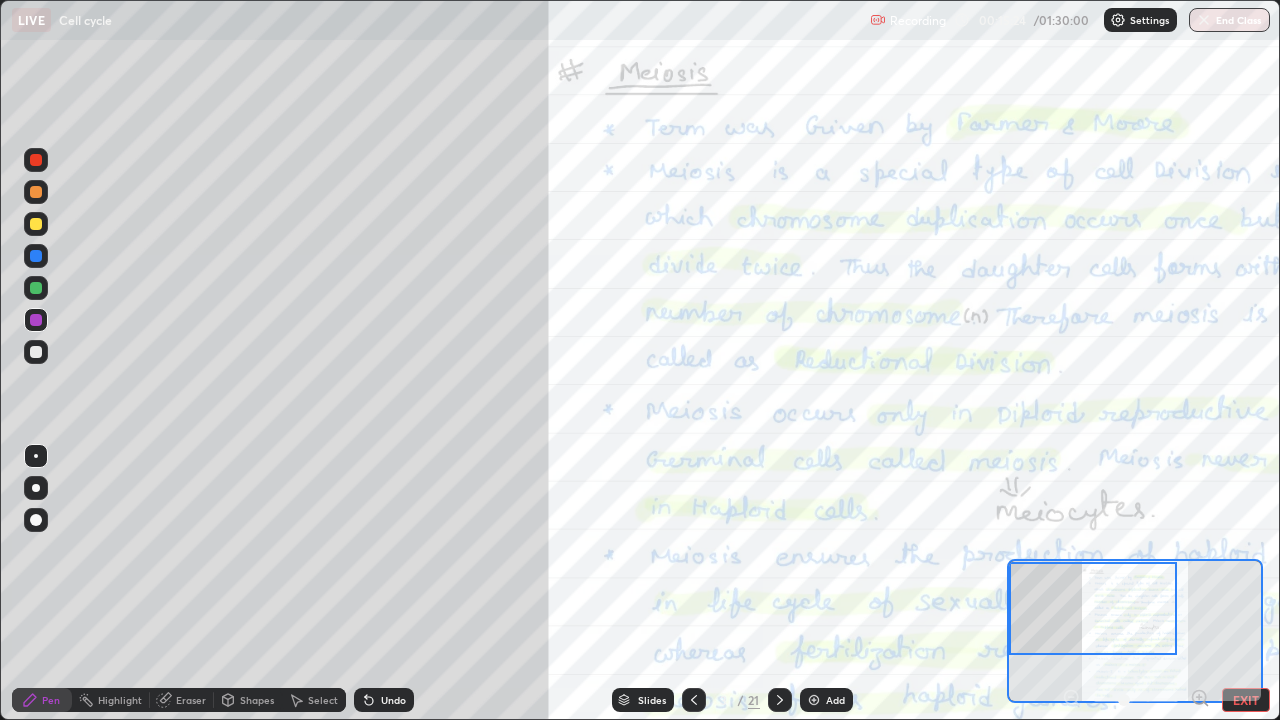 click at bounding box center [36, 352] 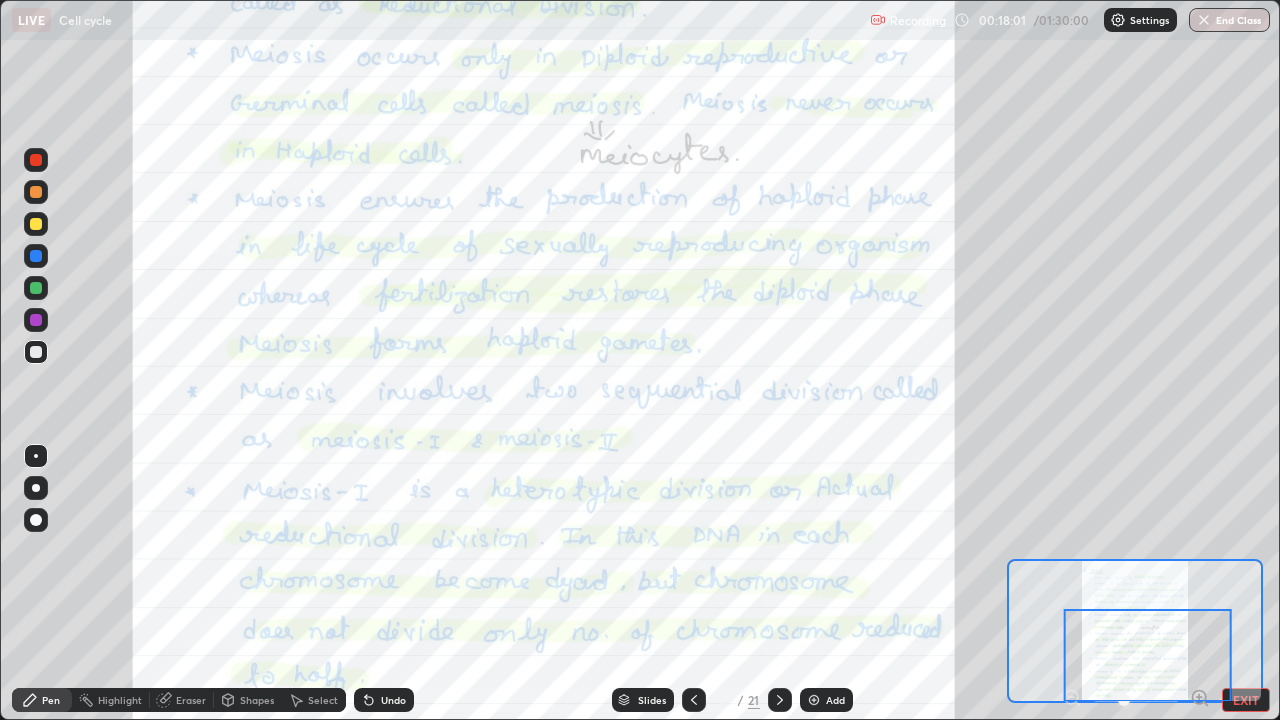 click 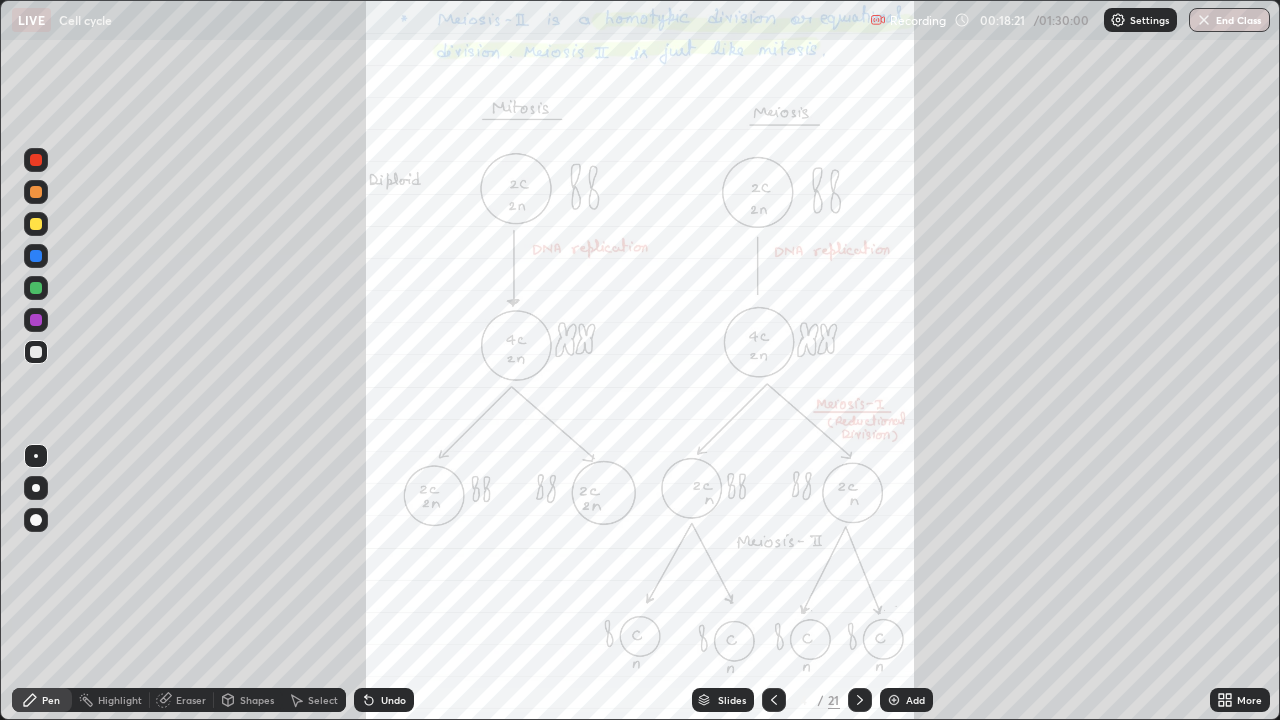 click at bounding box center [36, 256] 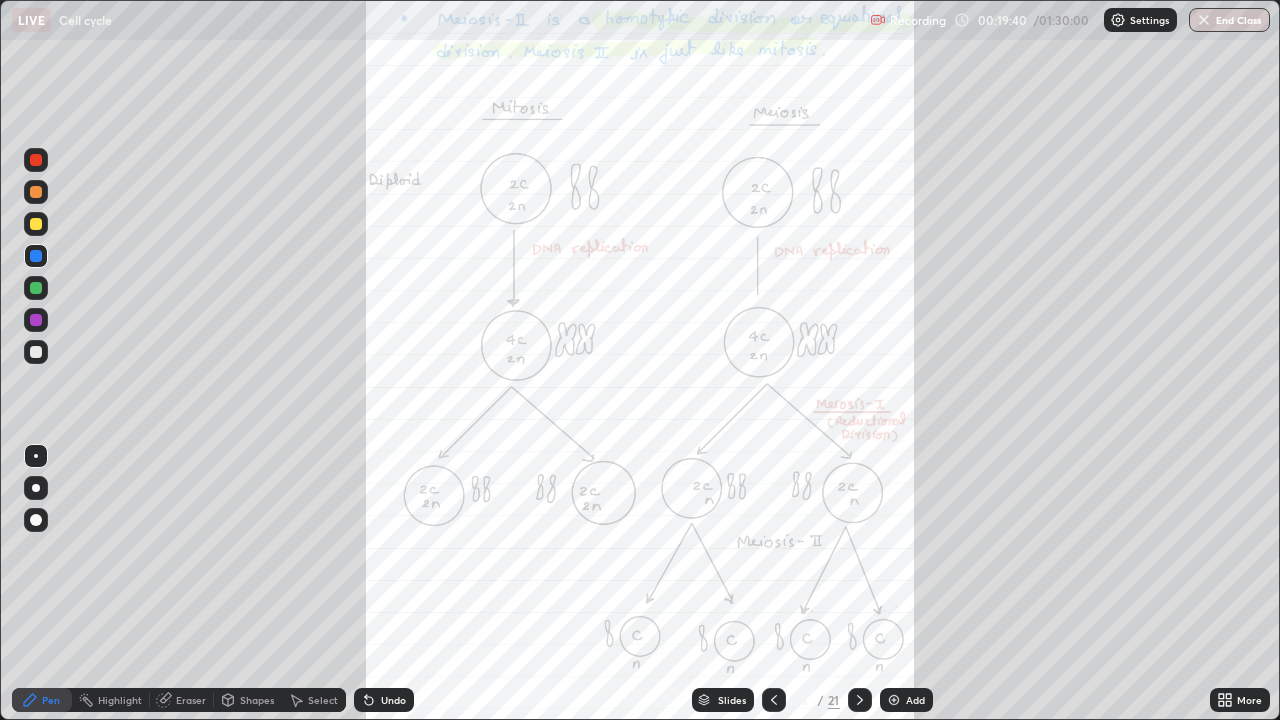 click 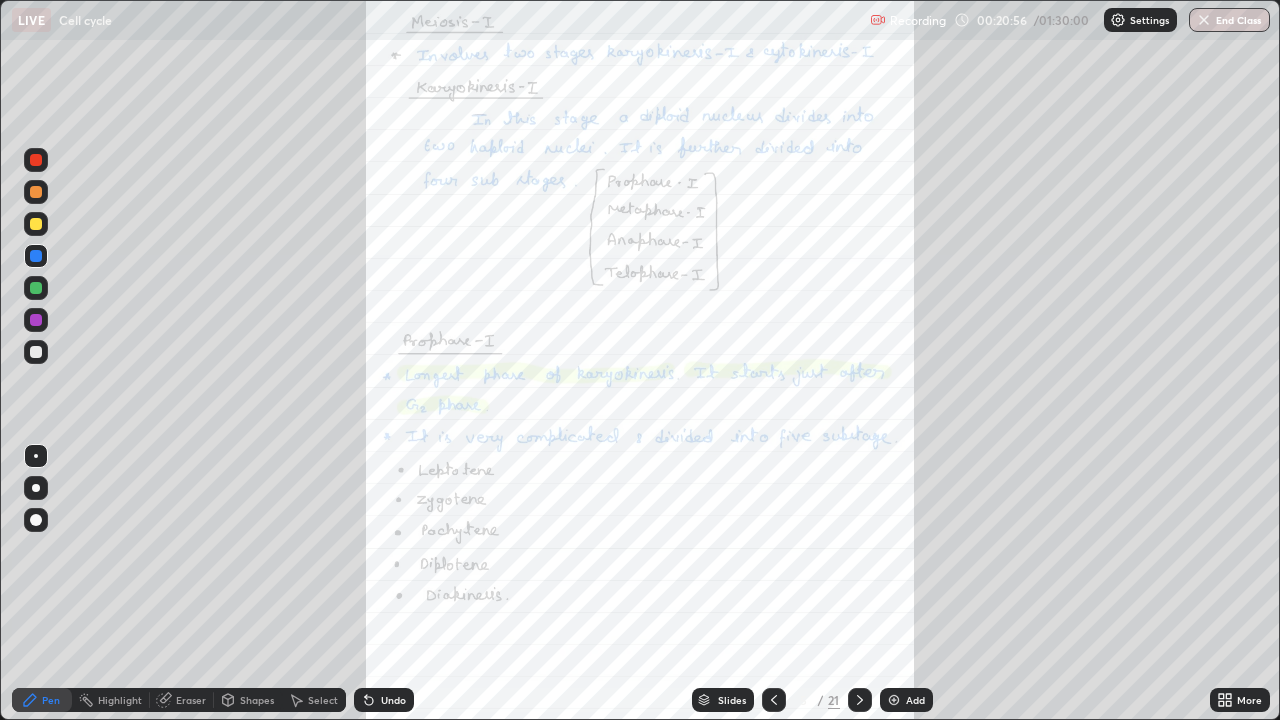 click on "More" at bounding box center [1249, 700] 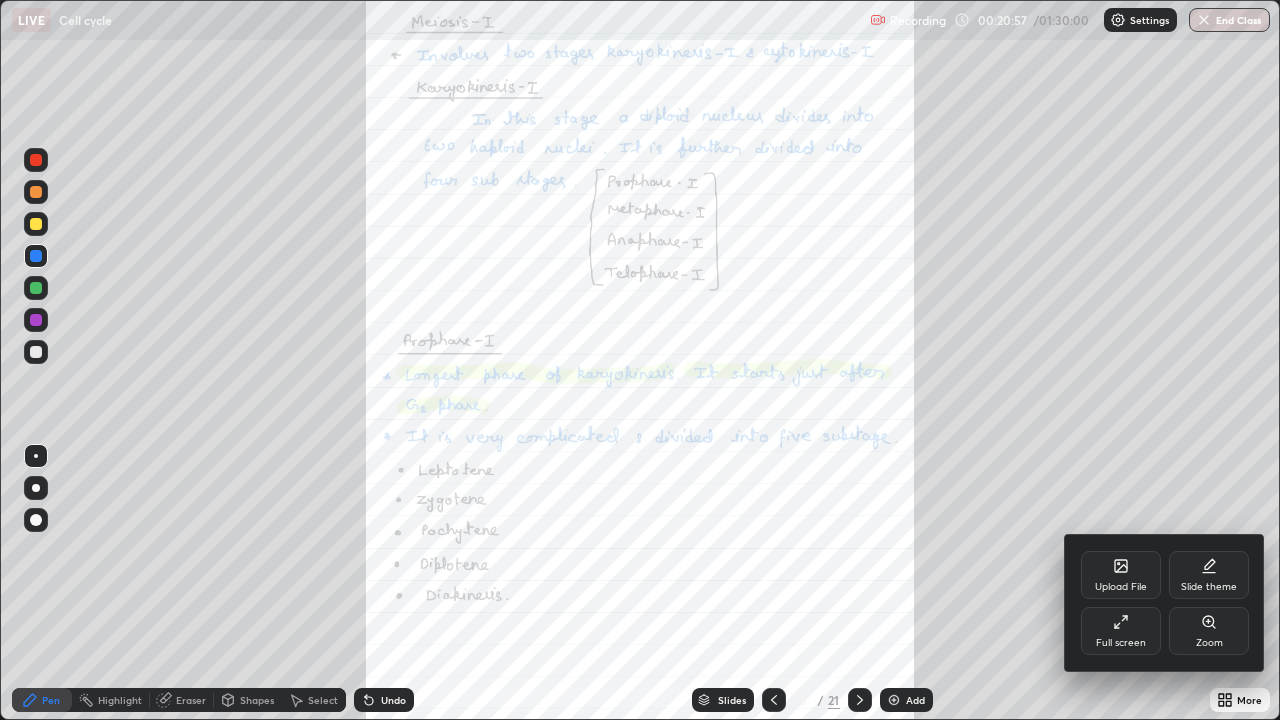 click on "Zoom" at bounding box center (1209, 631) 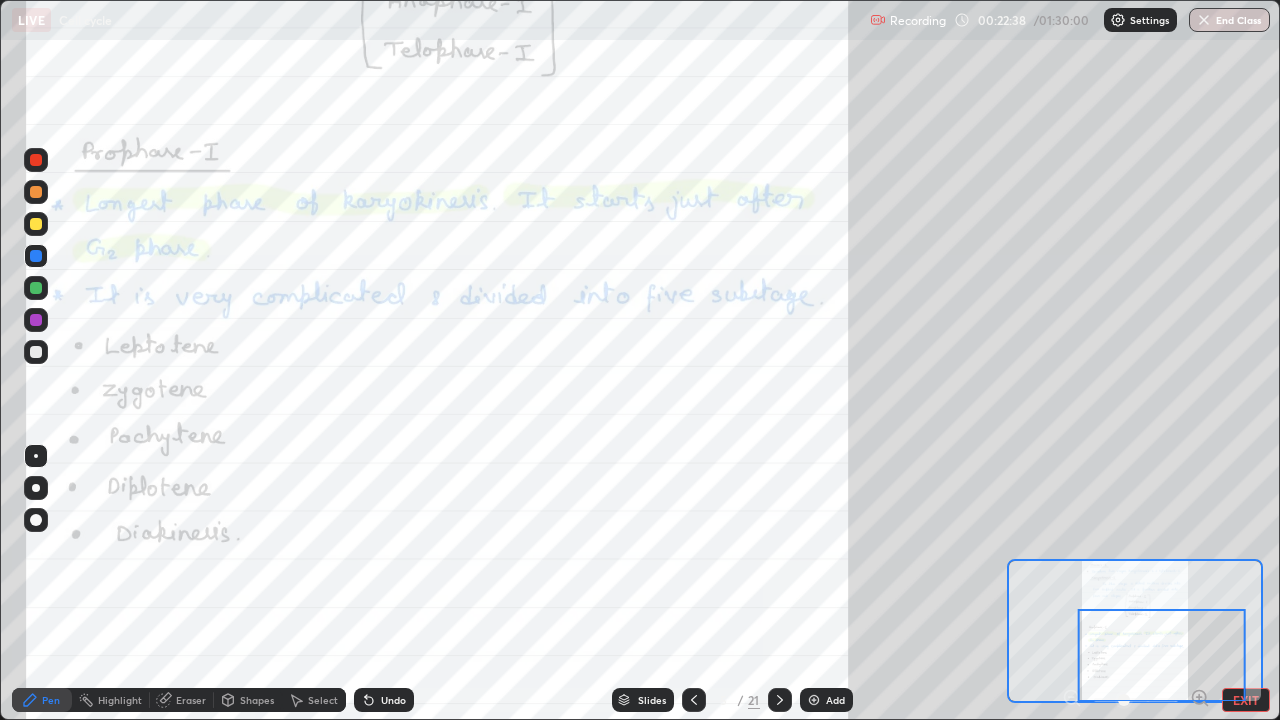 click at bounding box center [36, 320] 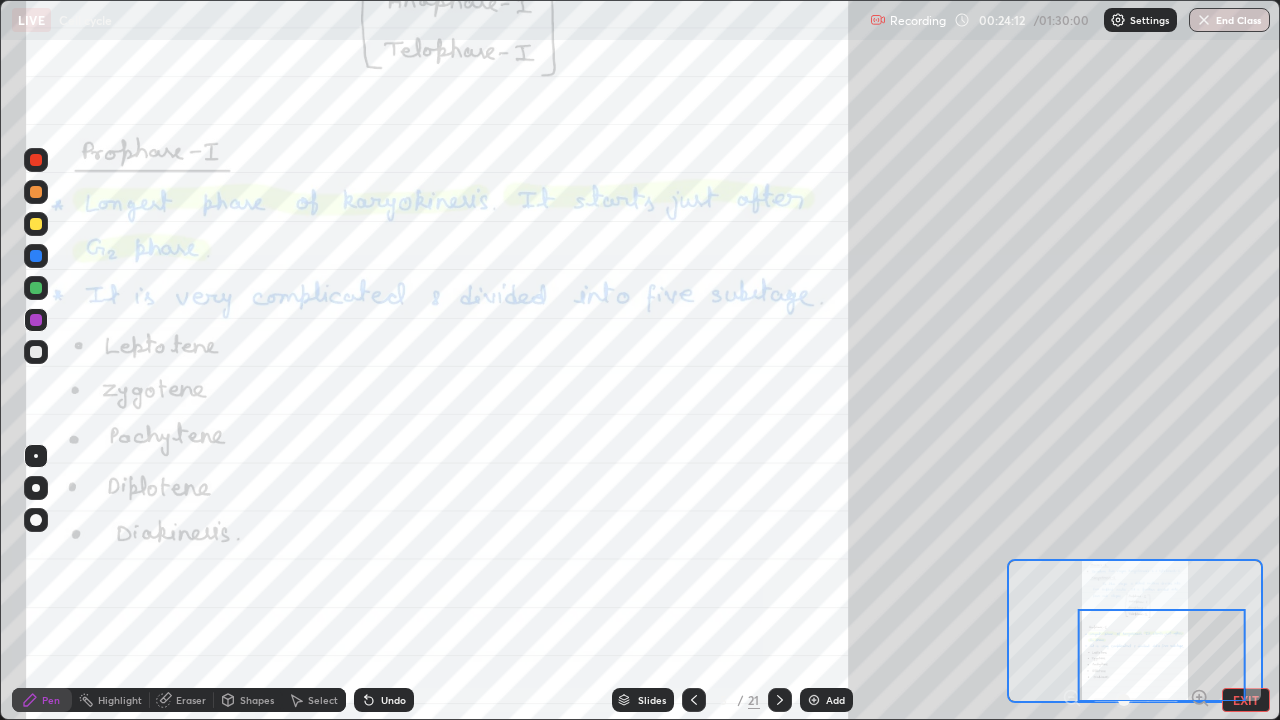 click 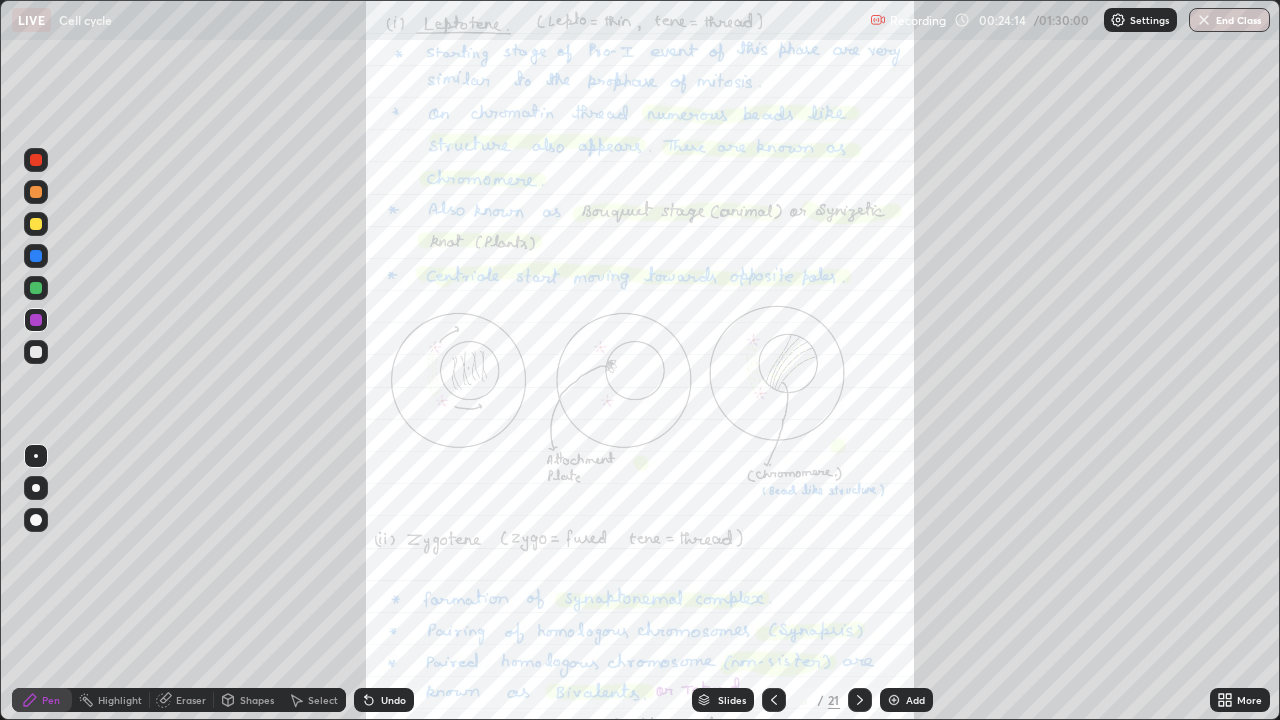 click on "More" at bounding box center [1249, 700] 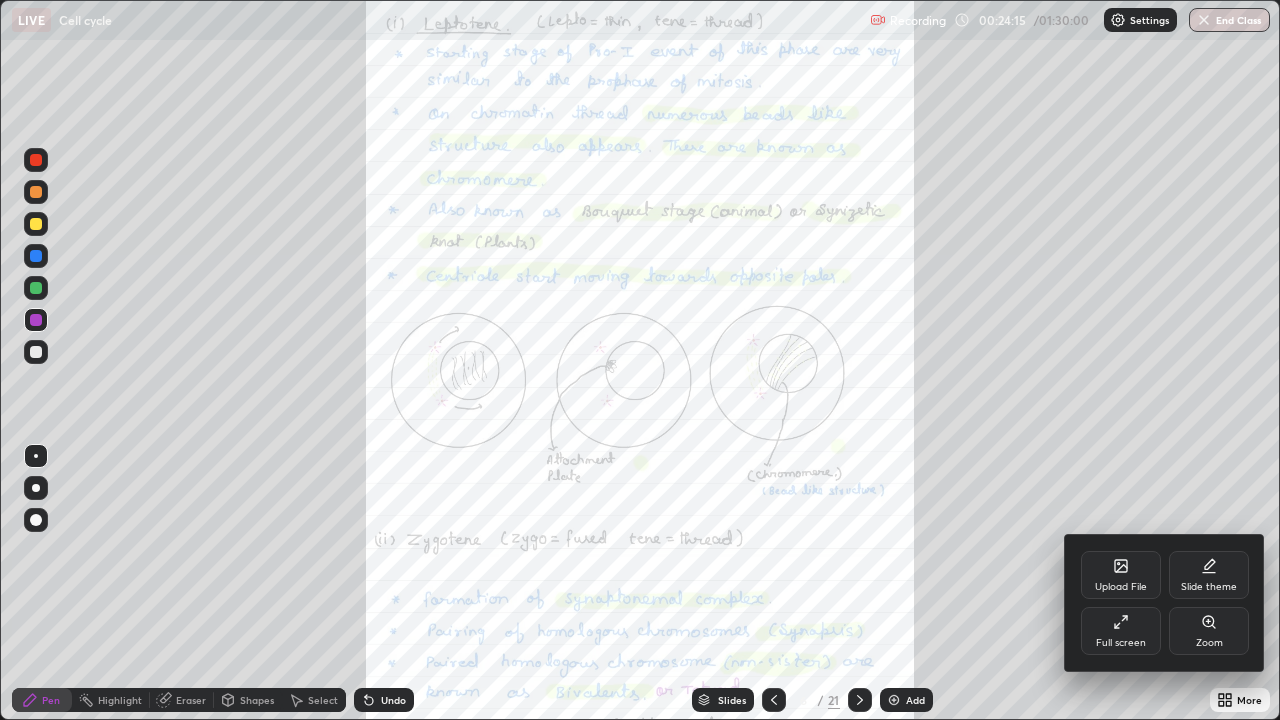 click on "Zoom" at bounding box center [1209, 631] 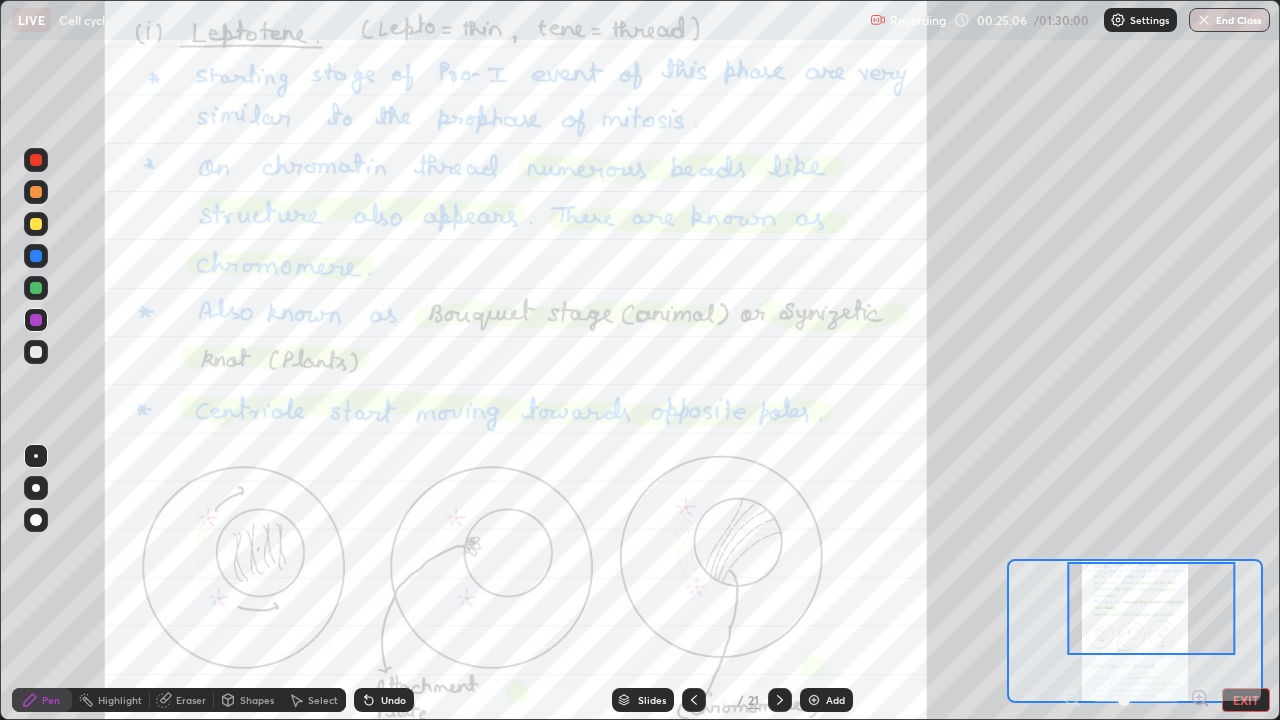 click 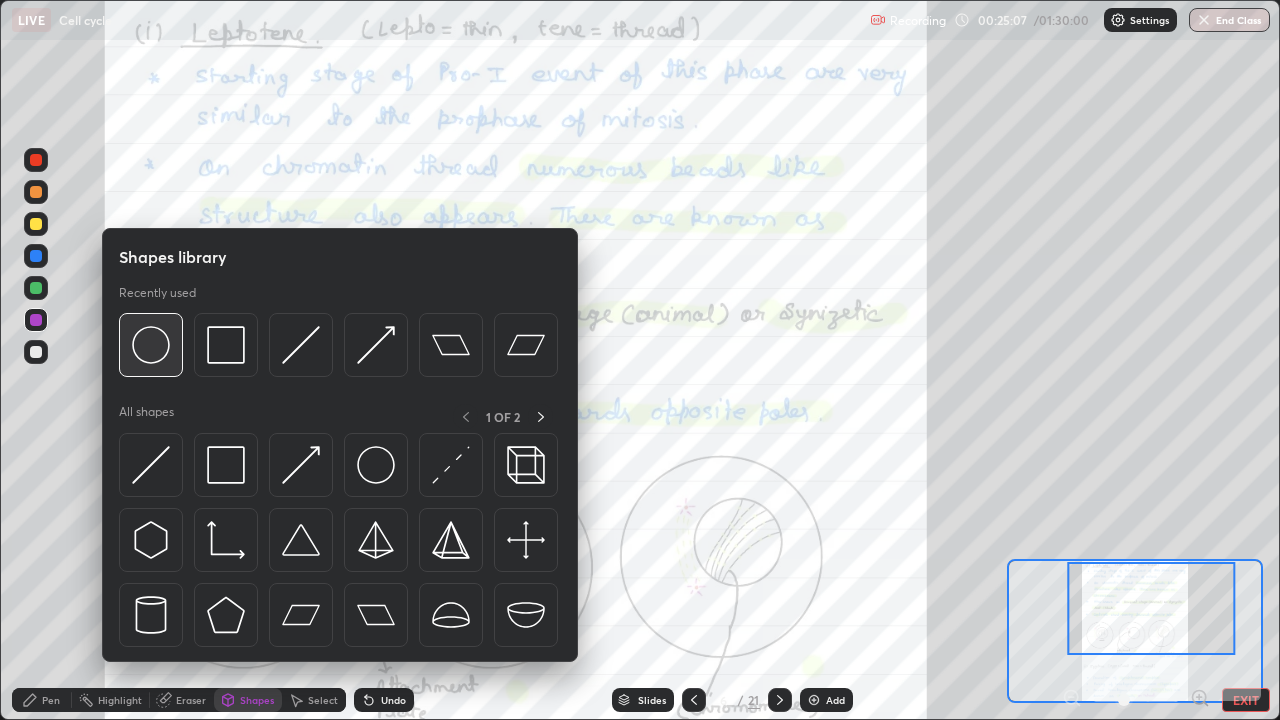 click at bounding box center [151, 345] 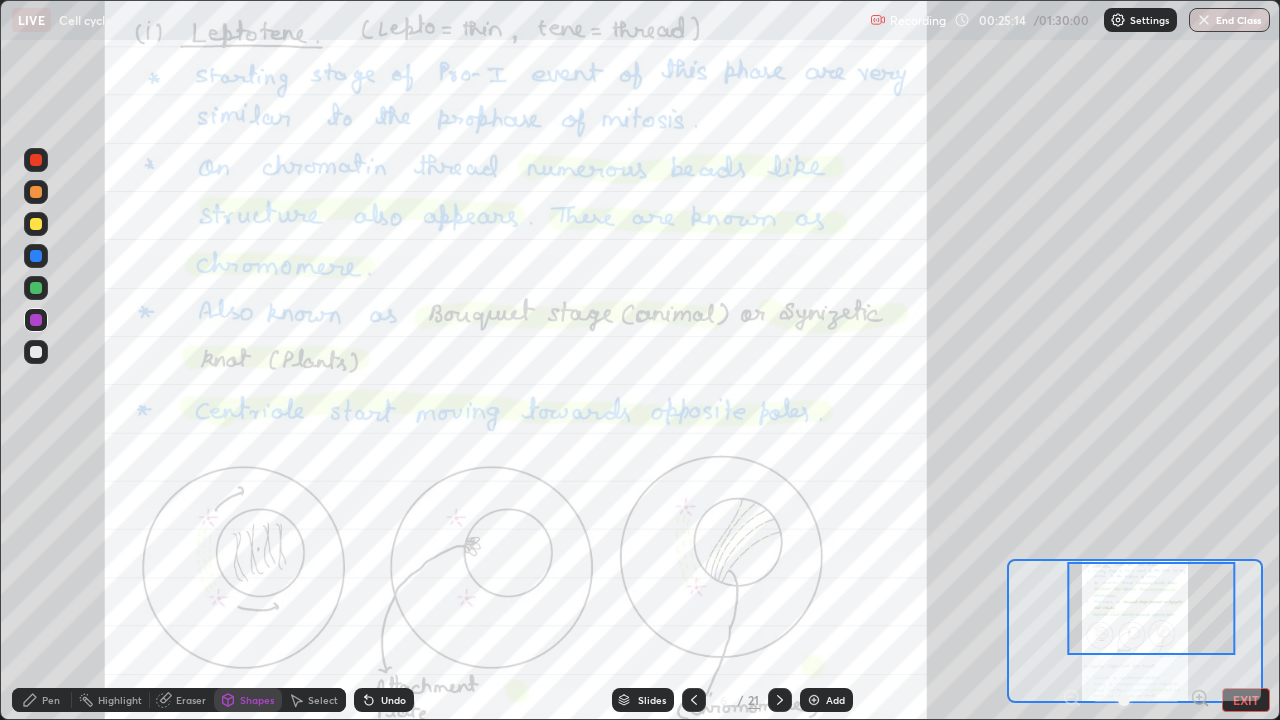 click on "Eraser" at bounding box center [191, 700] 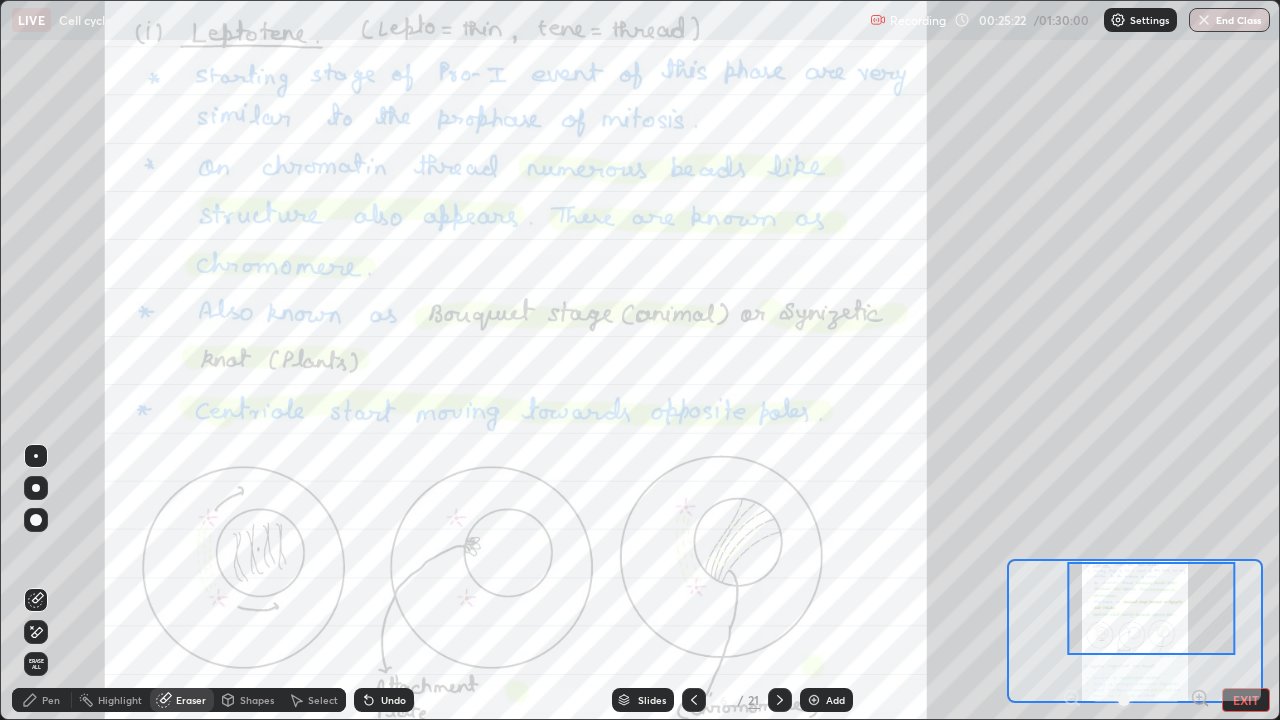 click on "Pen" at bounding box center (51, 700) 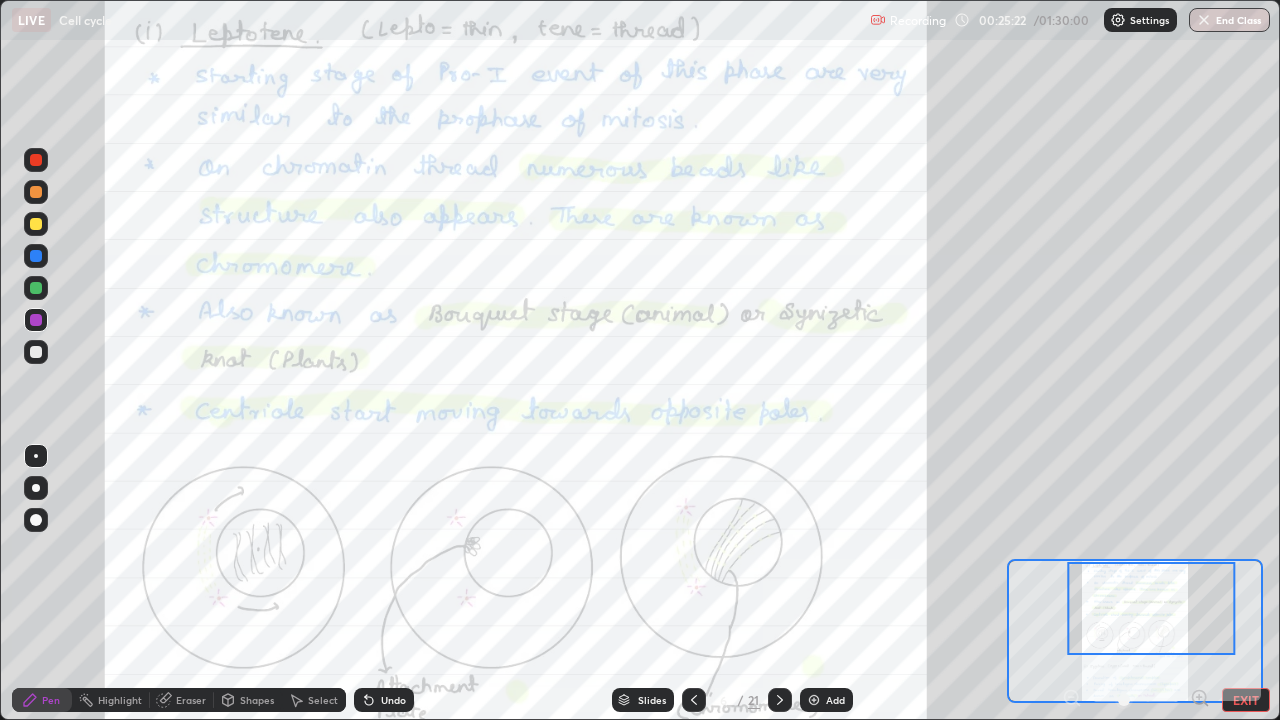 click at bounding box center [36, 352] 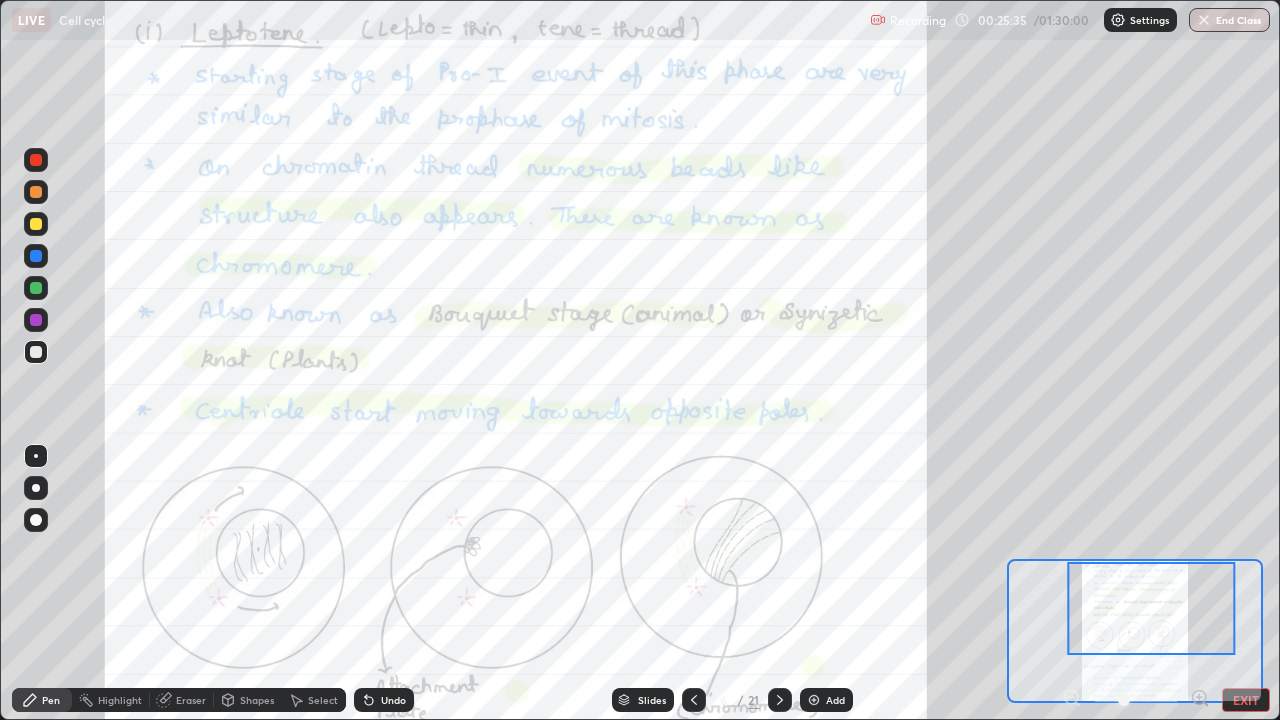 click at bounding box center (36, 224) 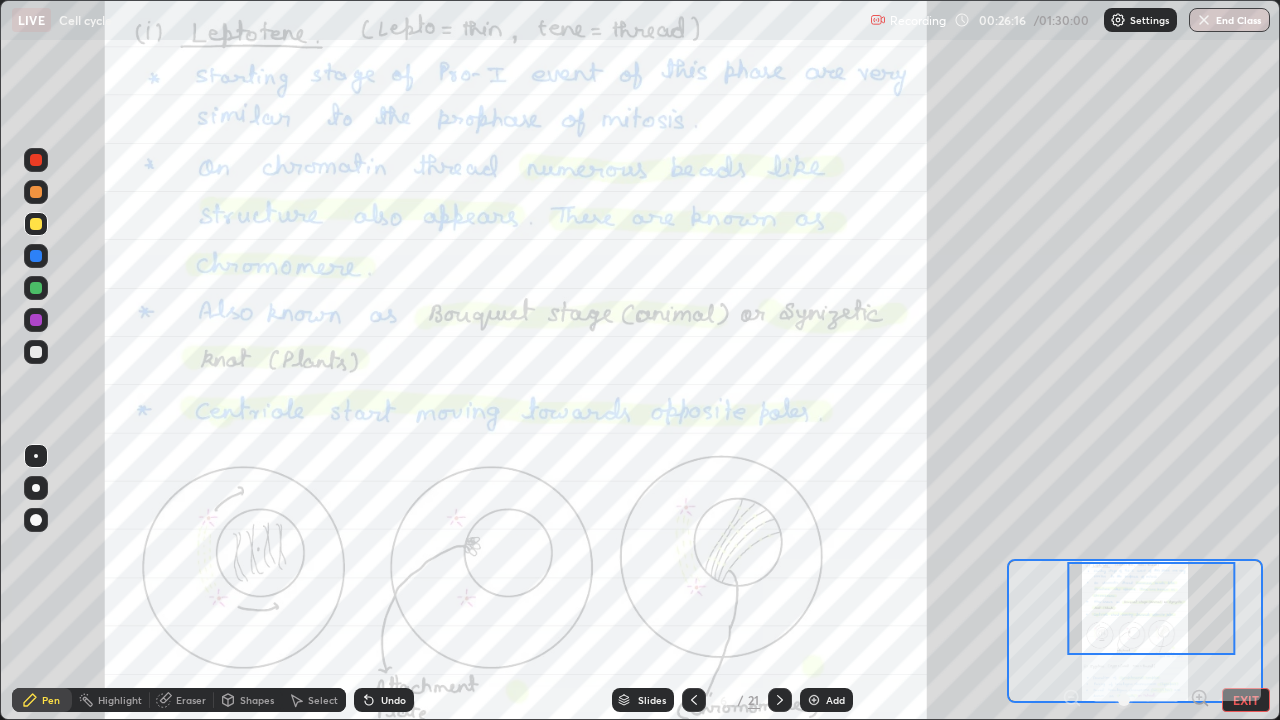 click at bounding box center (36, 352) 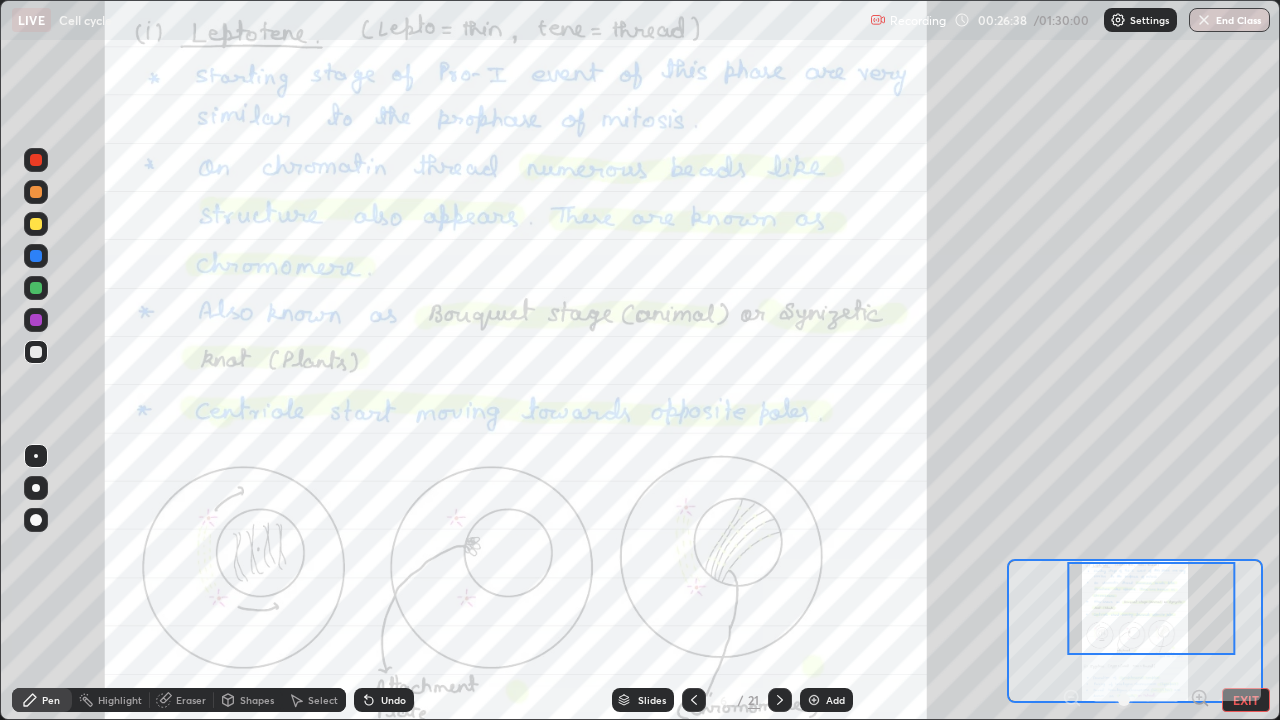 click at bounding box center [36, 256] 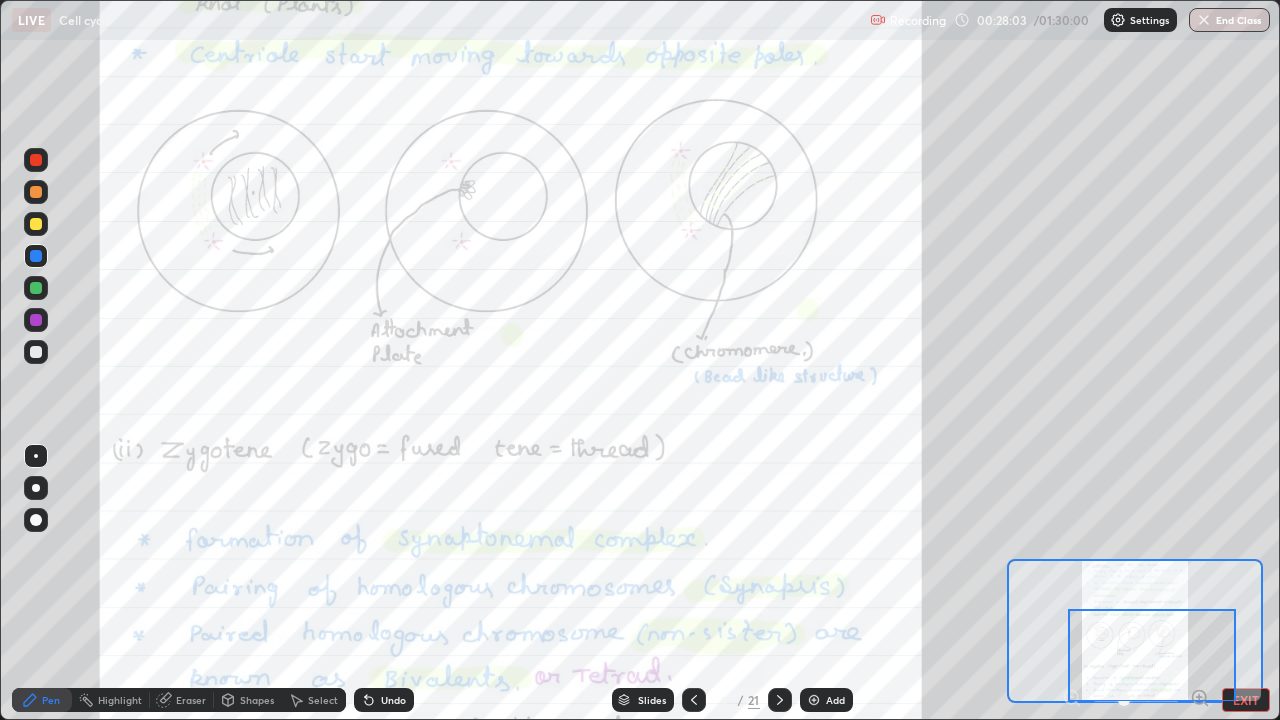 click 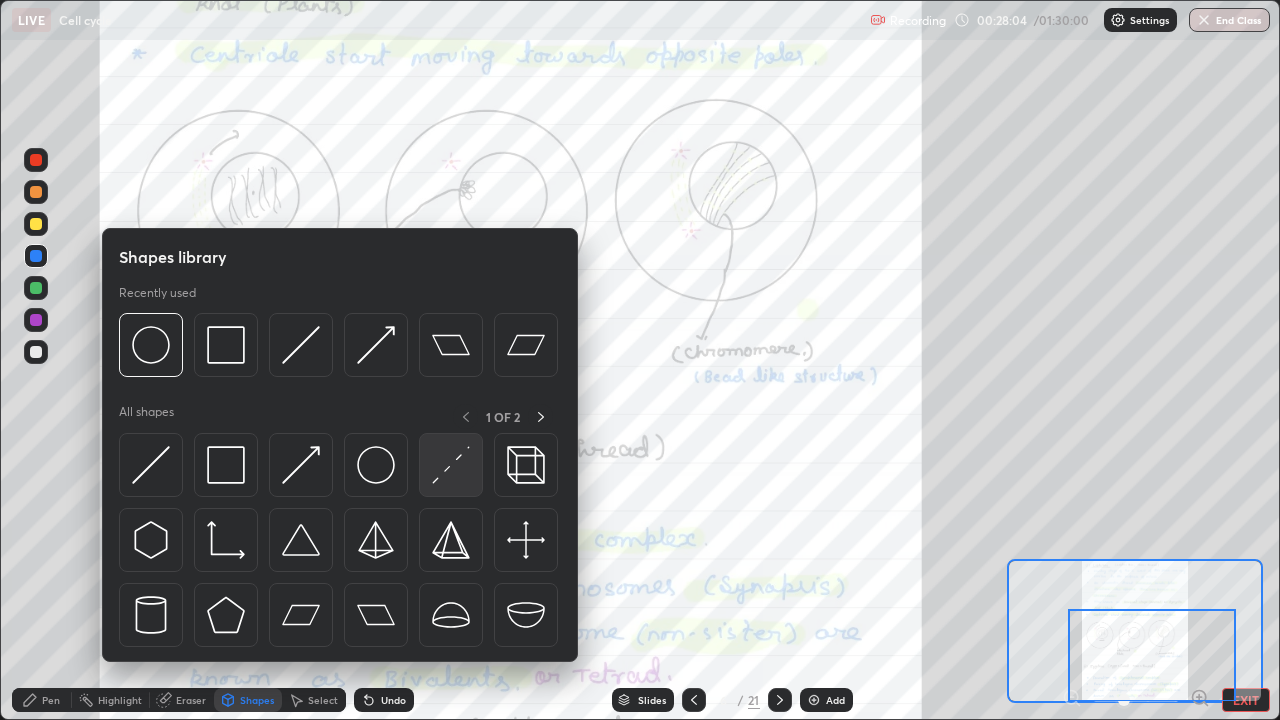 click at bounding box center [151, 345] 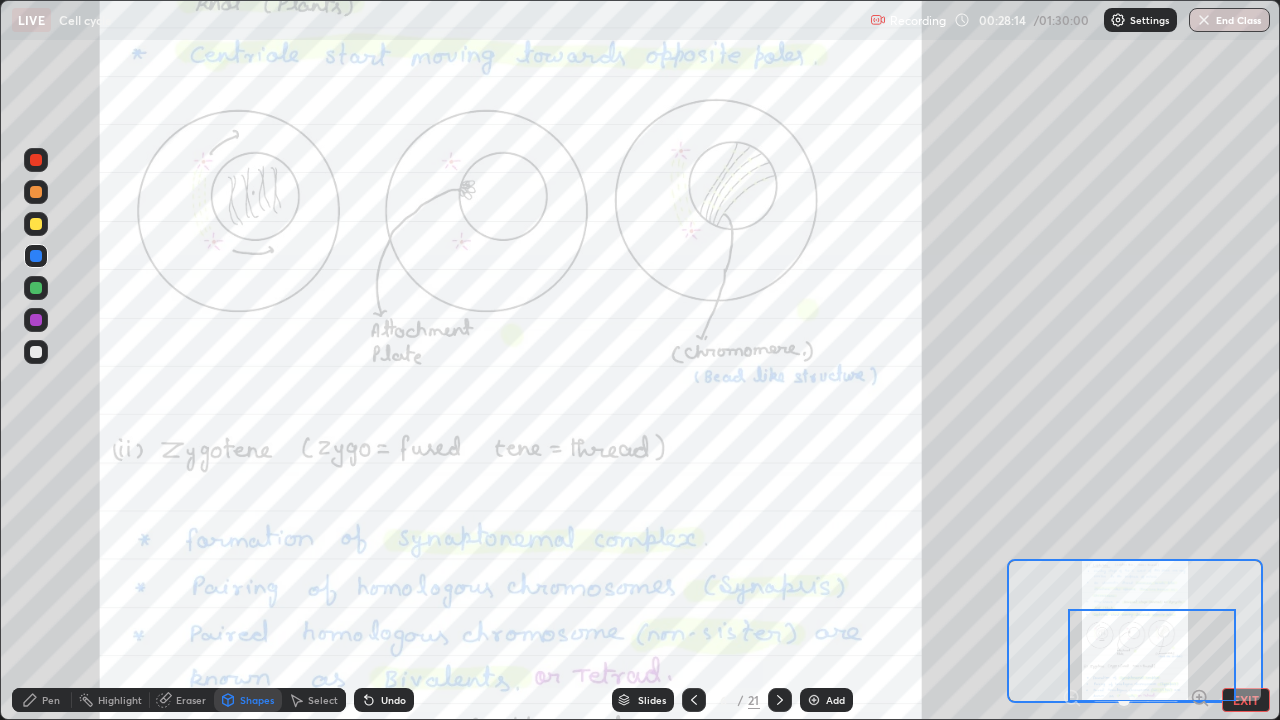 click on "Eraser" at bounding box center [191, 700] 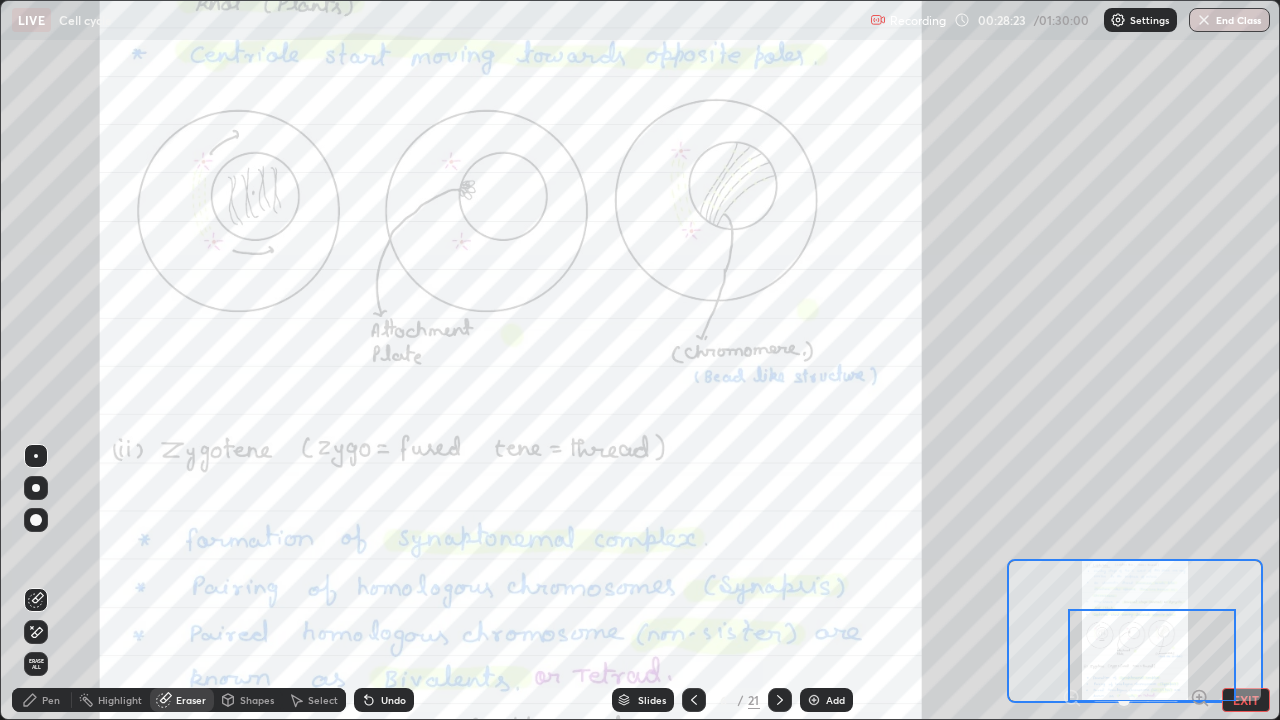 click on "Pen" at bounding box center (42, 700) 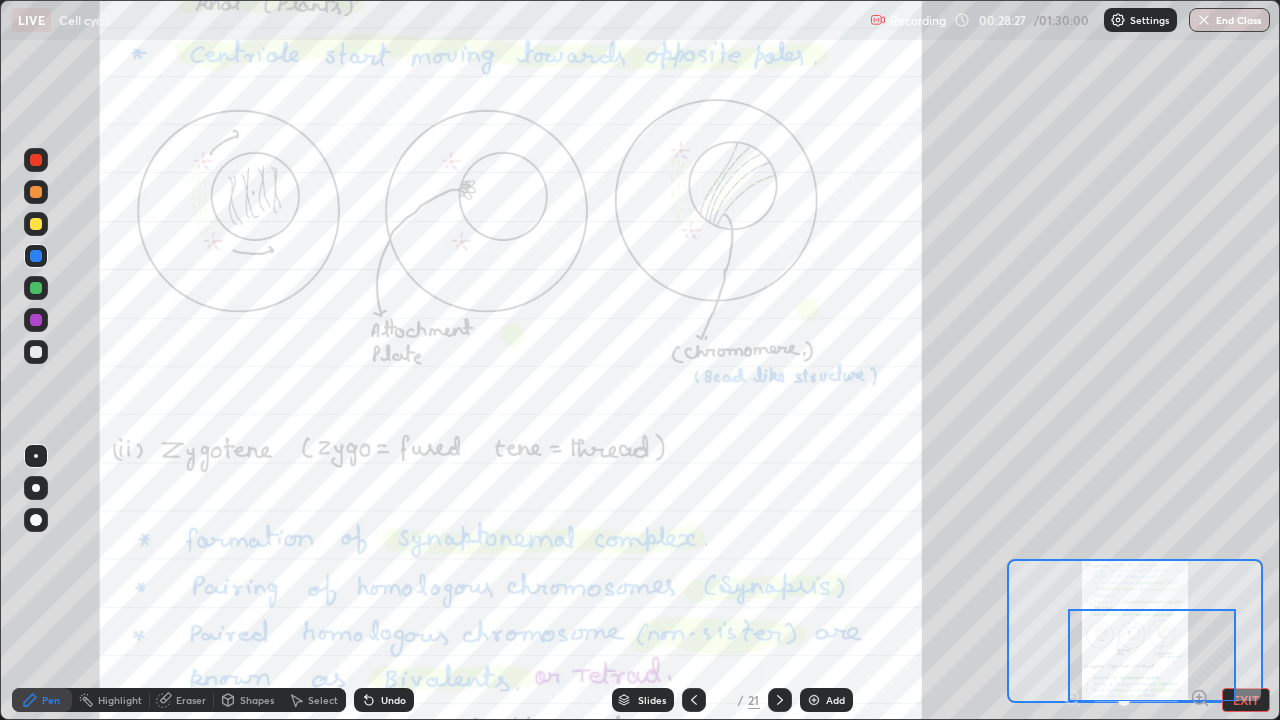 click at bounding box center (36, 352) 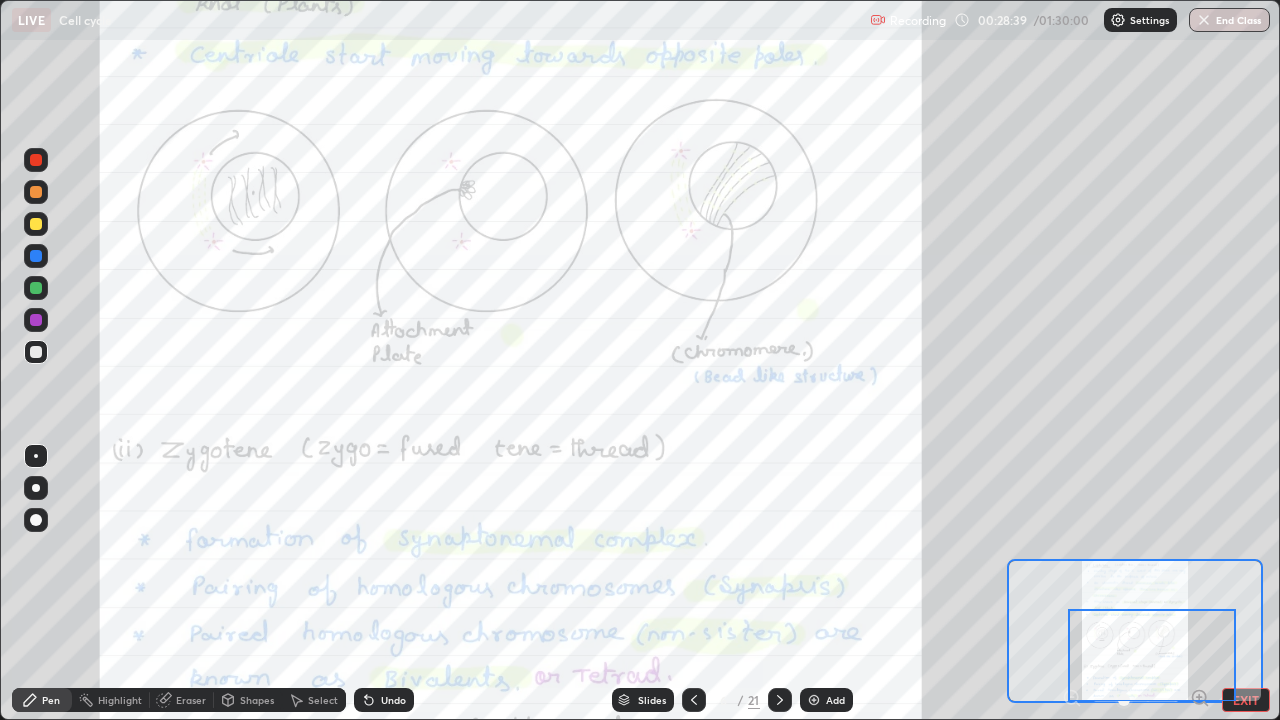 click at bounding box center [36, 224] 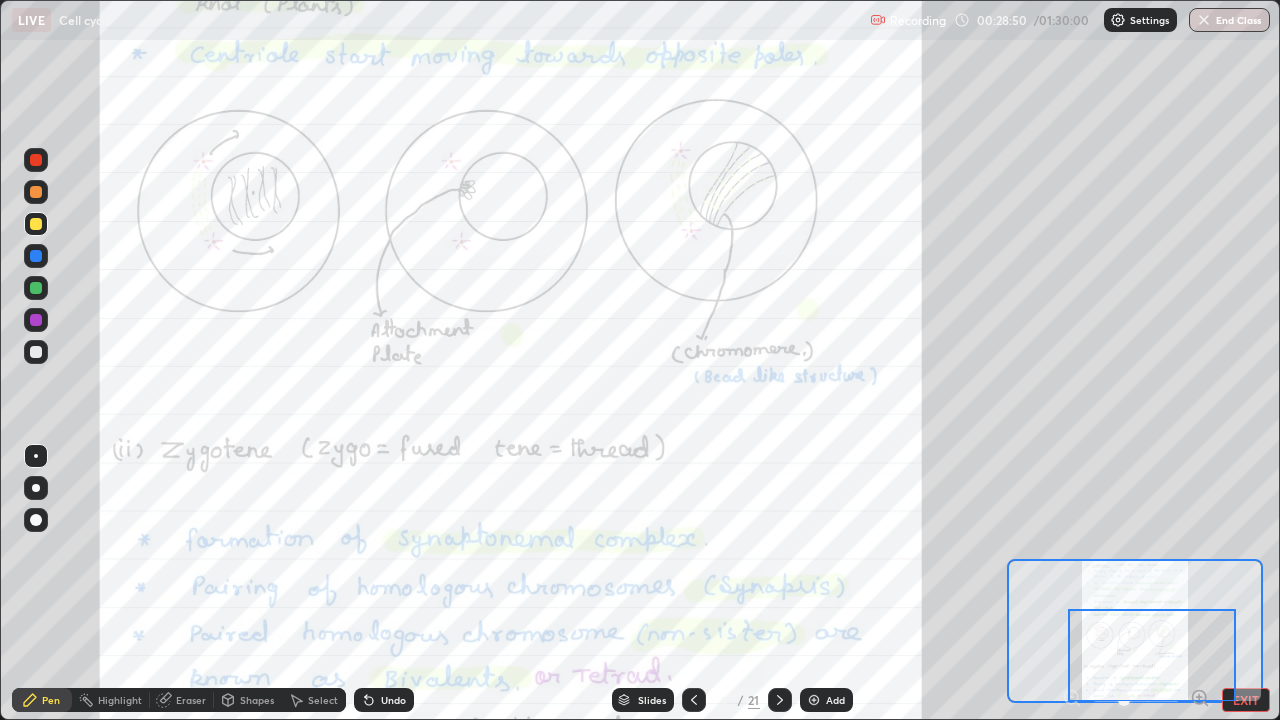 click at bounding box center (36, 288) 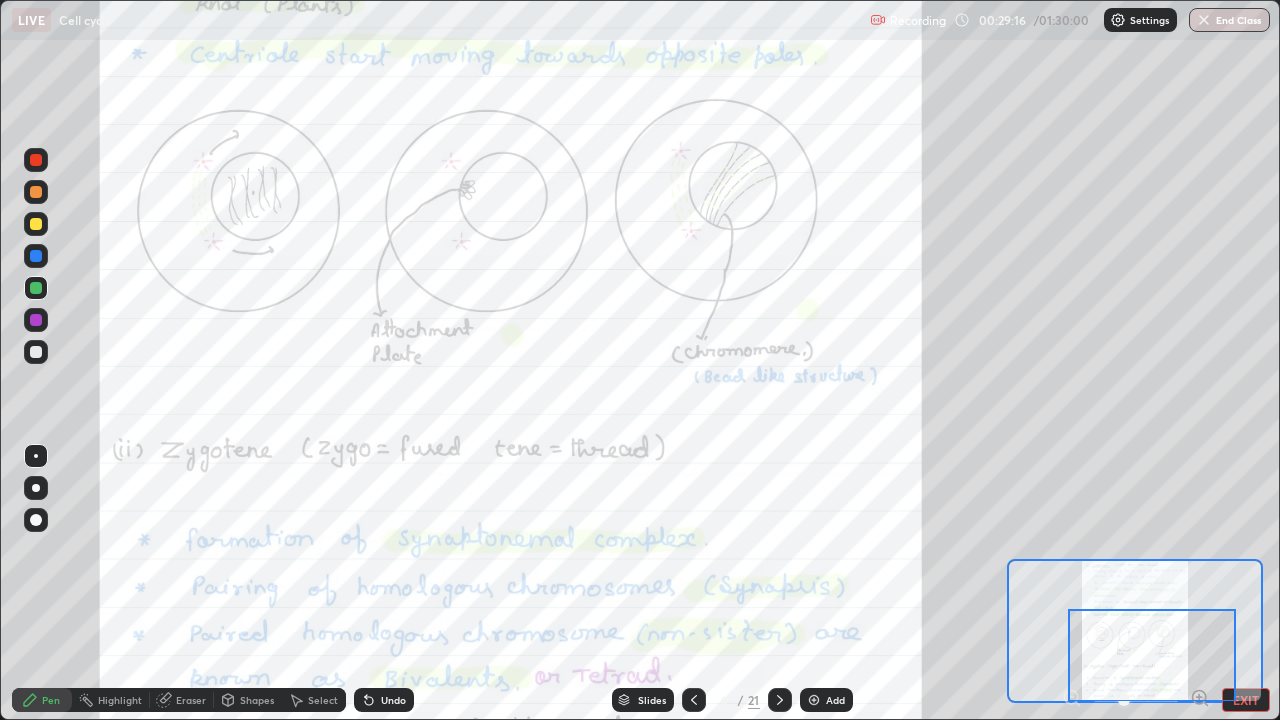 click at bounding box center (36, 320) 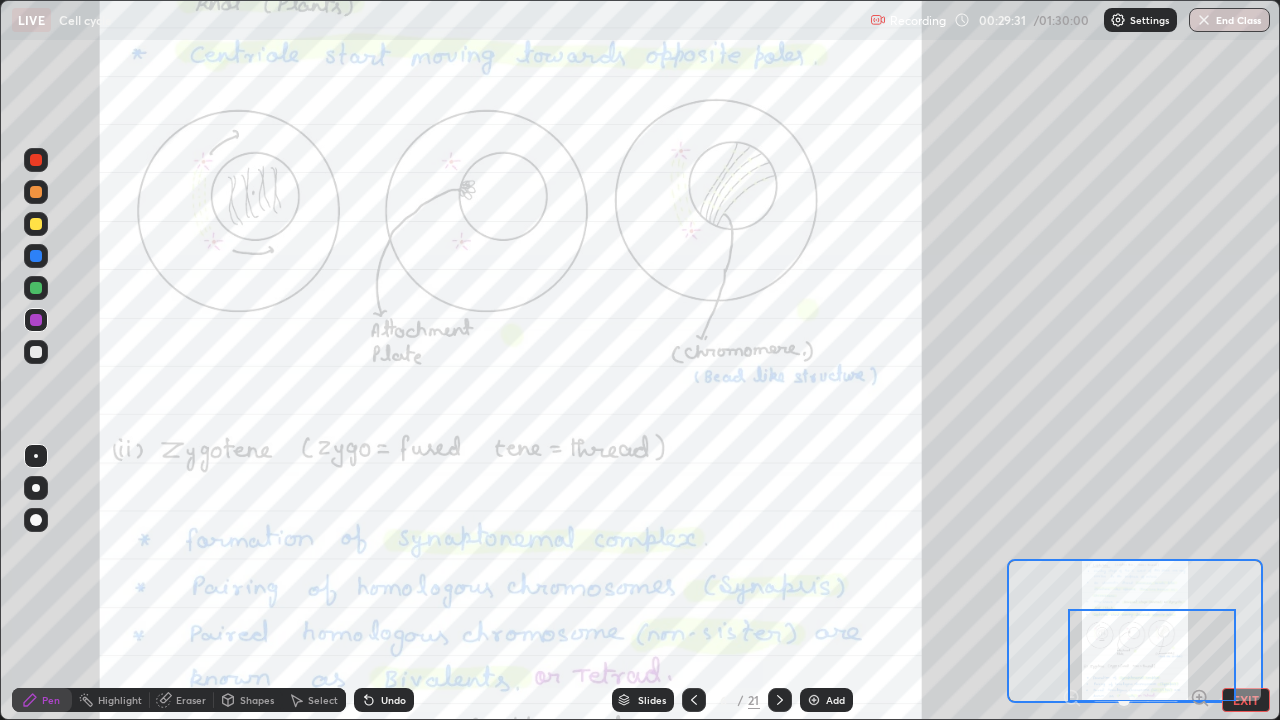 click at bounding box center (36, 352) 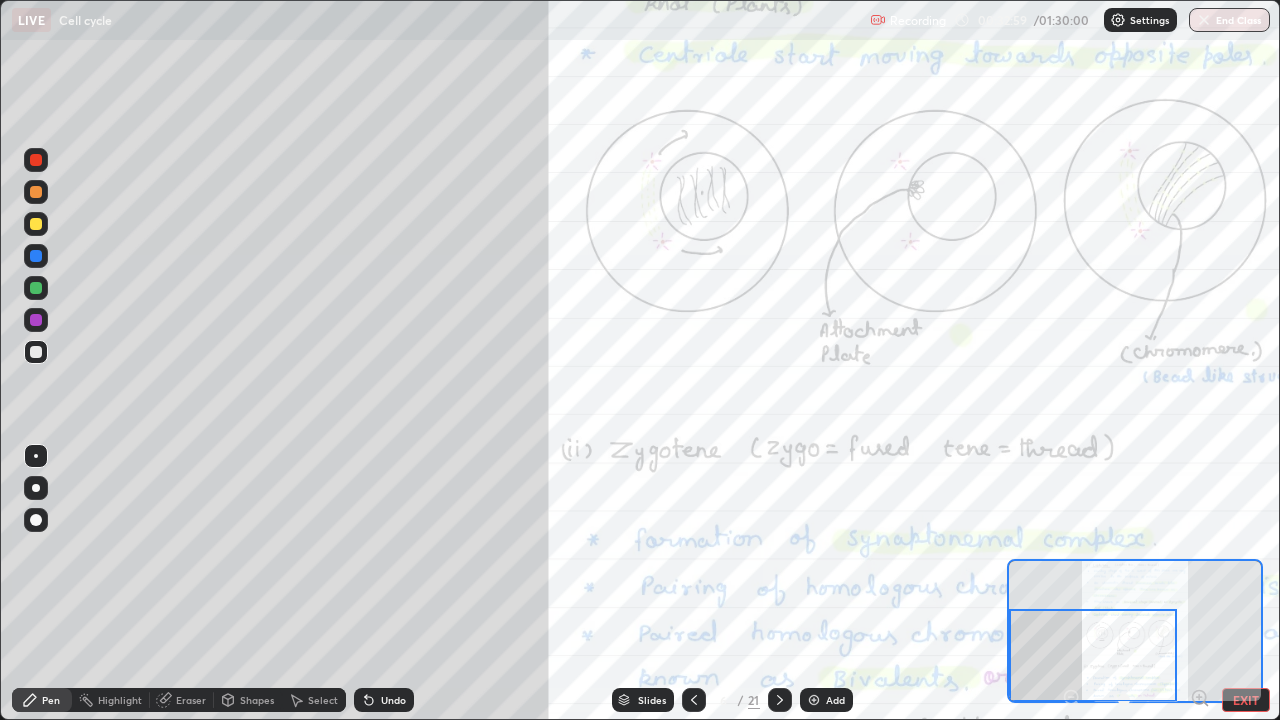 click on "Eraser" at bounding box center (191, 700) 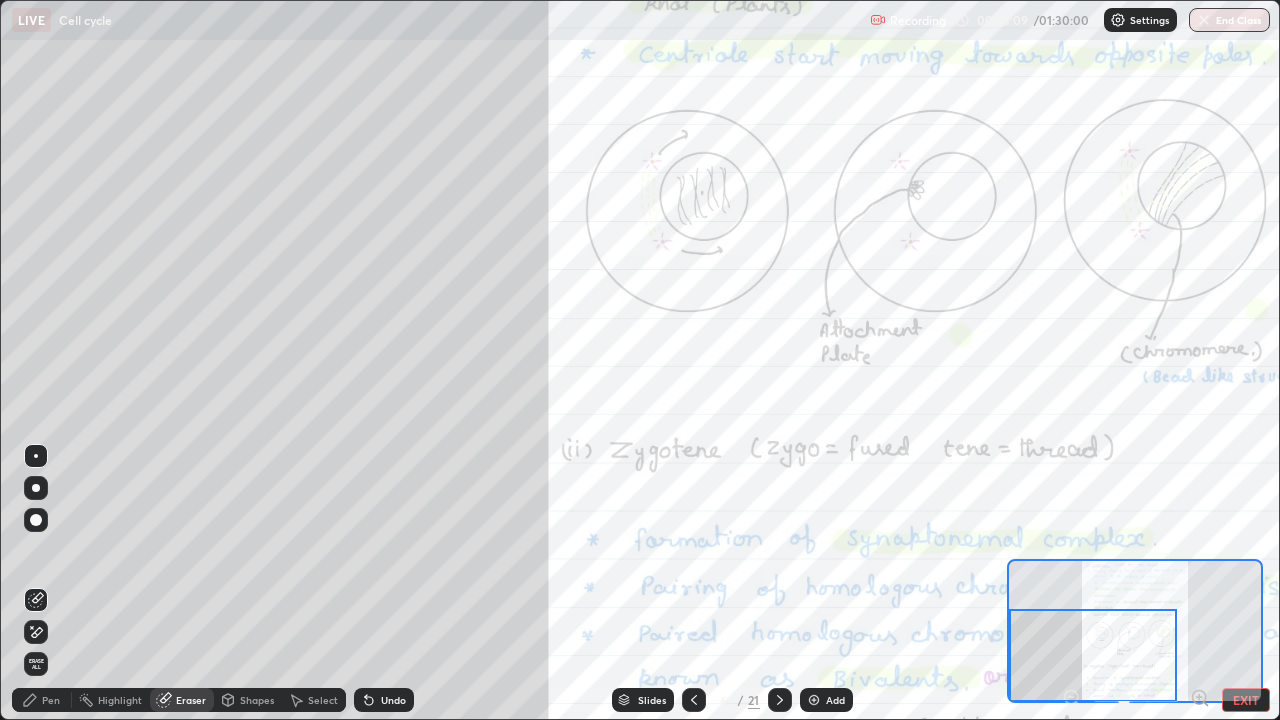 click on "Pen" at bounding box center [51, 700] 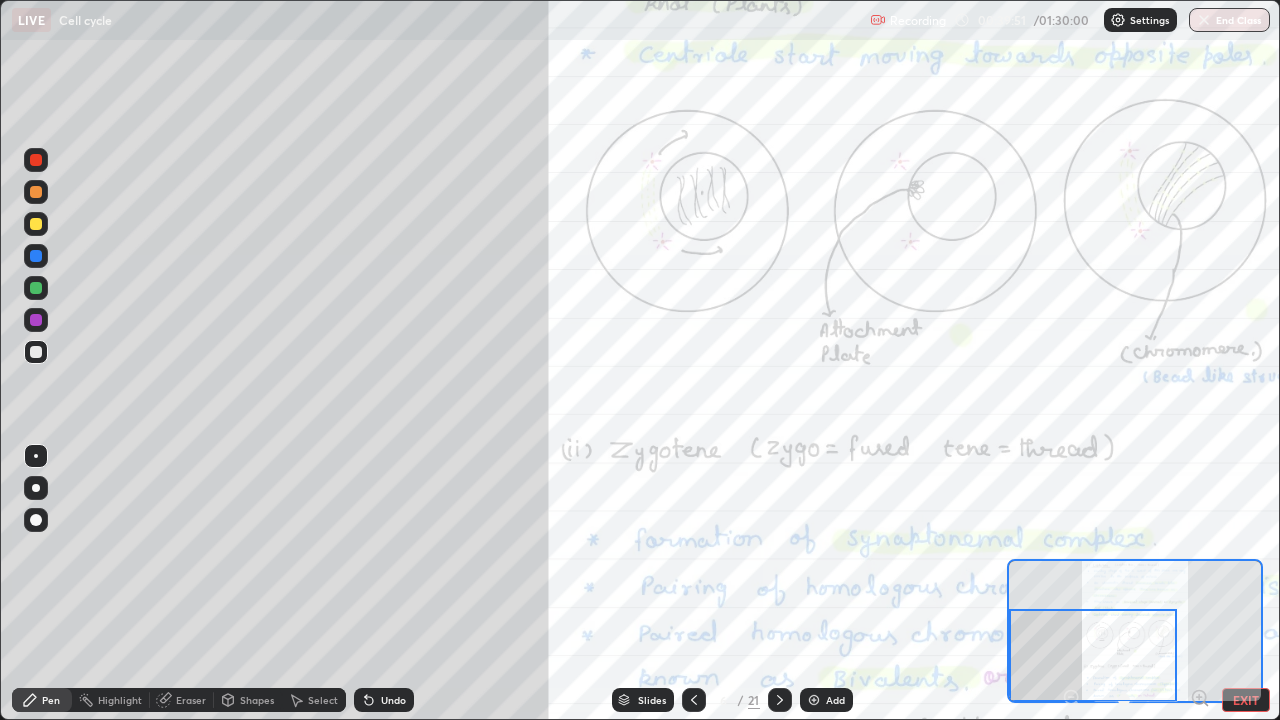 click 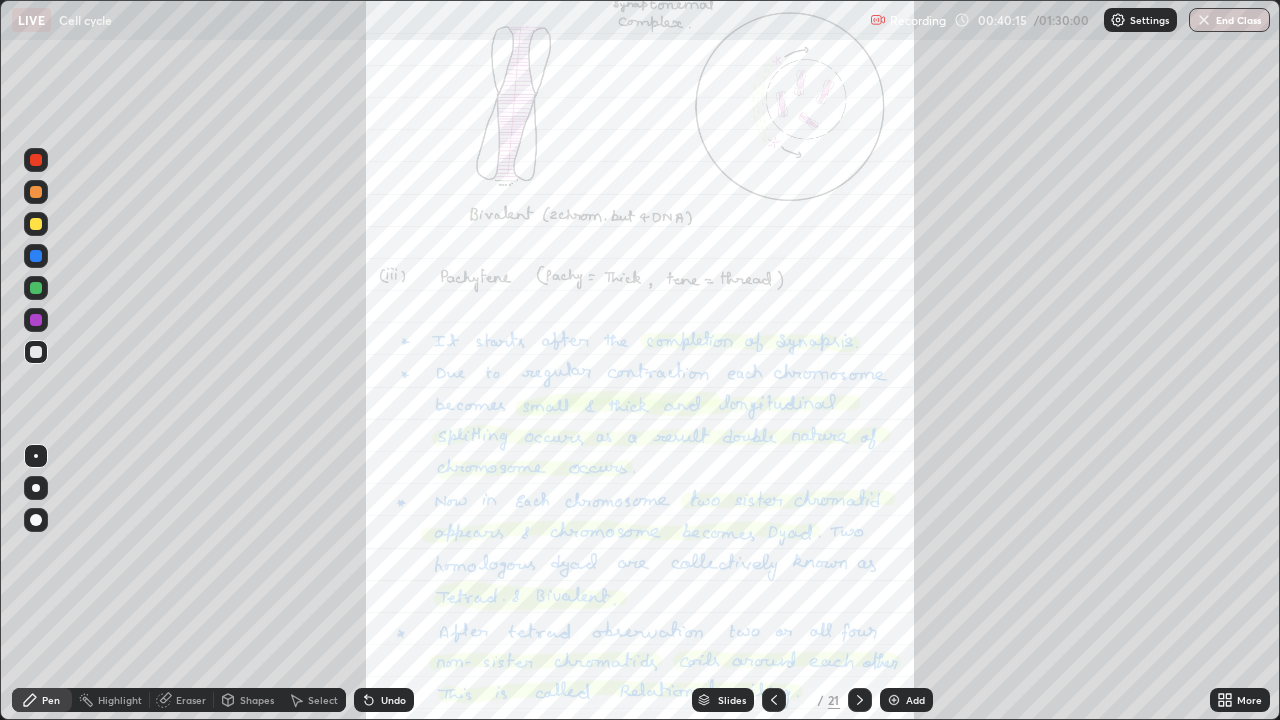 click 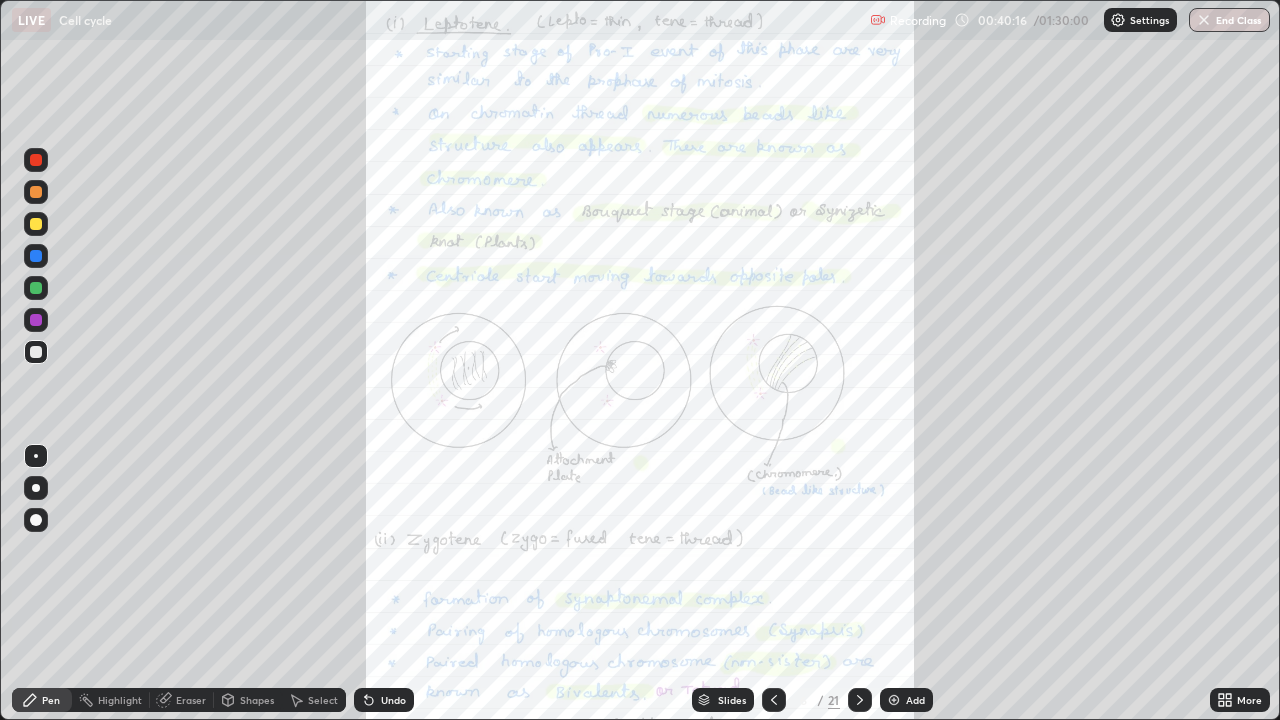 click 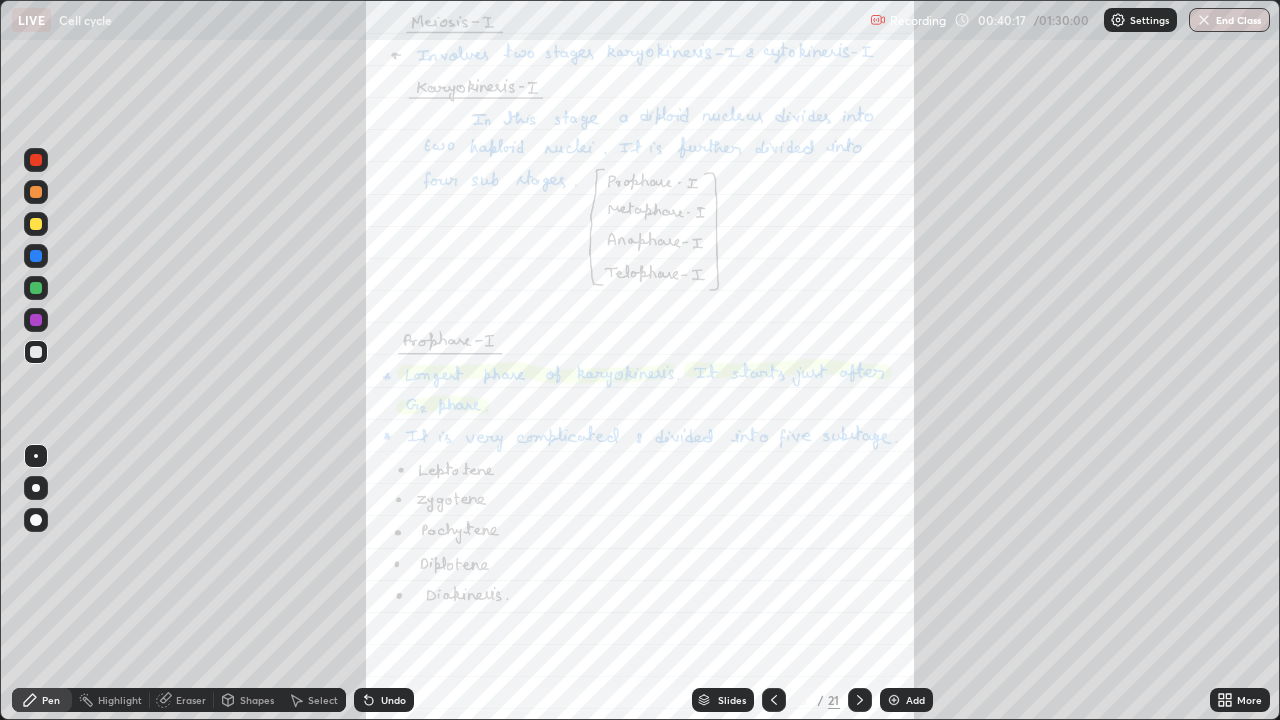 click 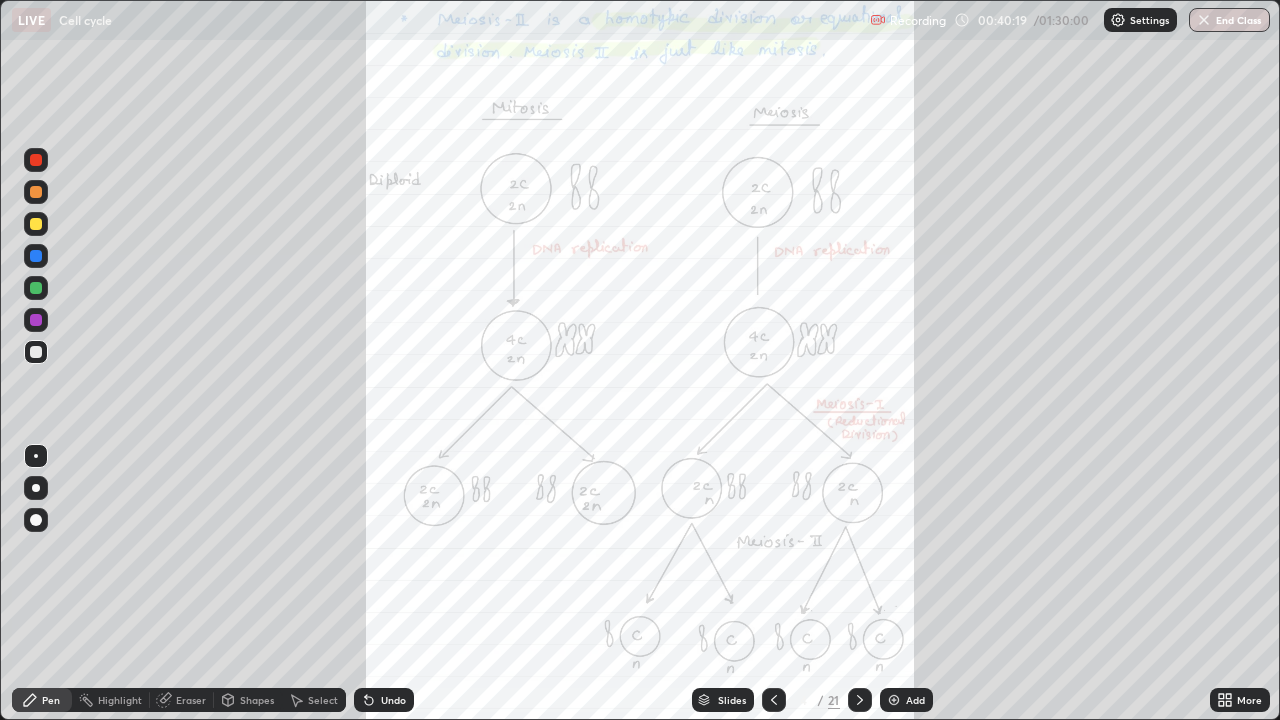 click 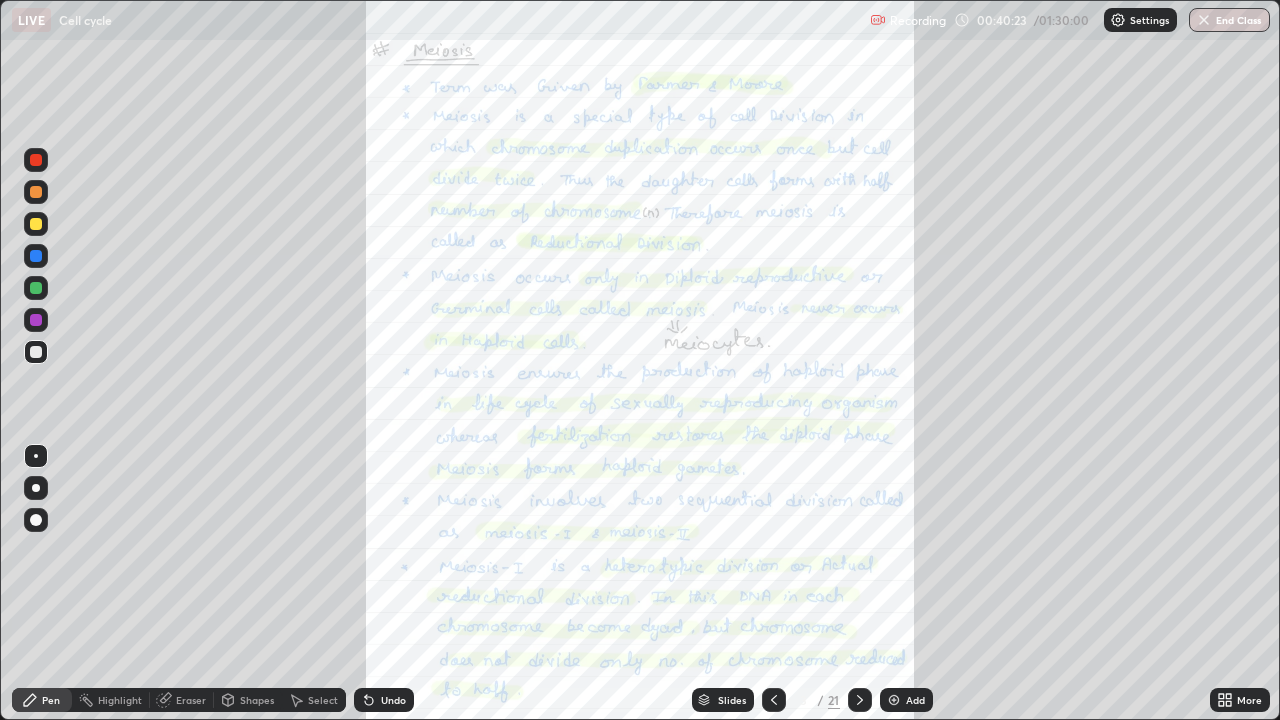 click 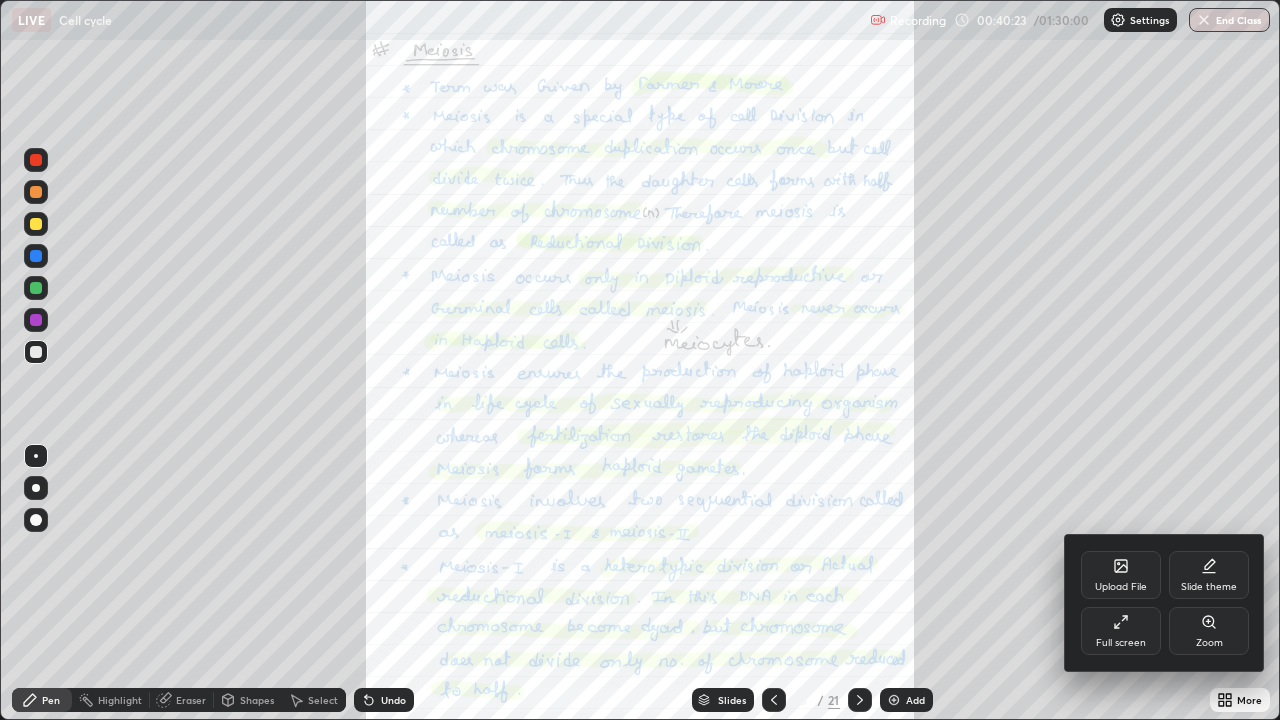 click on "Zoom" at bounding box center [1209, 631] 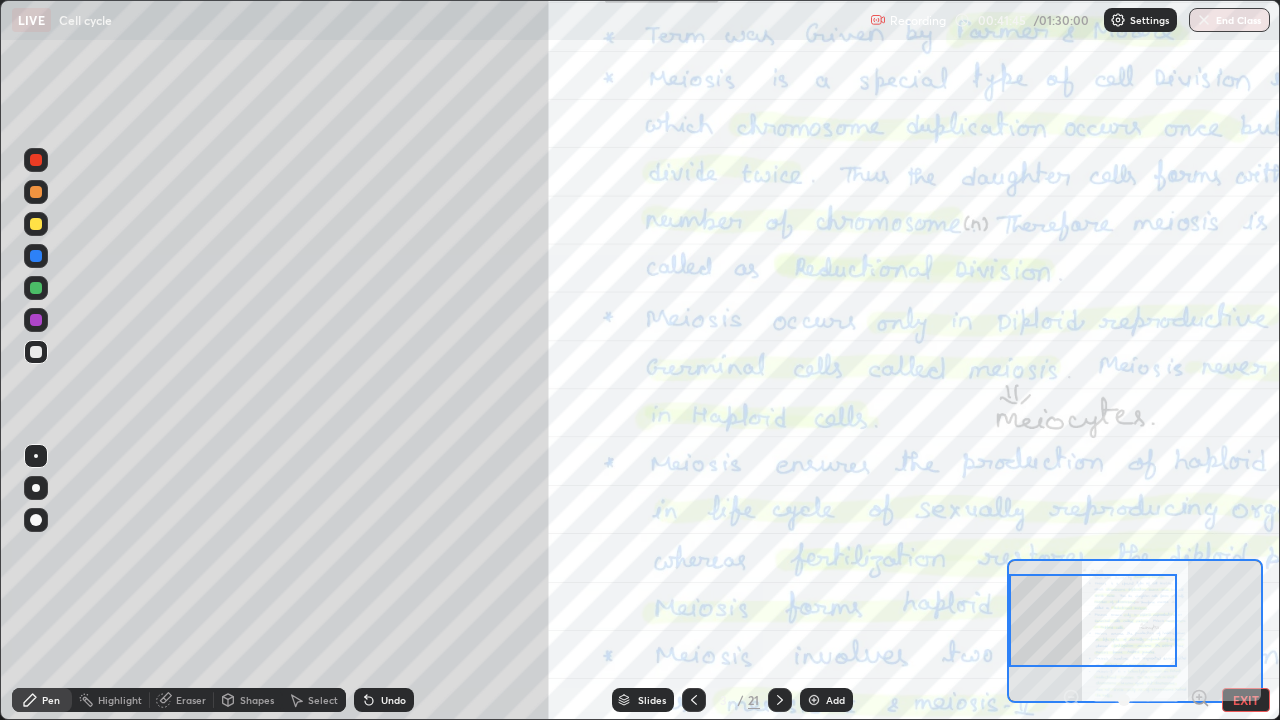 click at bounding box center (36, 352) 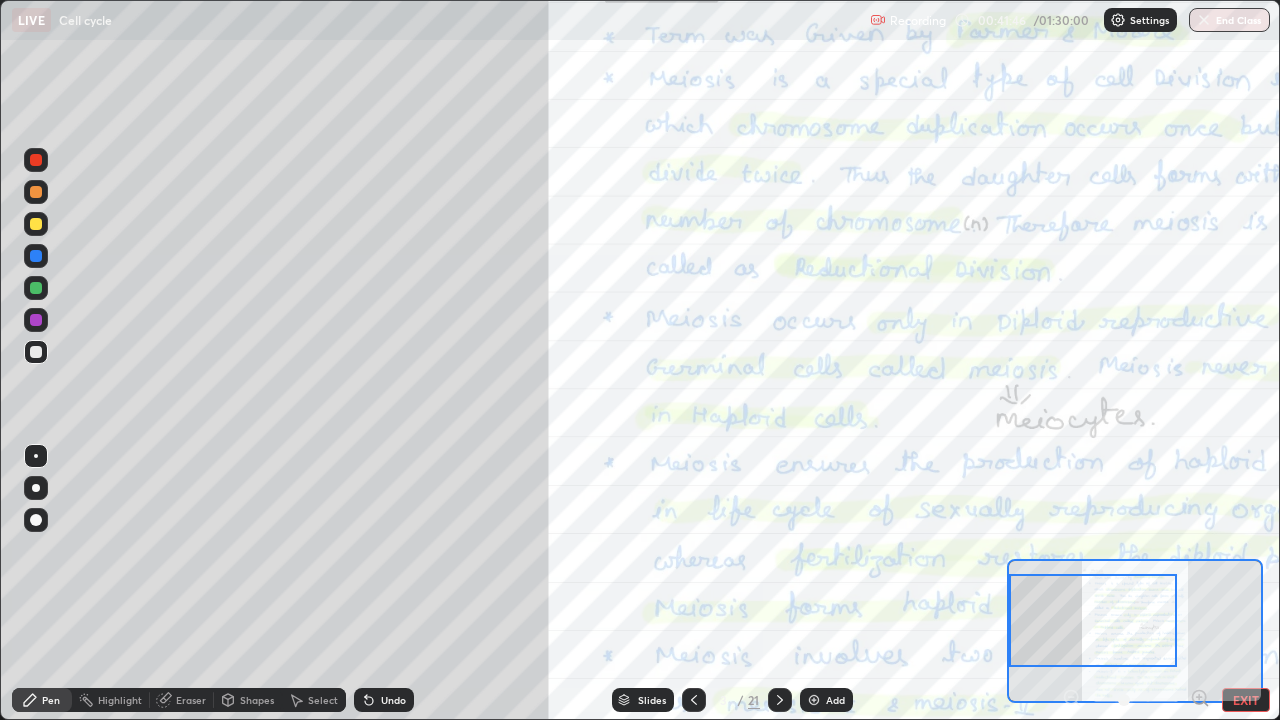 click at bounding box center (36, 352) 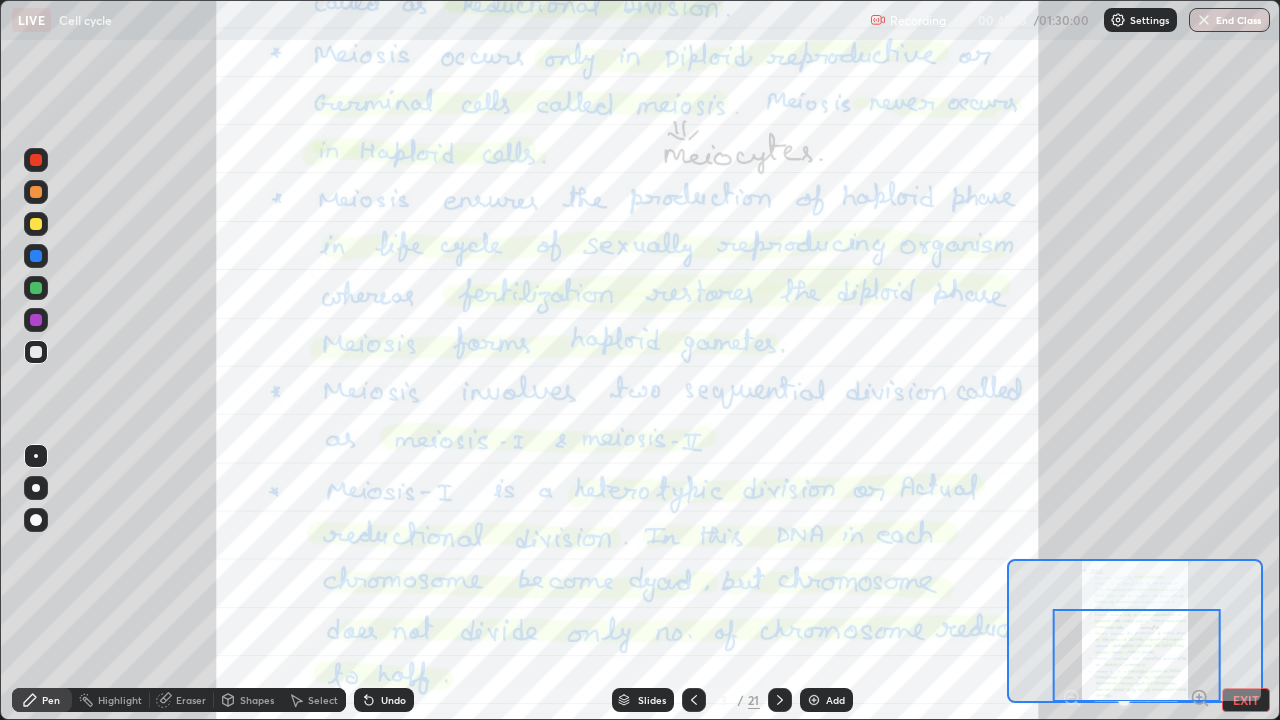 click 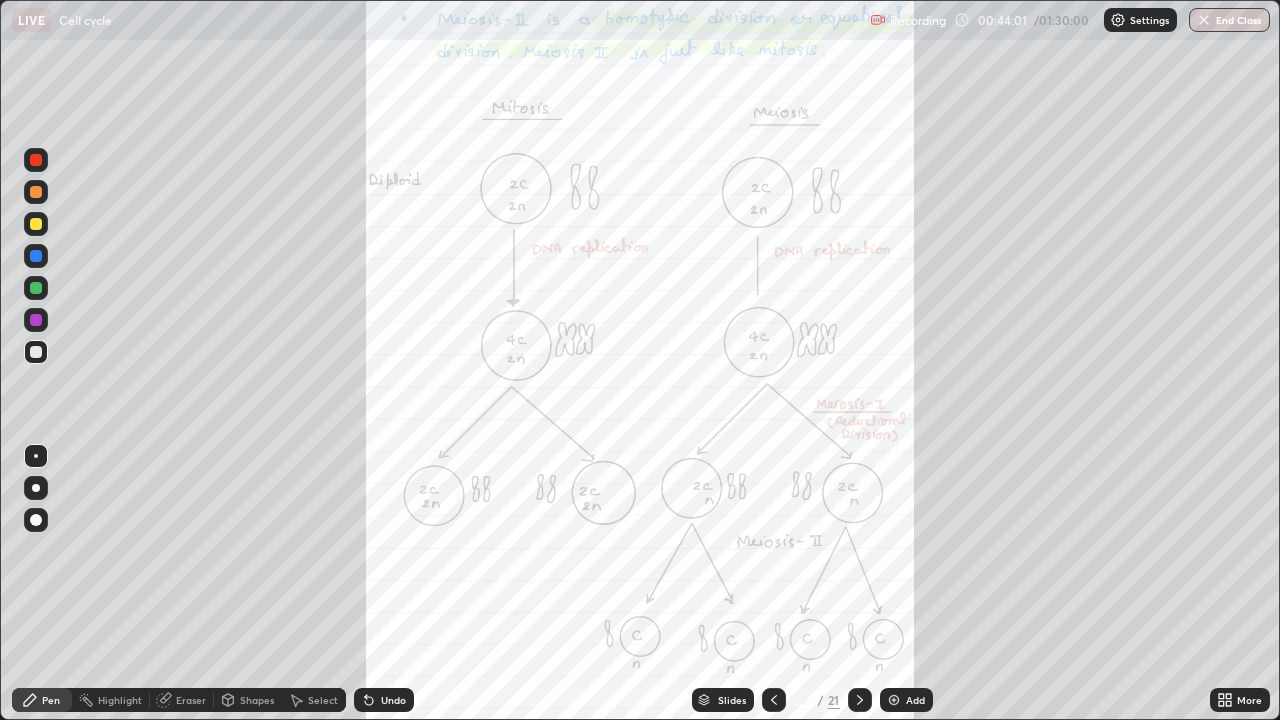 click 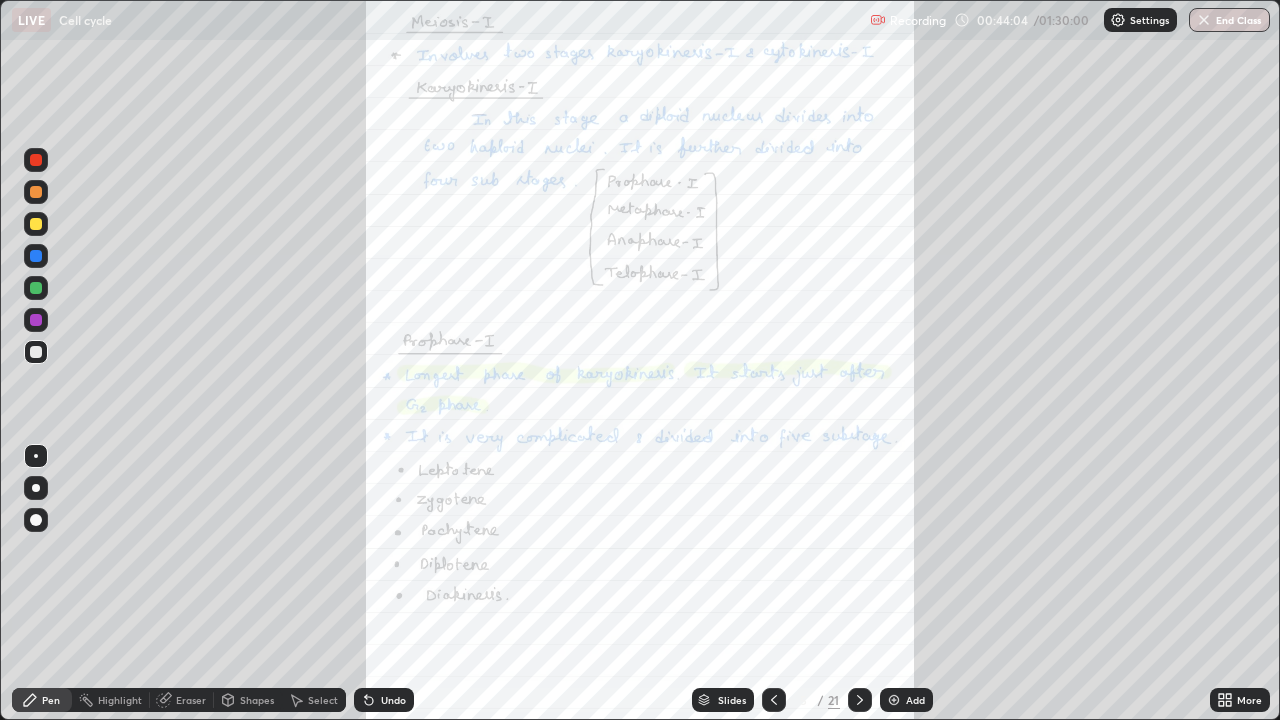 click on "More" at bounding box center (1249, 700) 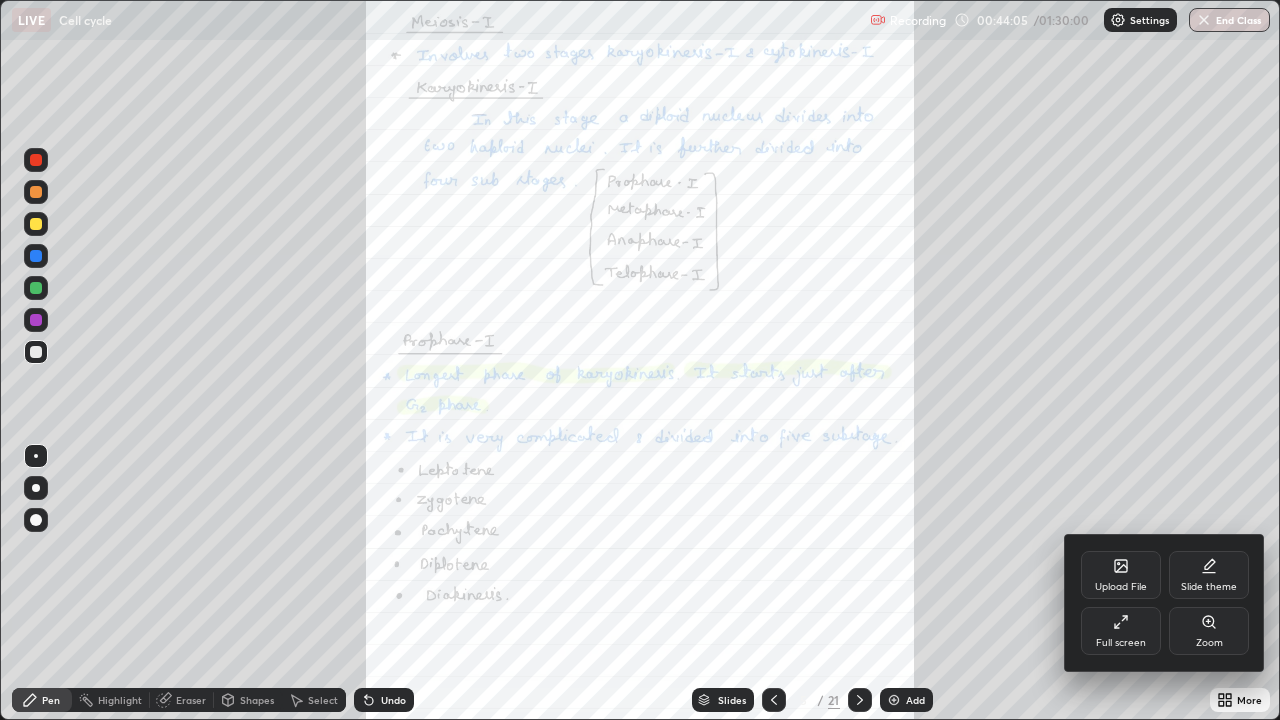 click on "Zoom" at bounding box center (1209, 643) 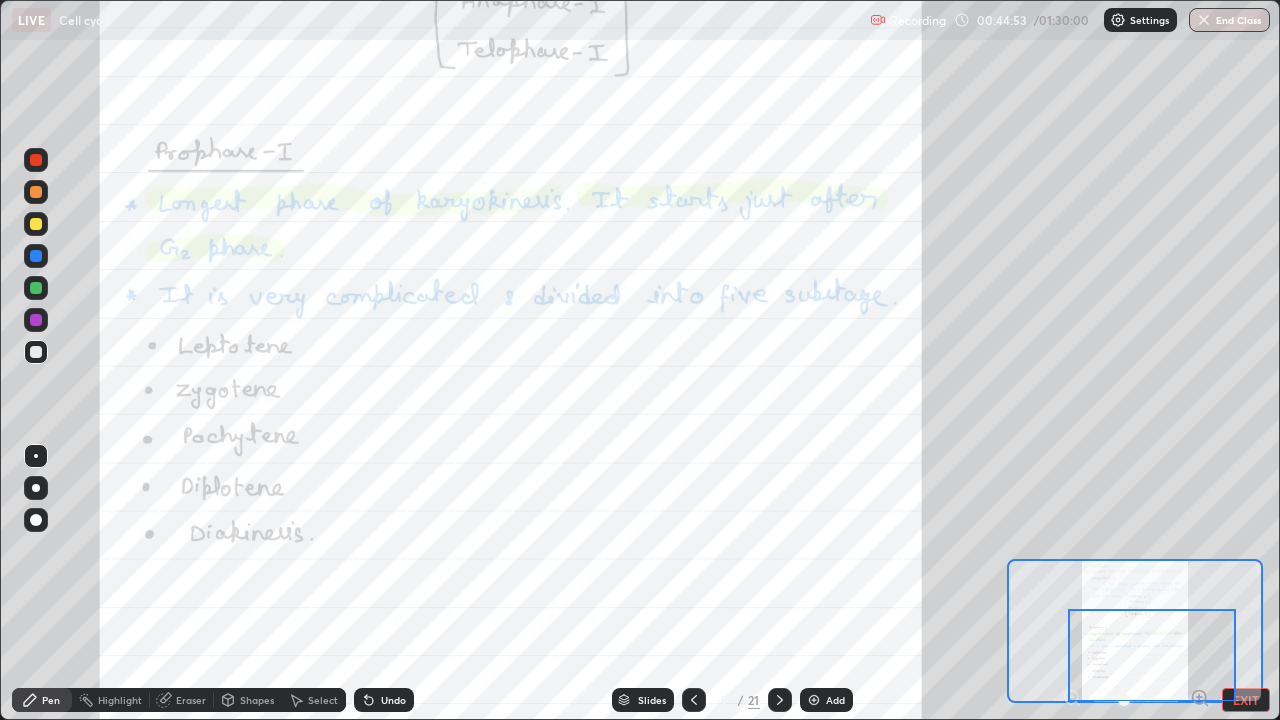 click 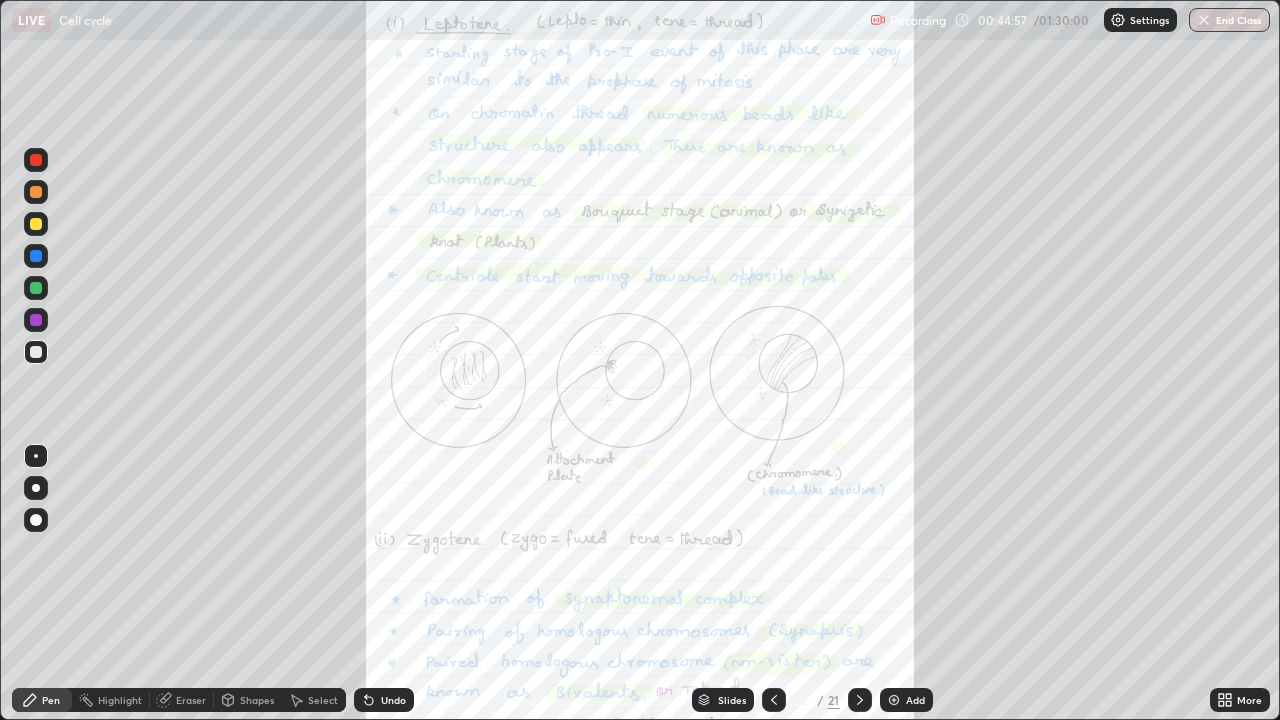 click on "More" at bounding box center (1249, 700) 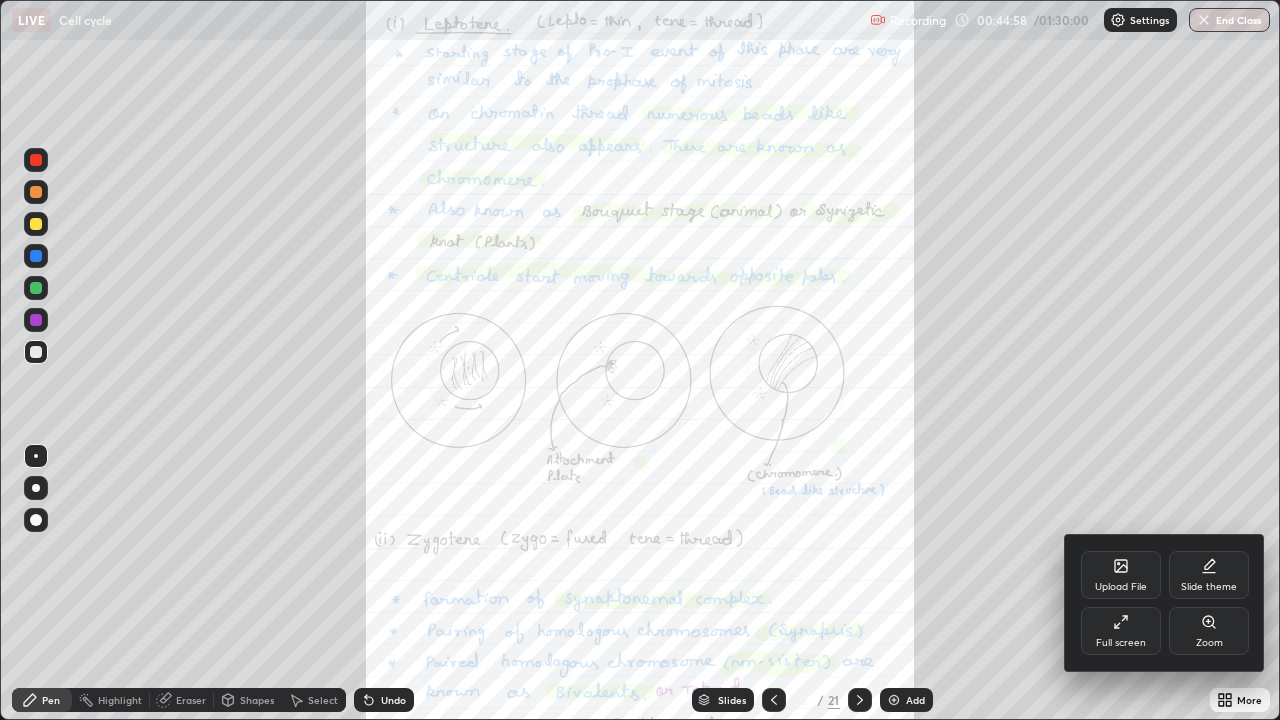 click on "Zoom" at bounding box center [1209, 631] 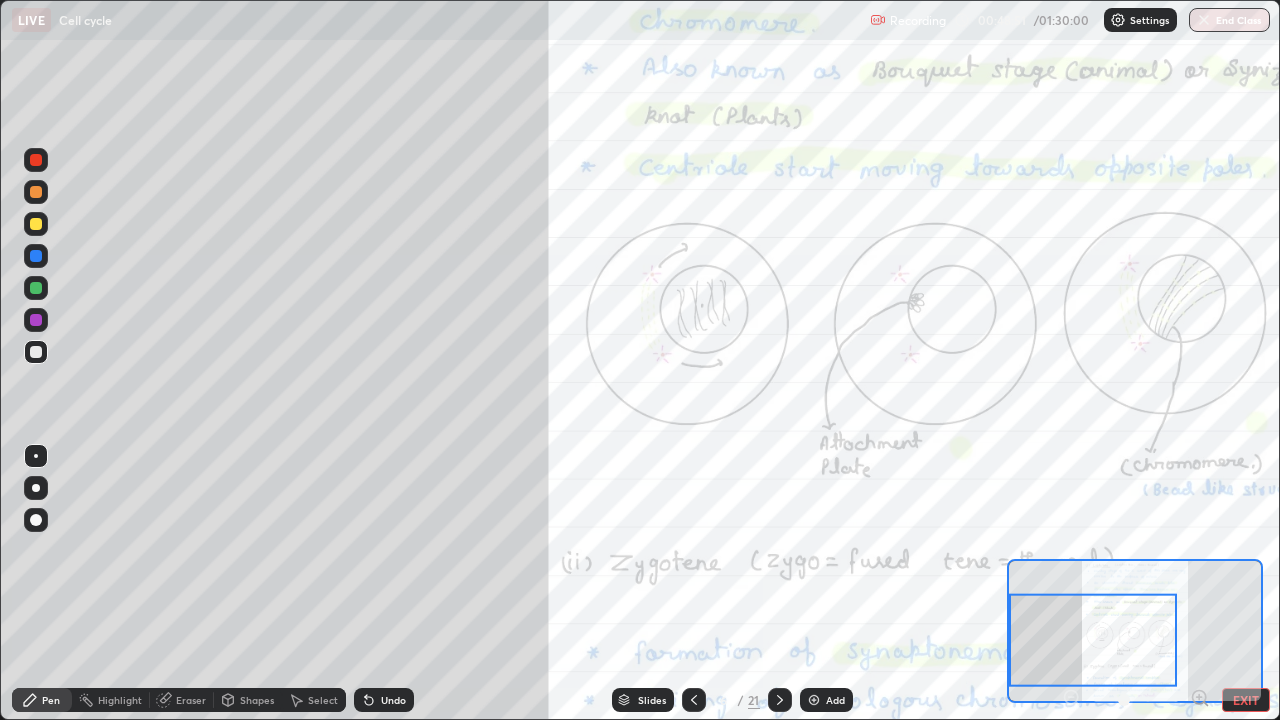 click 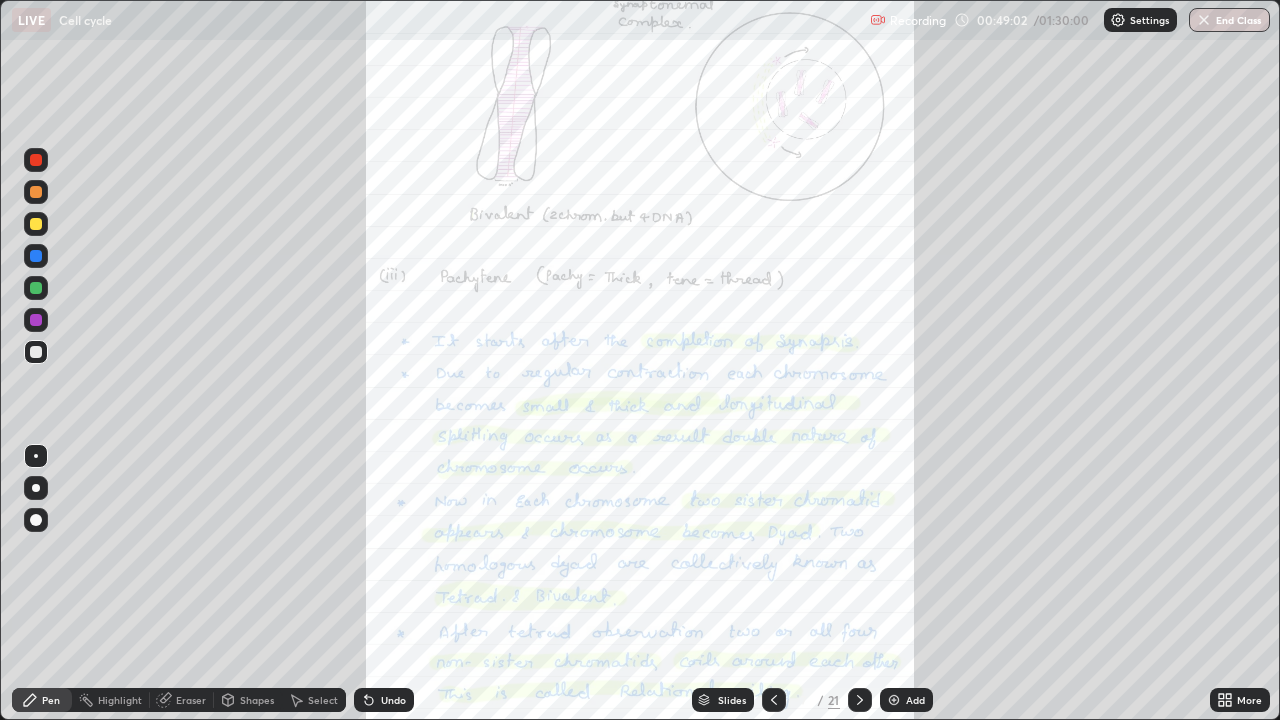 click on "More" at bounding box center [1240, 700] 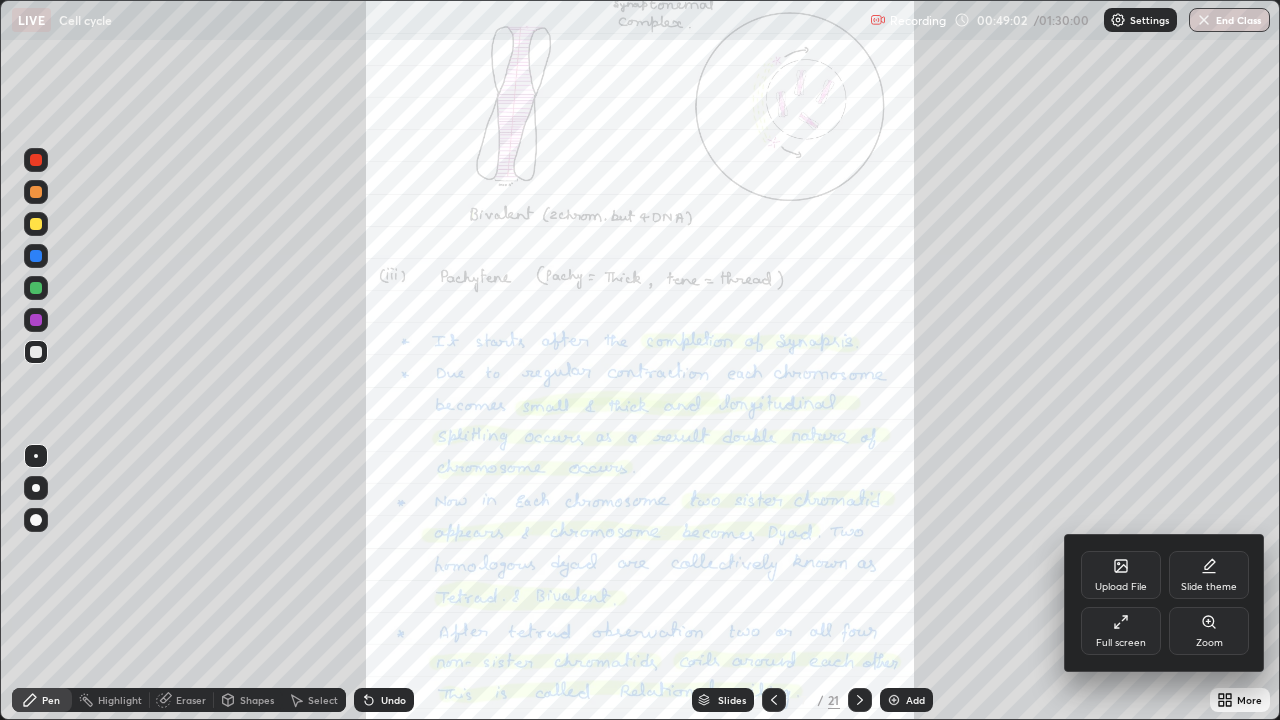 click 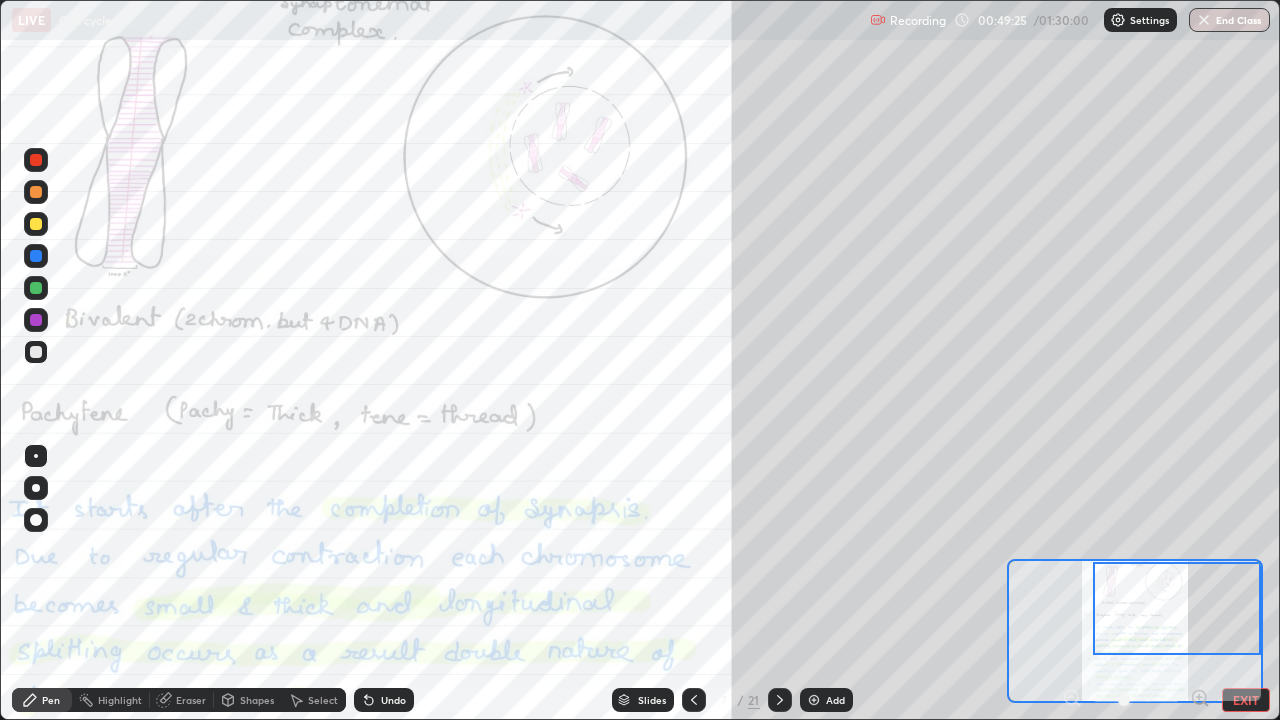 click at bounding box center [36, 256] 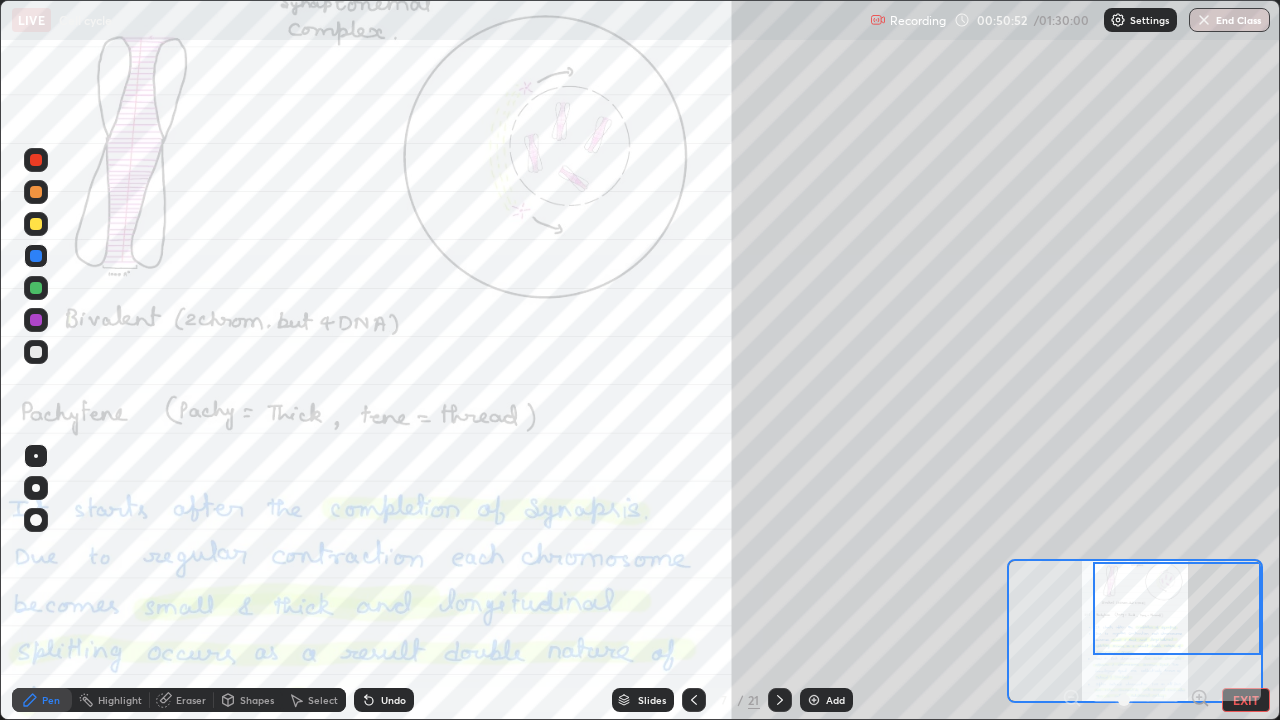 click at bounding box center [36, 352] 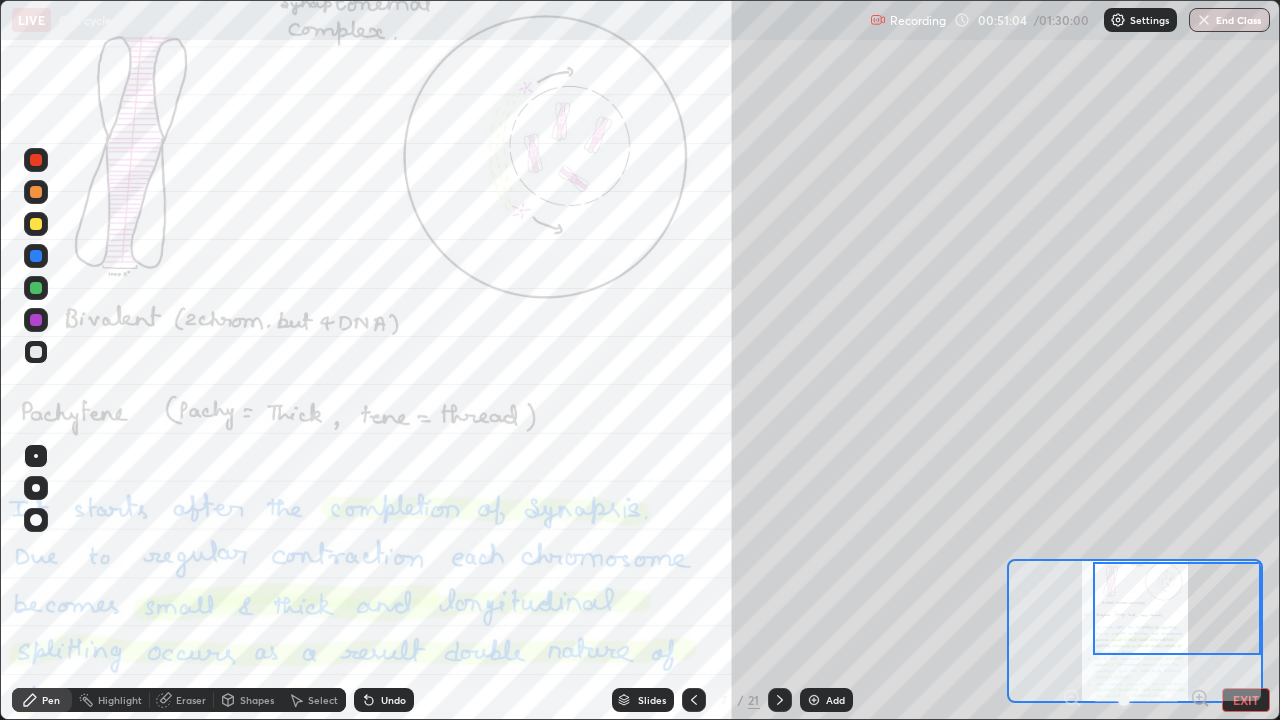 click at bounding box center [36, 224] 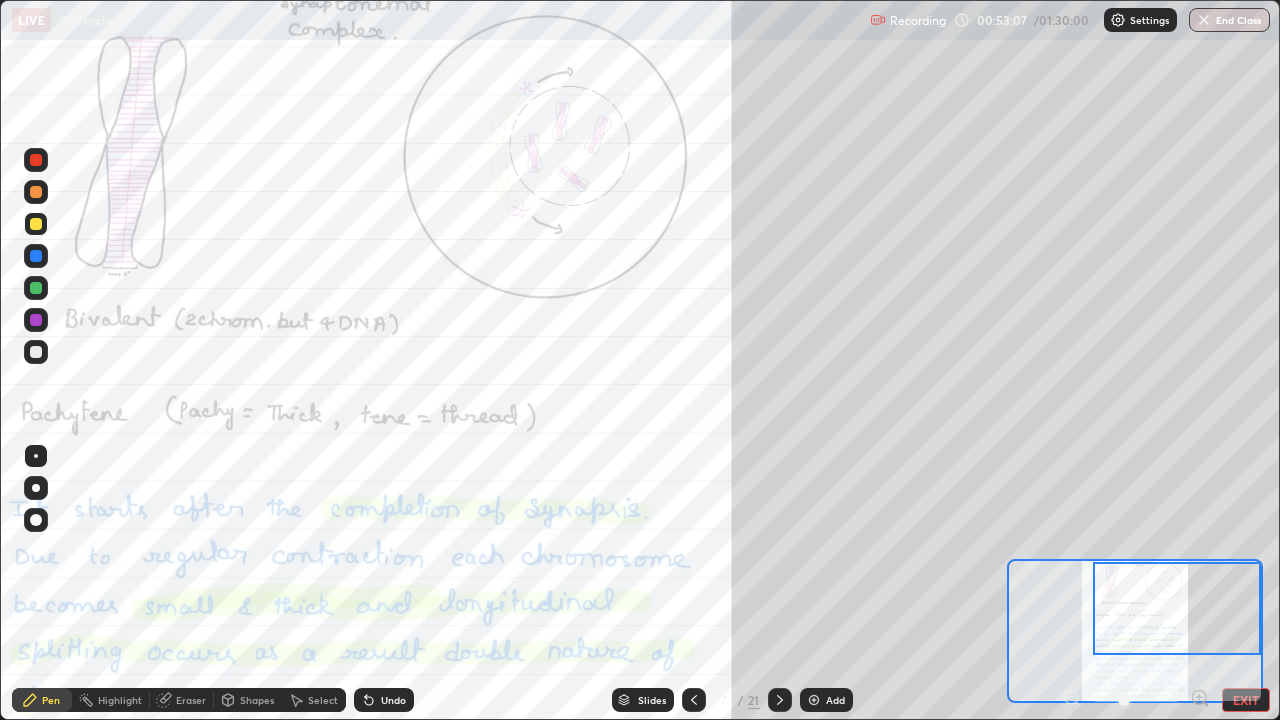 click 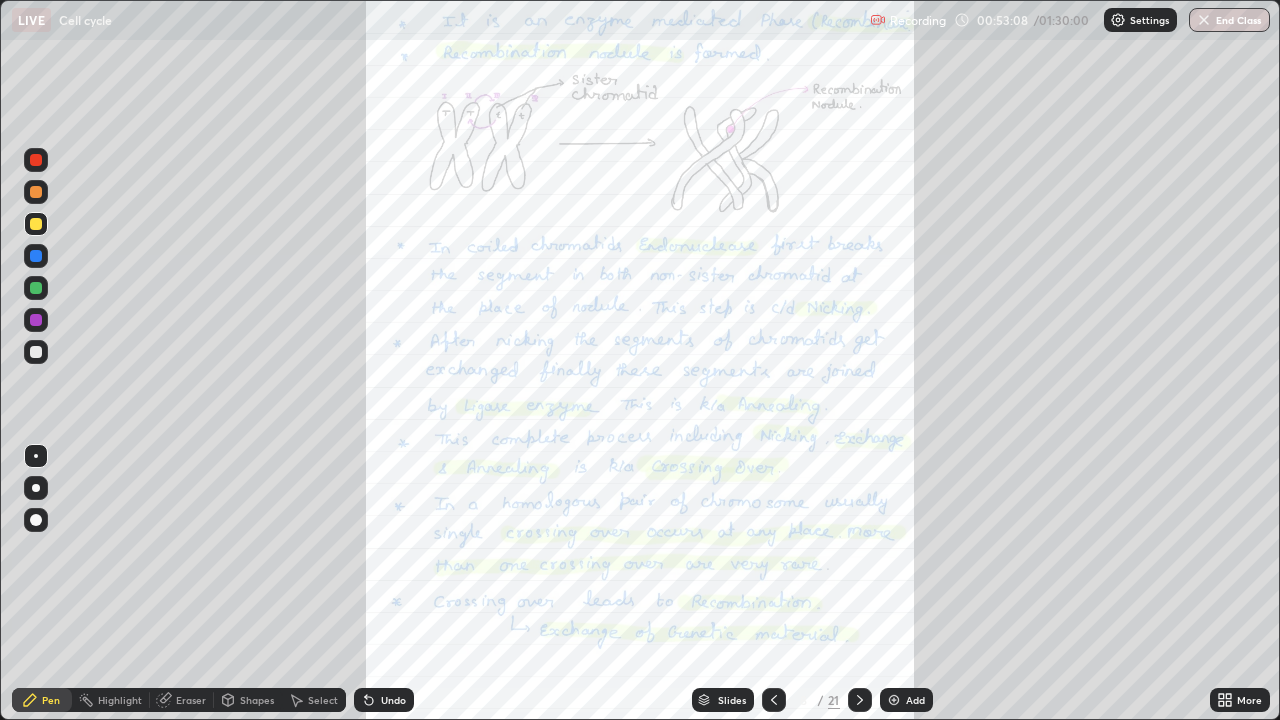click 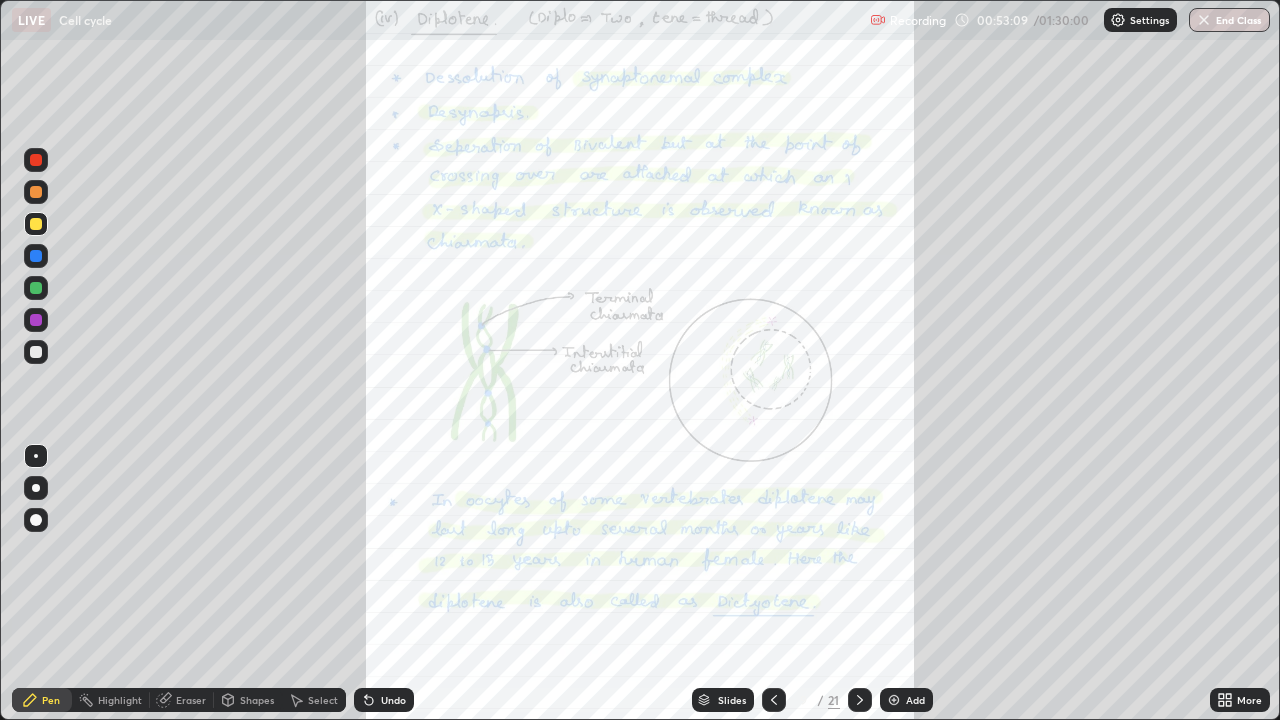 click 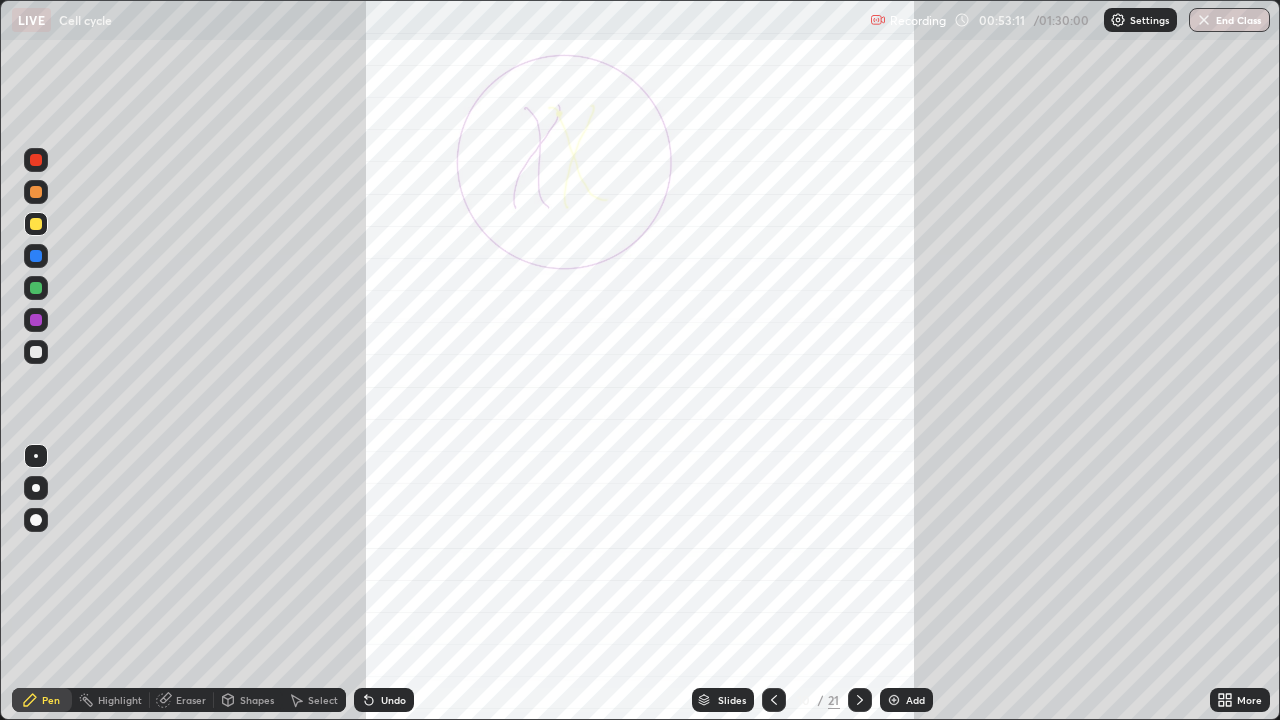 click 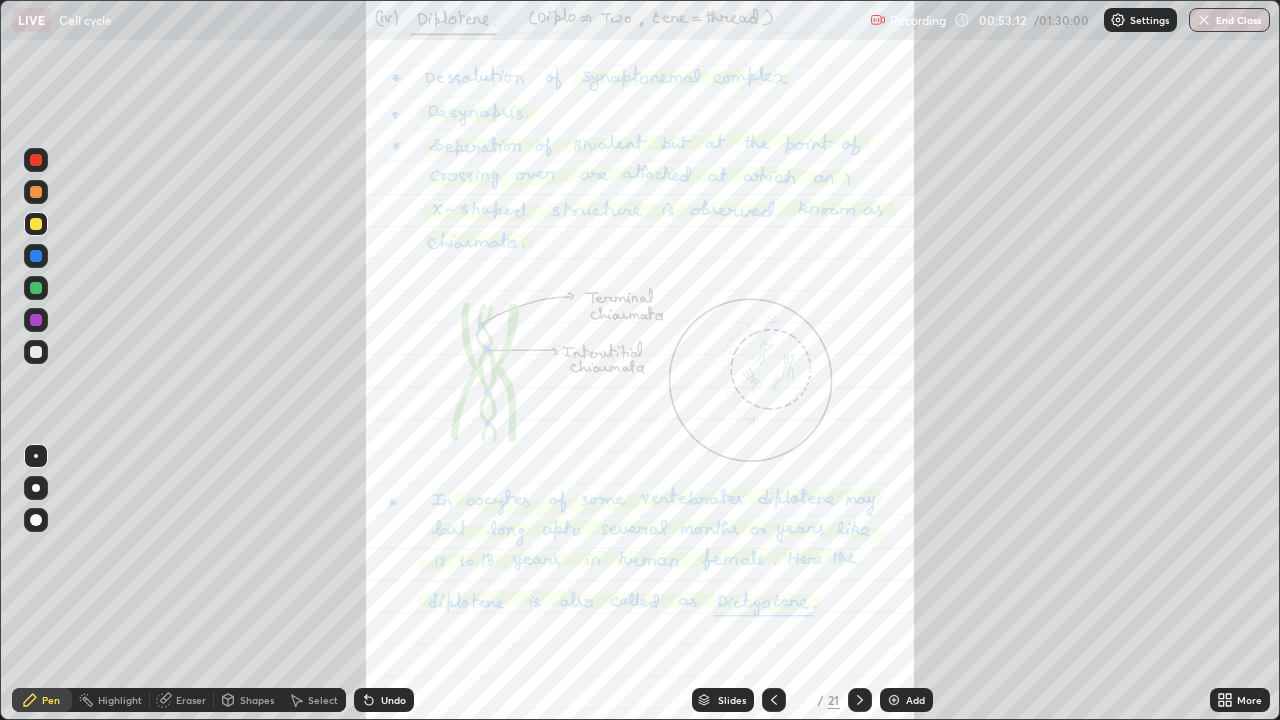 click on "Add" at bounding box center (915, 700) 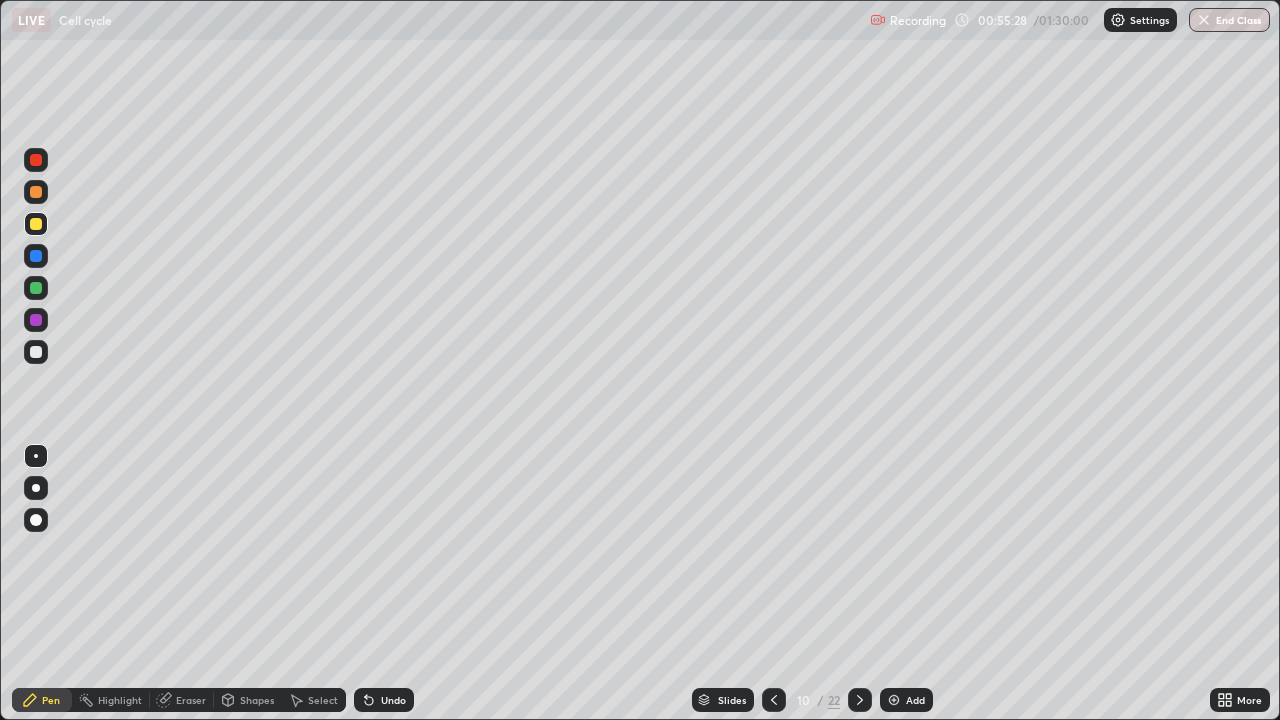 click at bounding box center [36, 352] 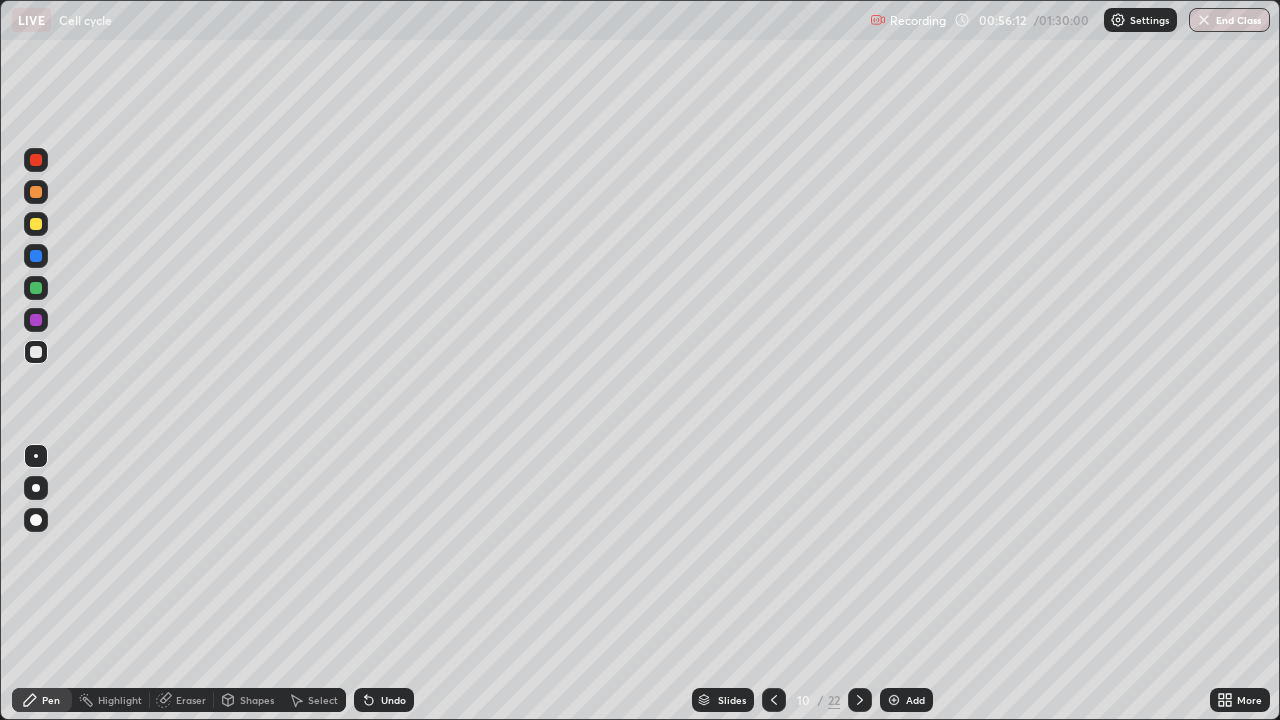 click at bounding box center [36, 256] 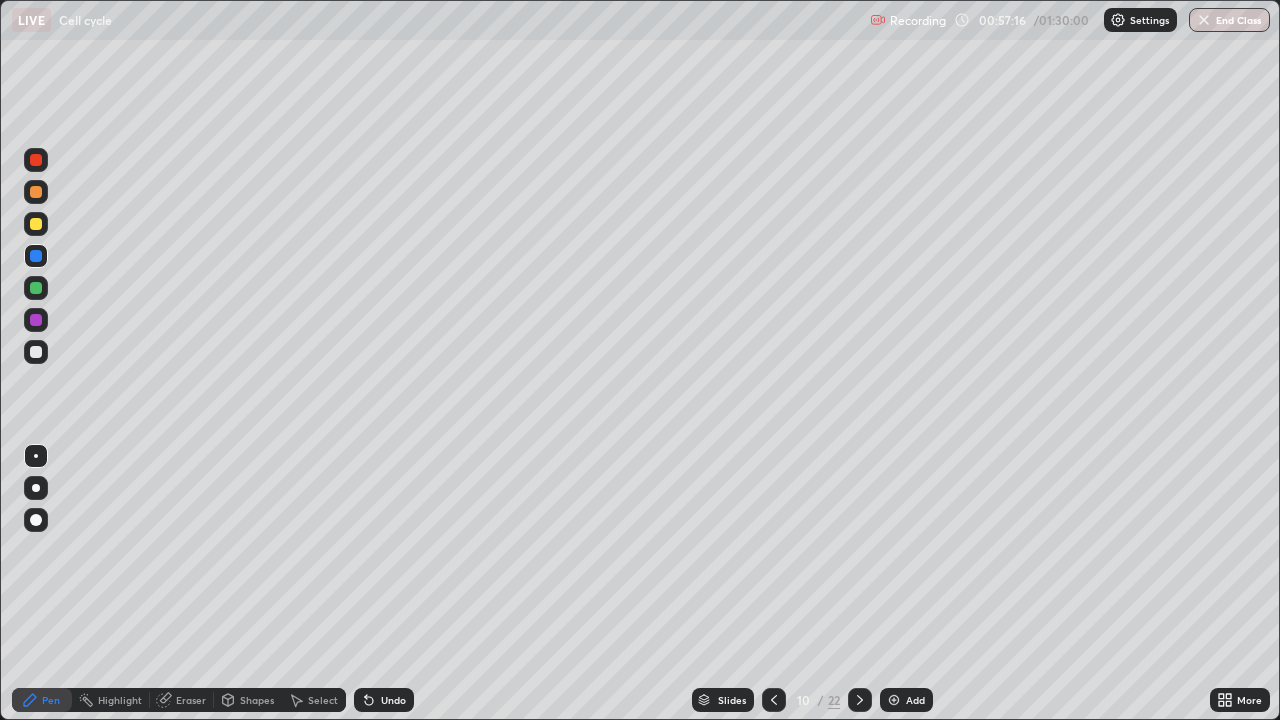 click at bounding box center [36, 288] 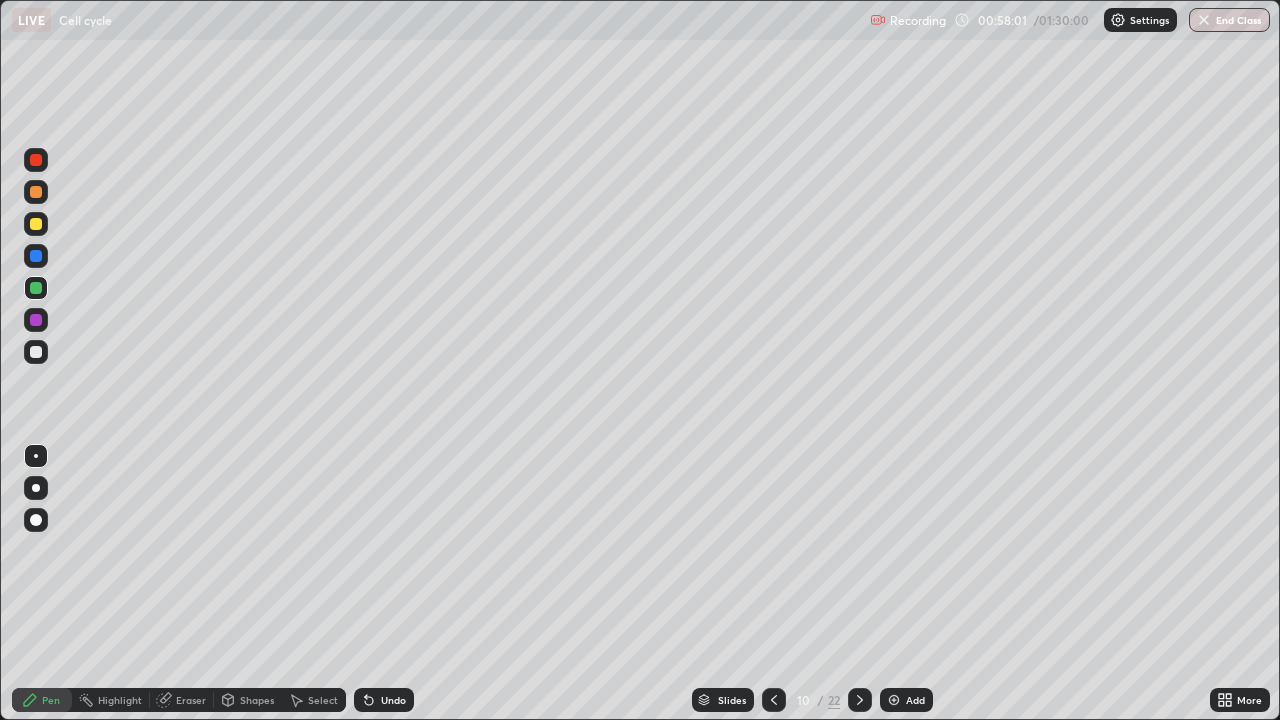 click at bounding box center (36, 224) 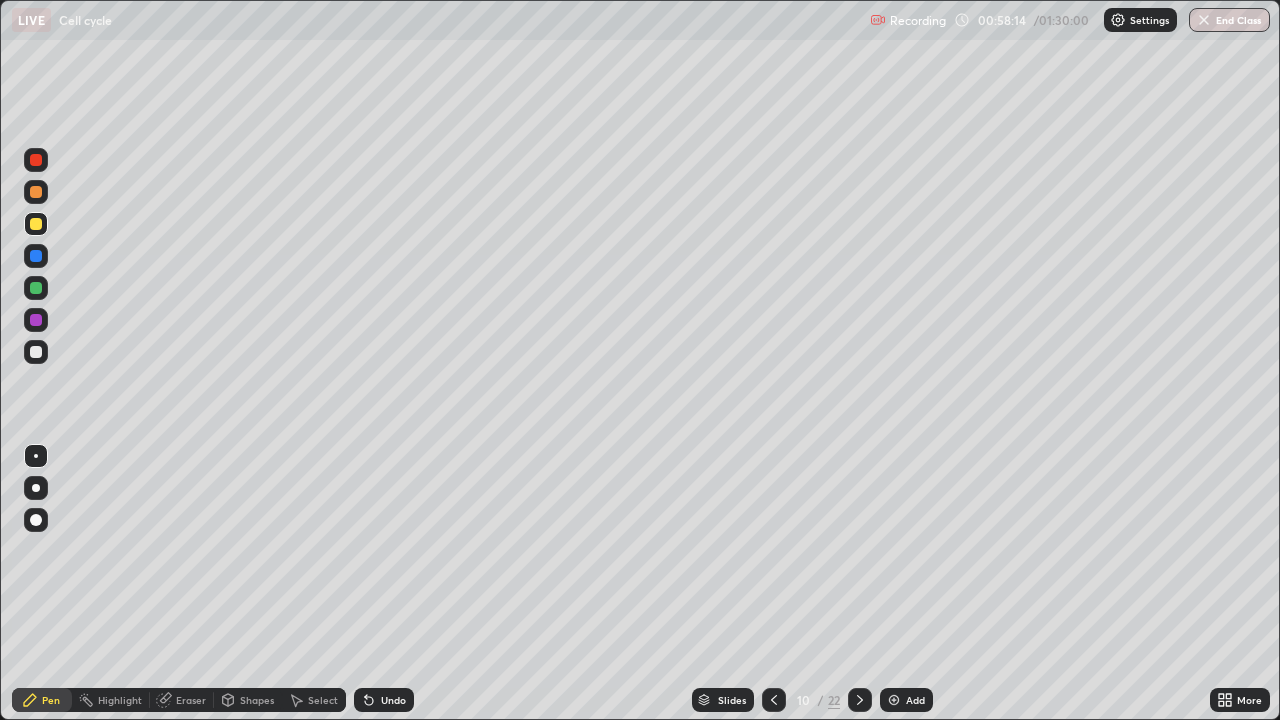 click at bounding box center (36, 352) 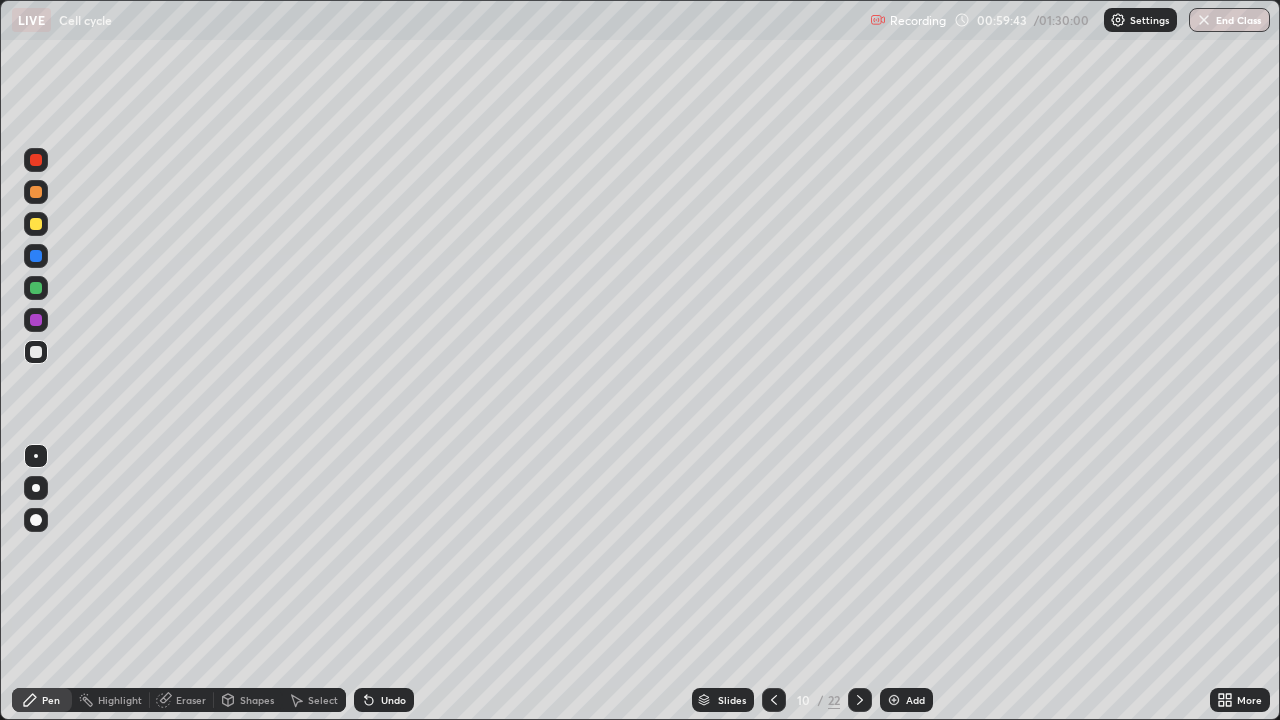 click 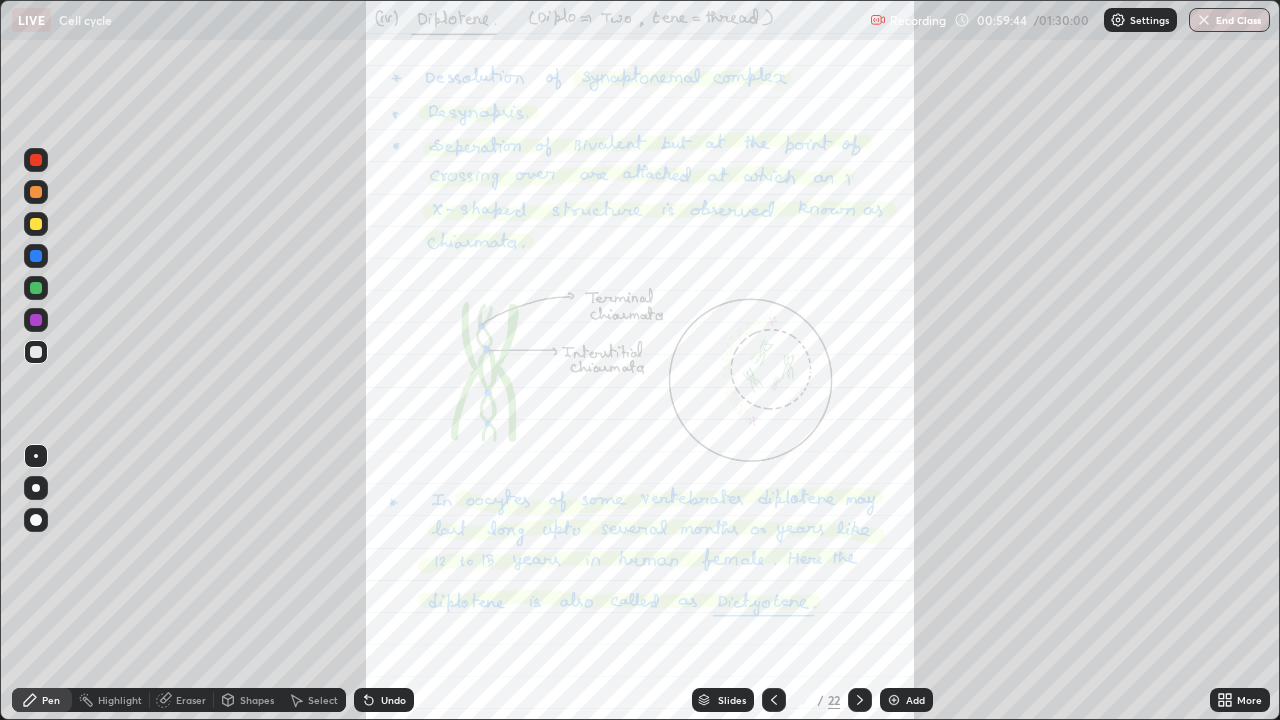 click 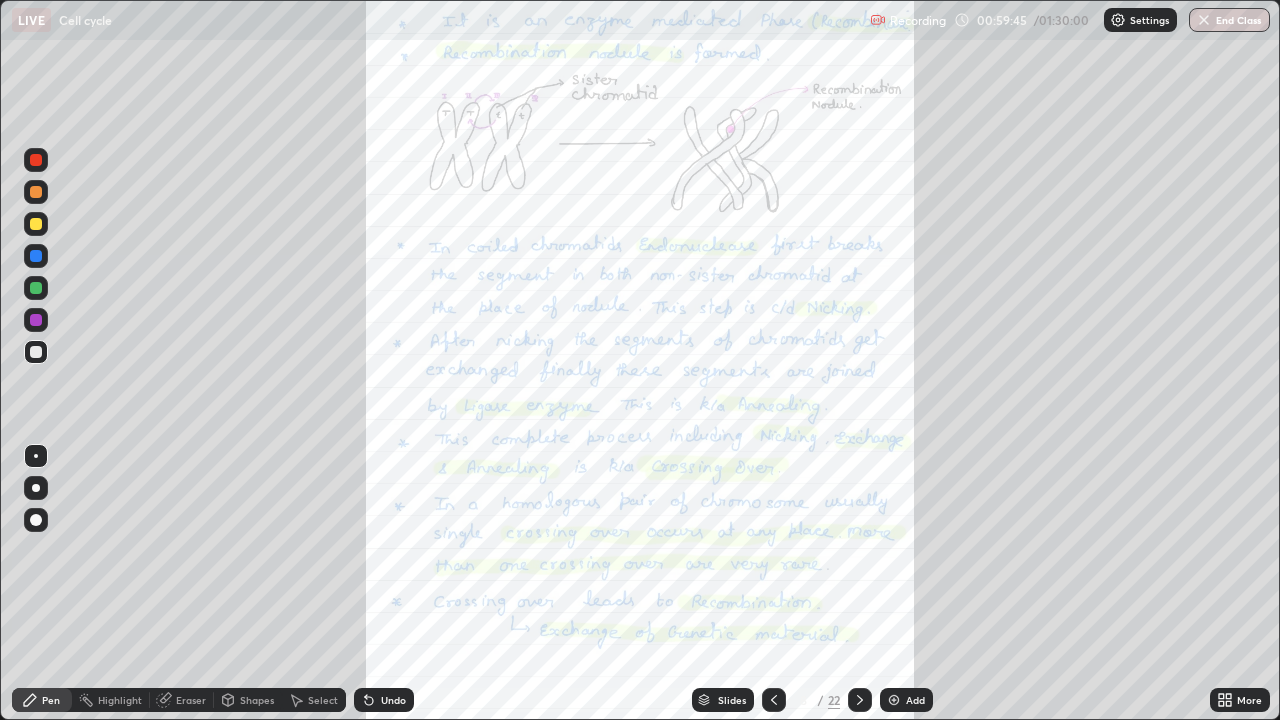click 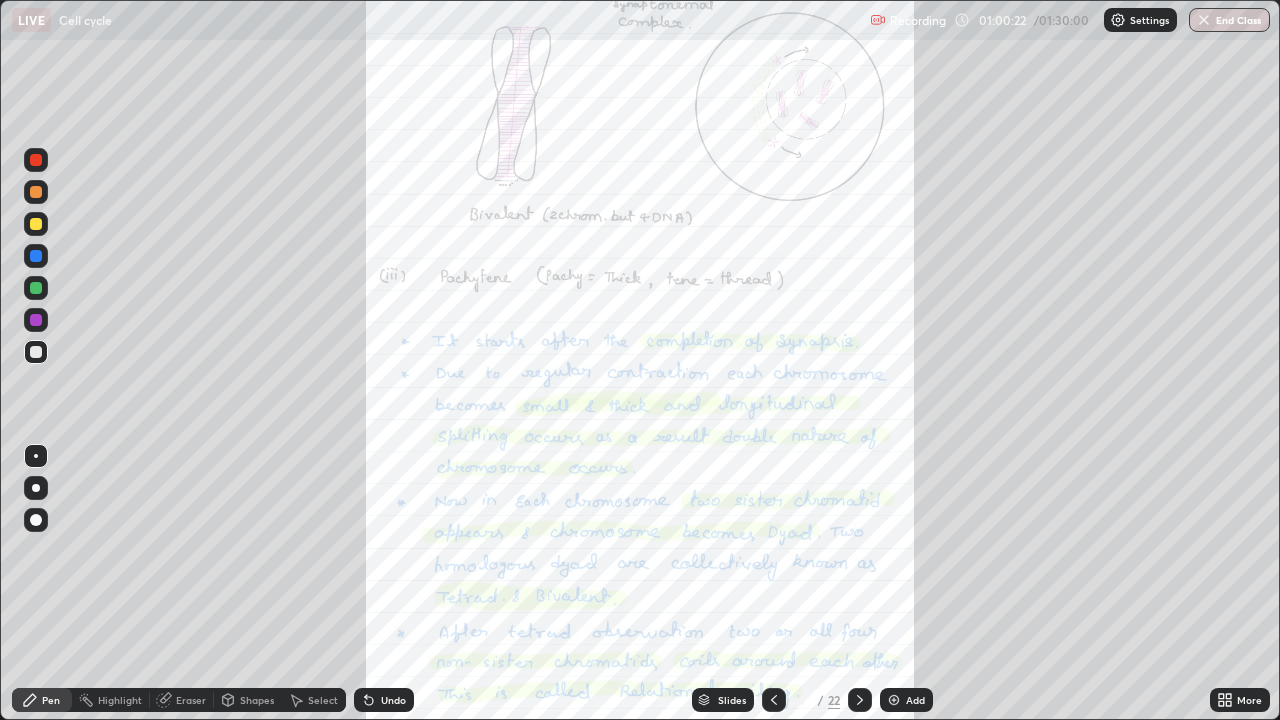 click 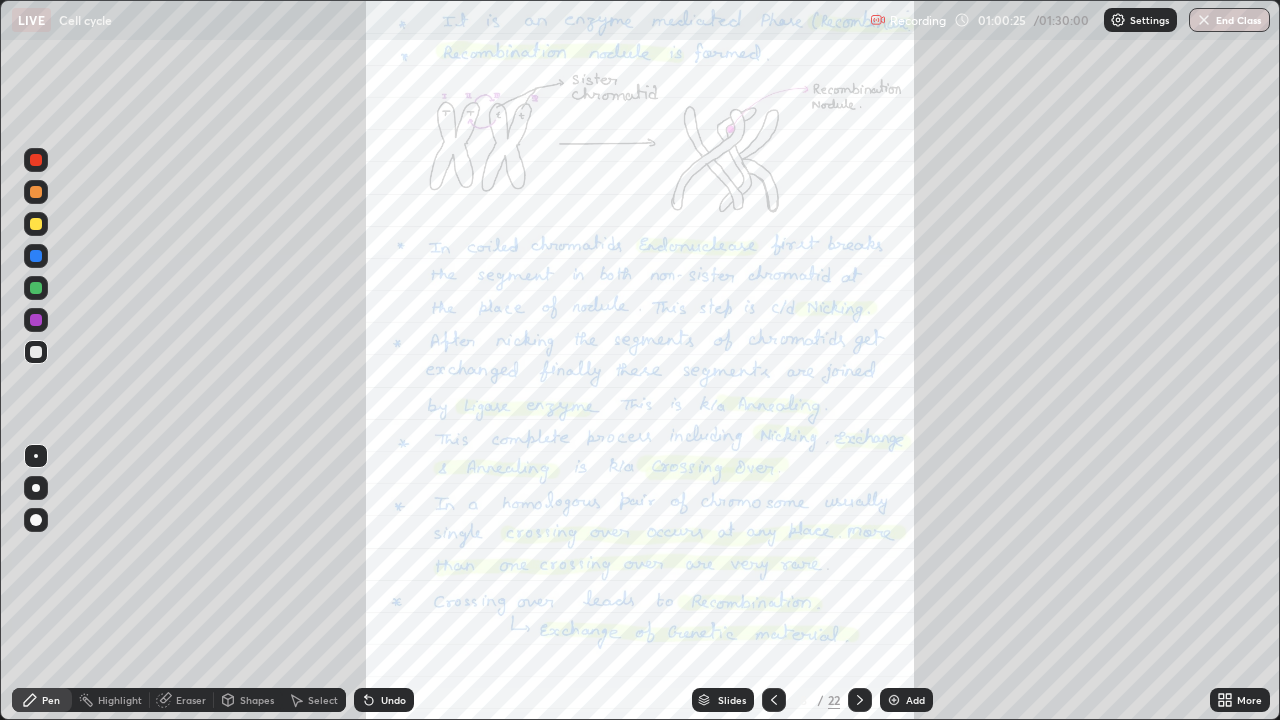 click 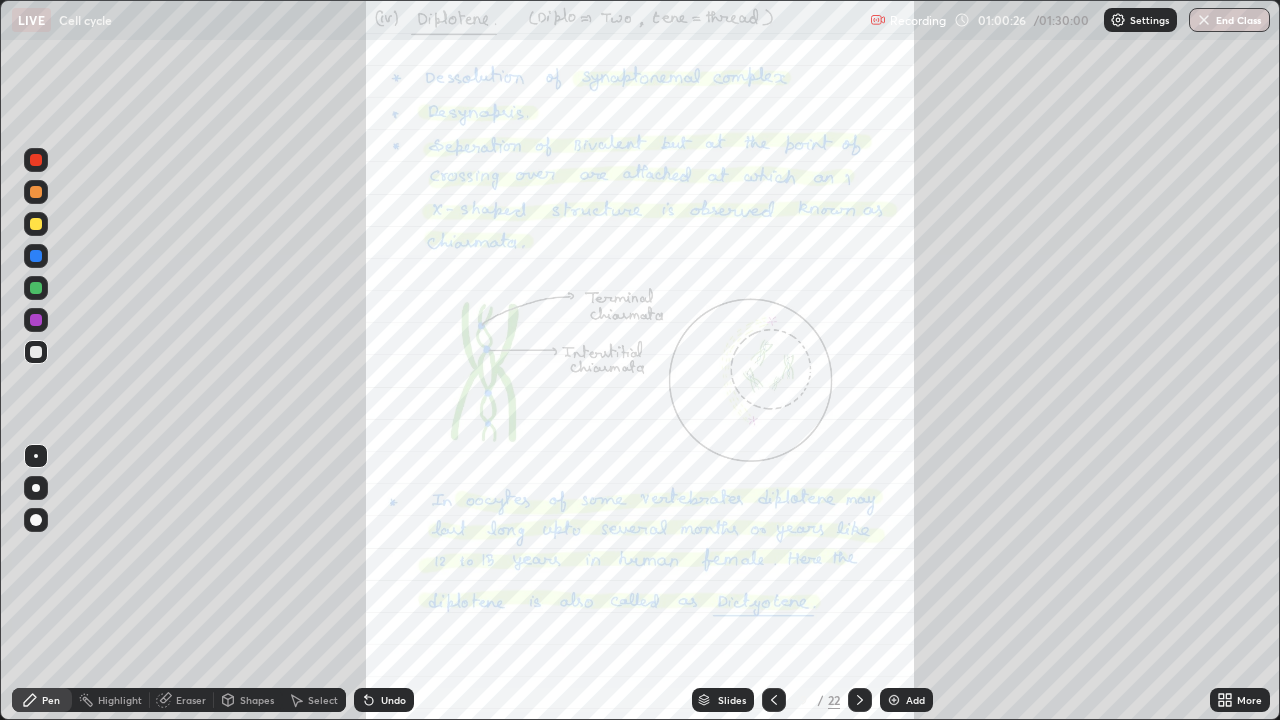 click 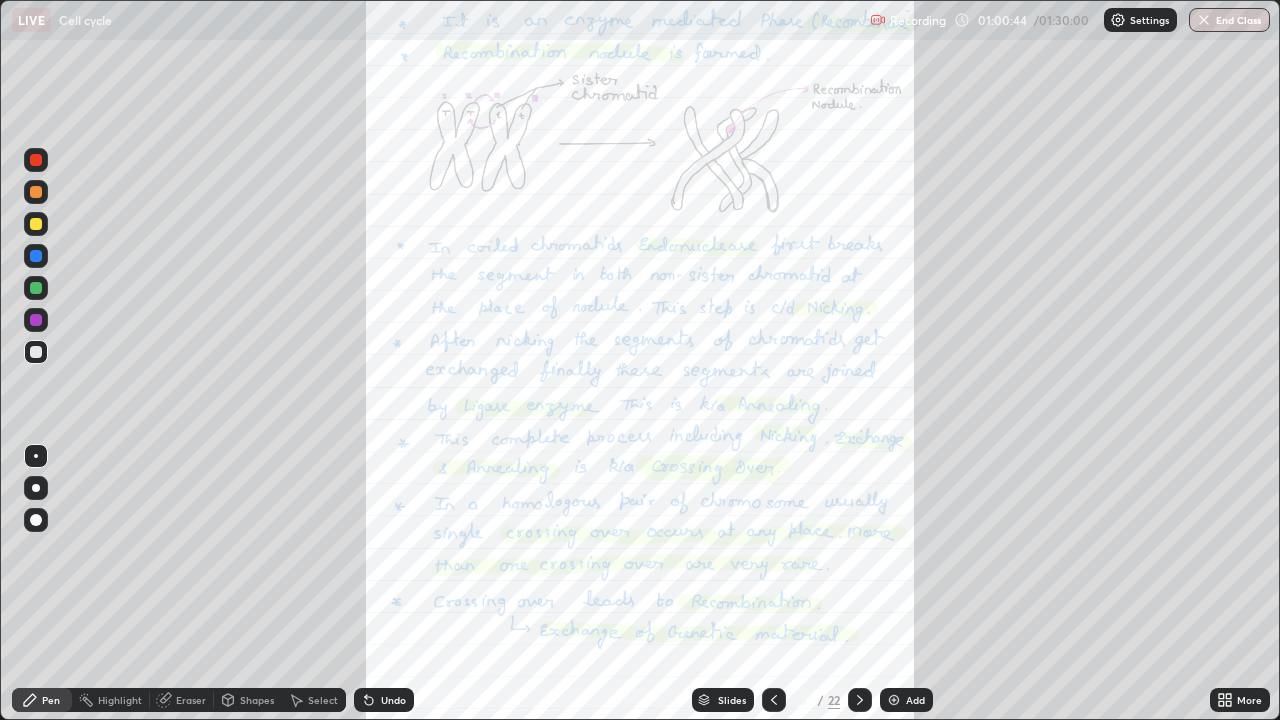 click 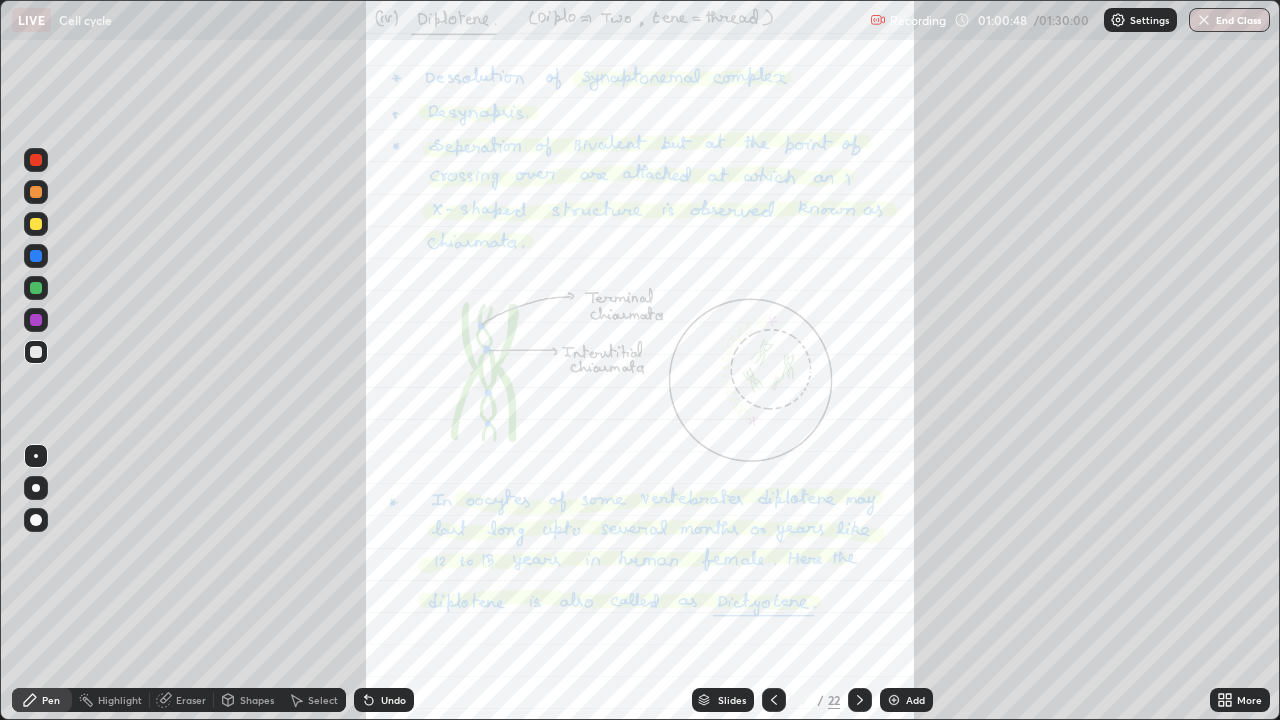click 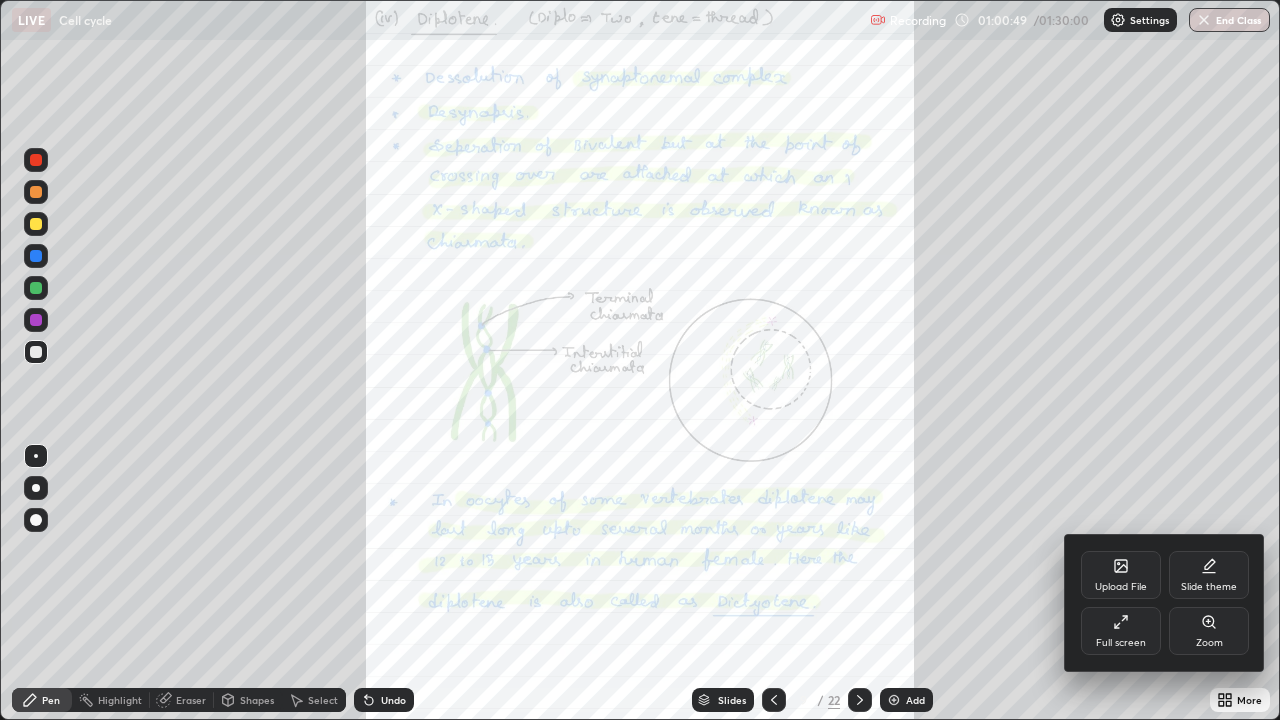 click on "Zoom" at bounding box center (1209, 631) 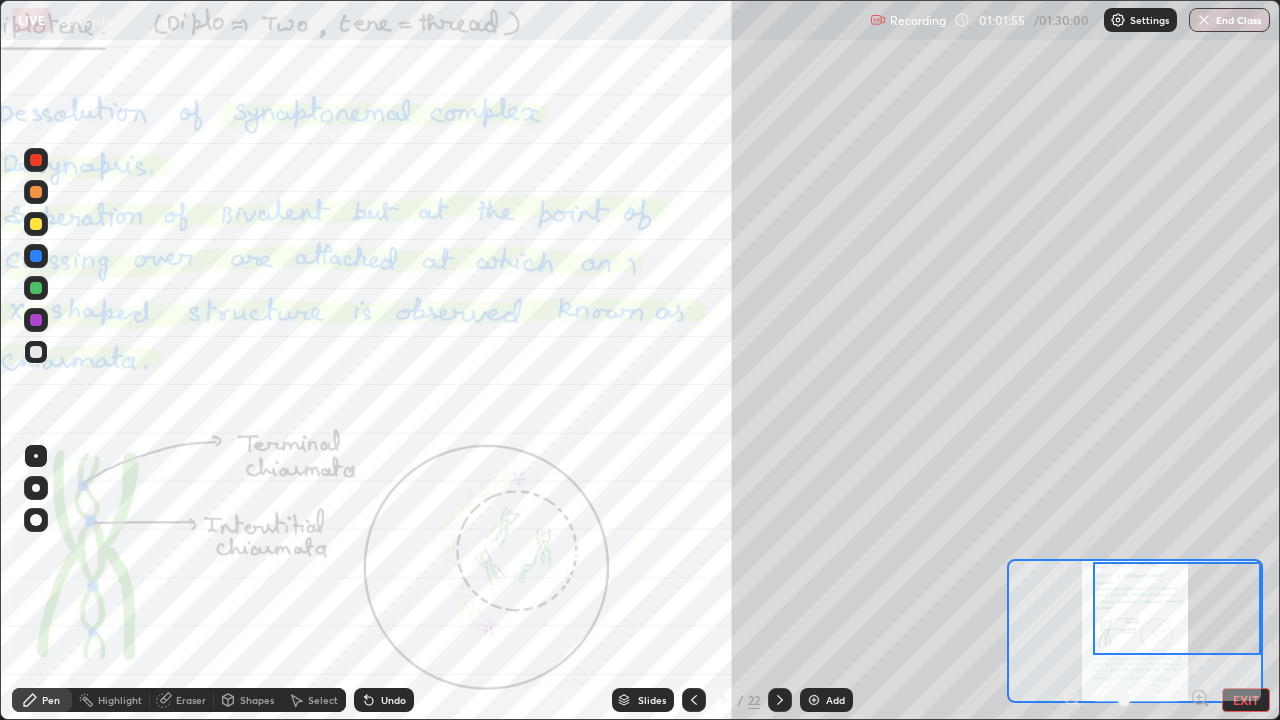click at bounding box center (36, 256) 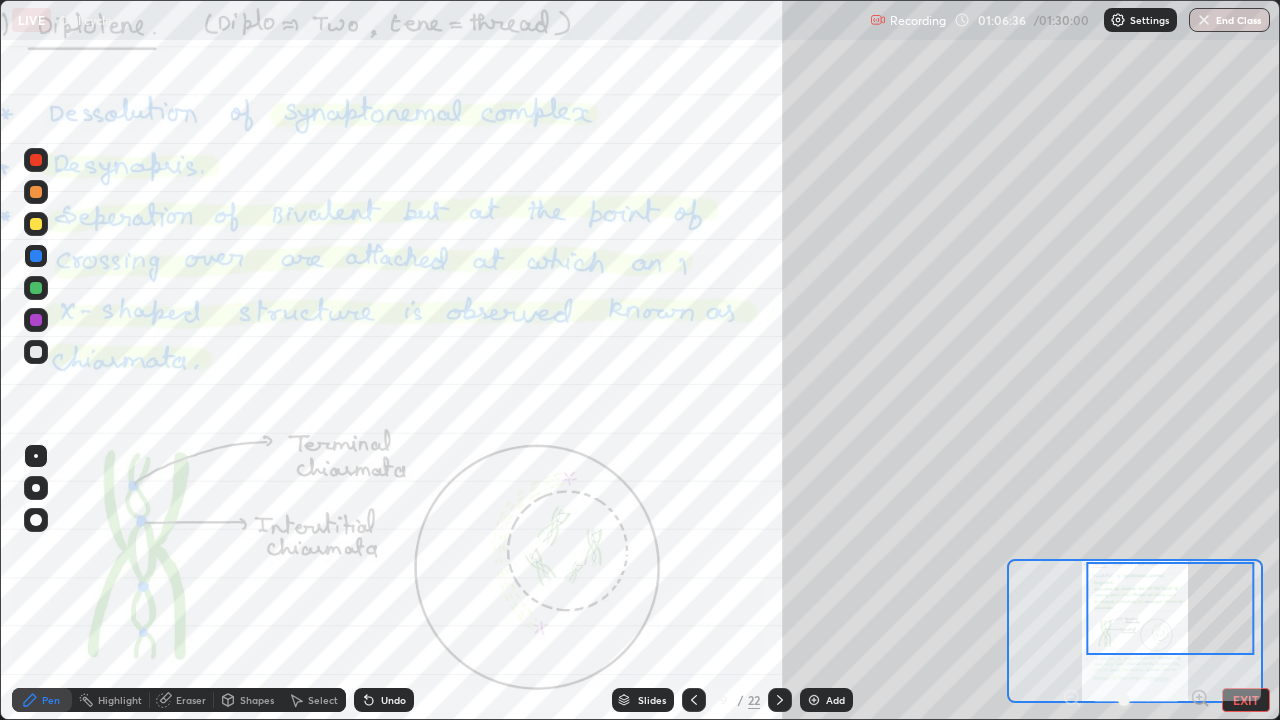 click on "Eraser" at bounding box center (191, 700) 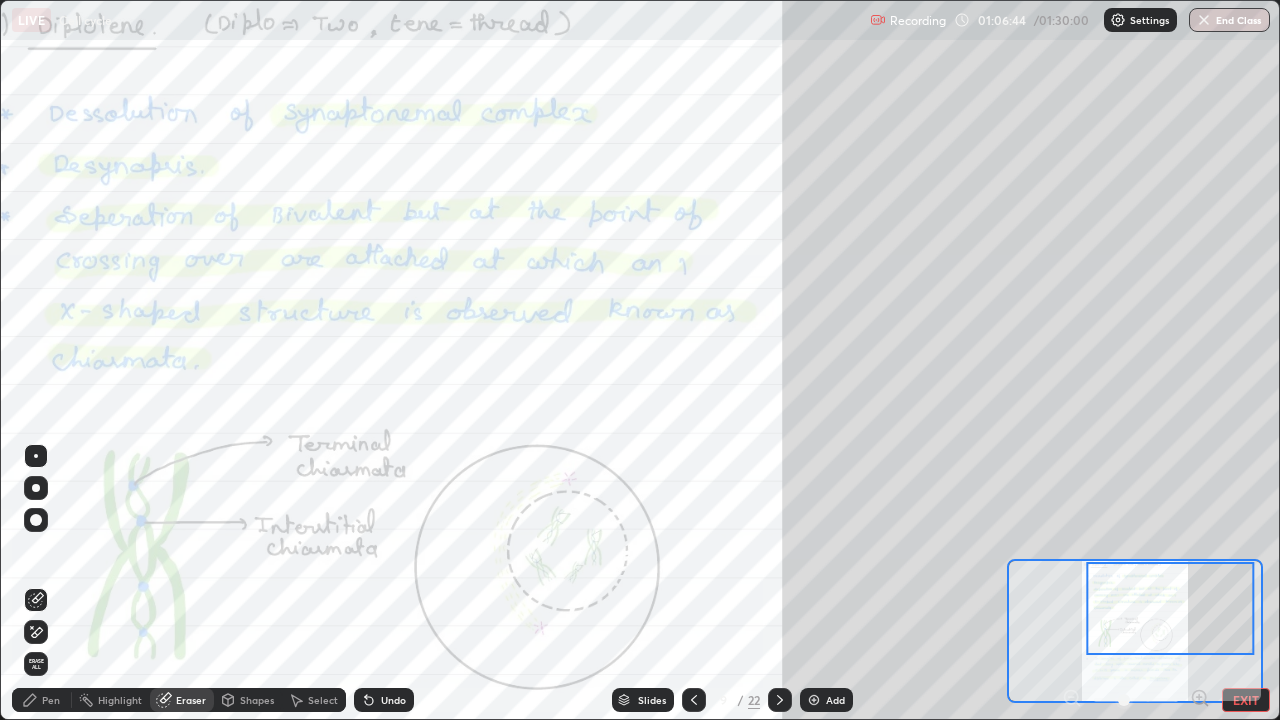click on "Pen" at bounding box center (51, 700) 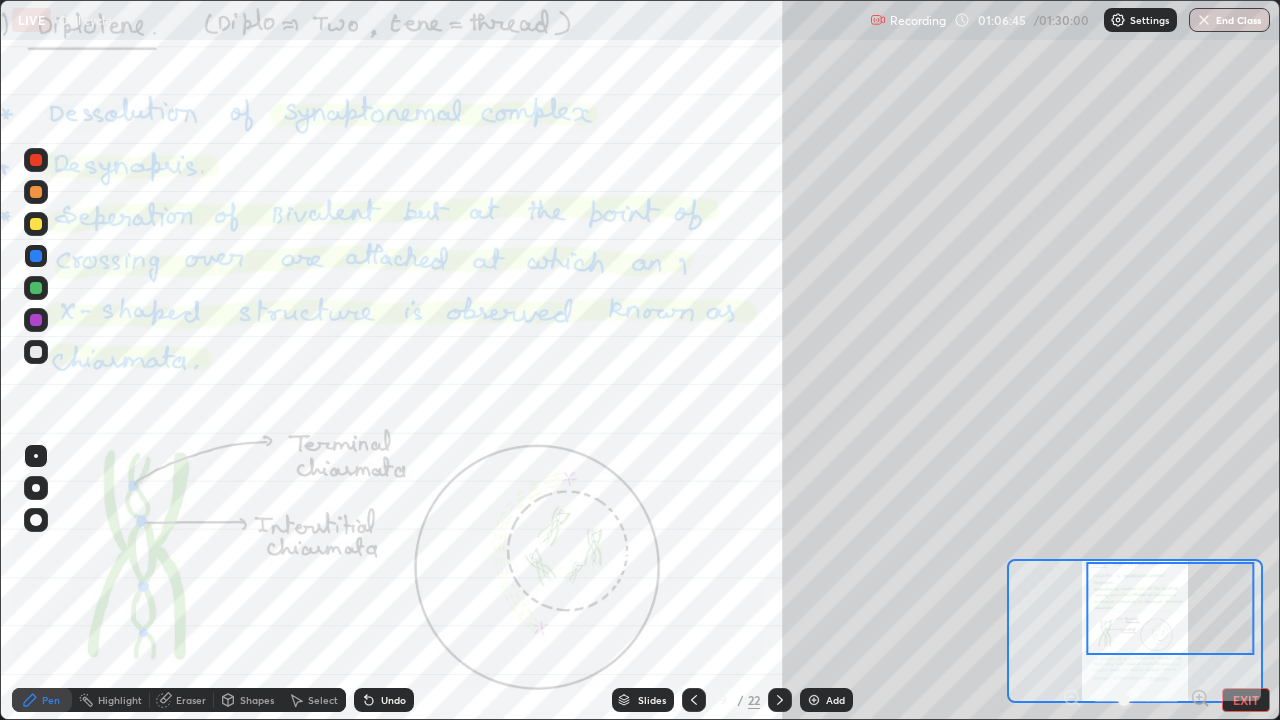 click at bounding box center (36, 352) 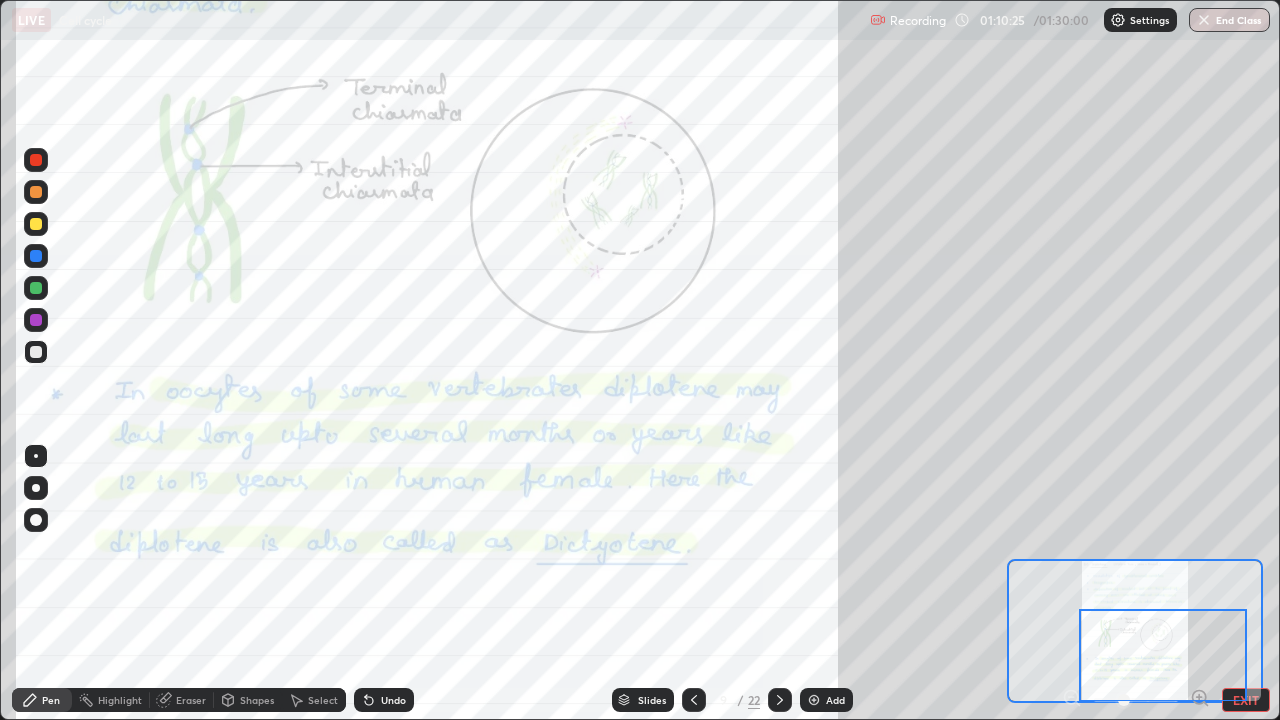click 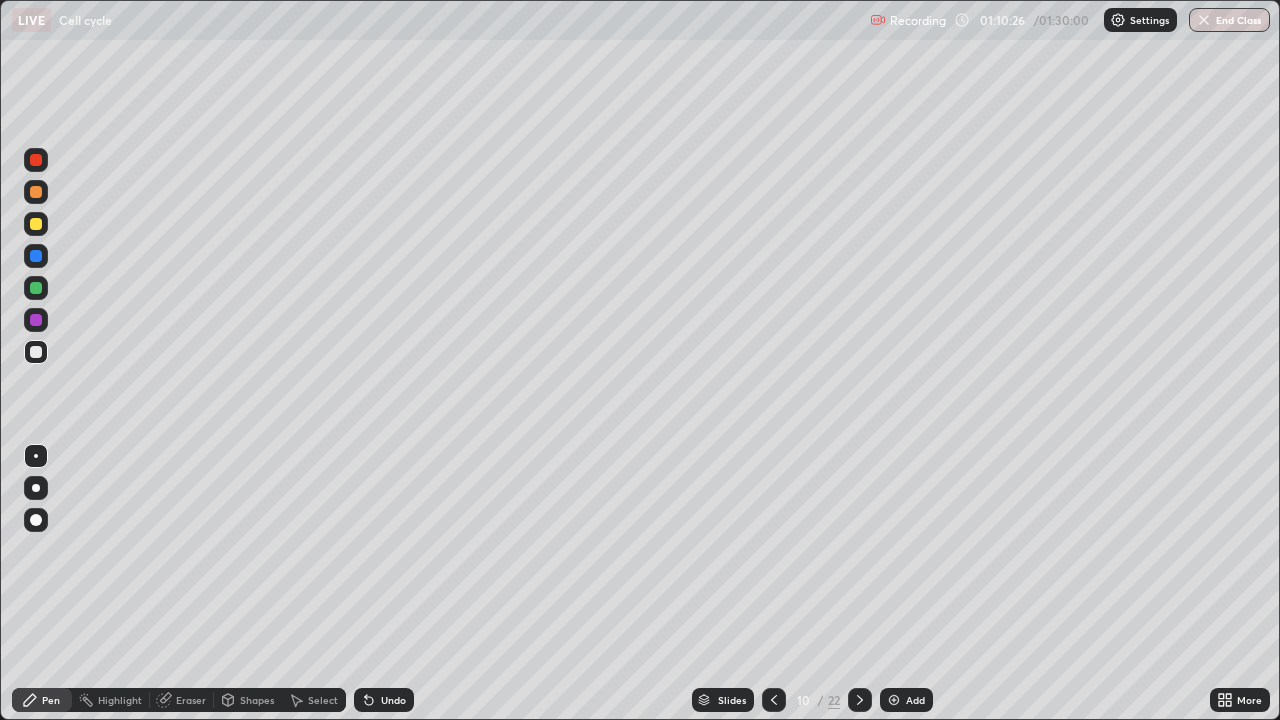 click 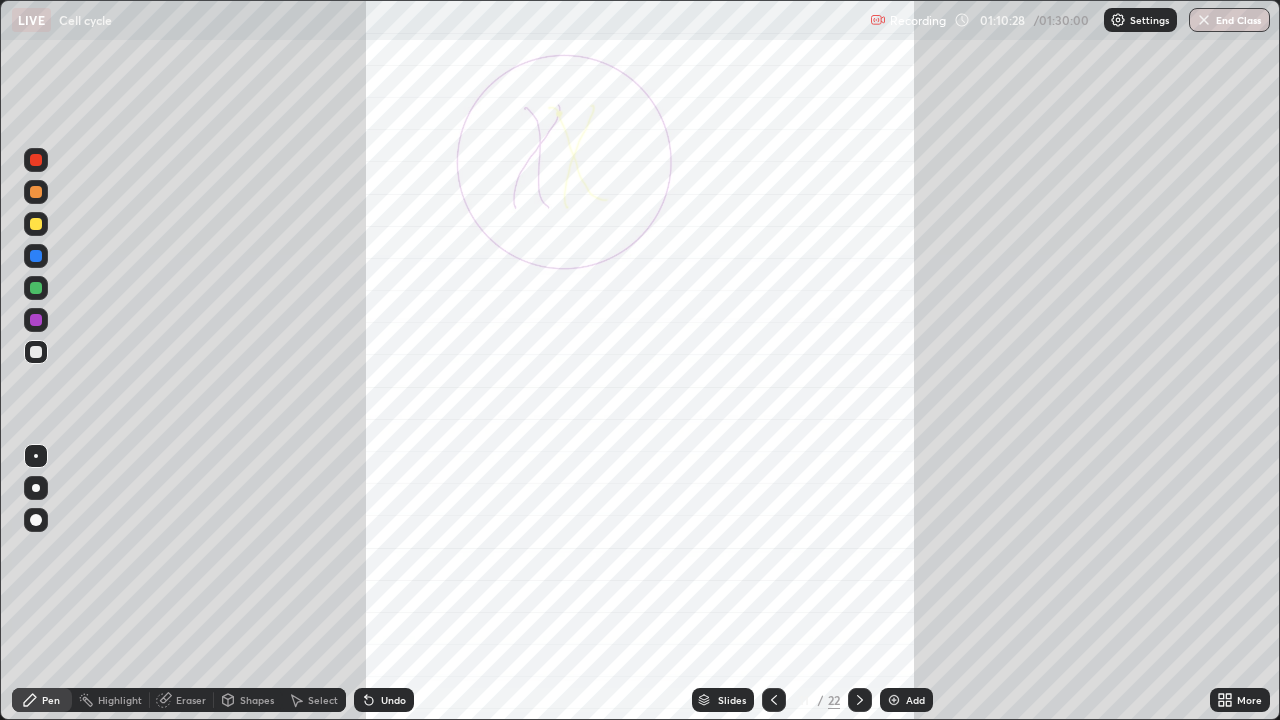 click 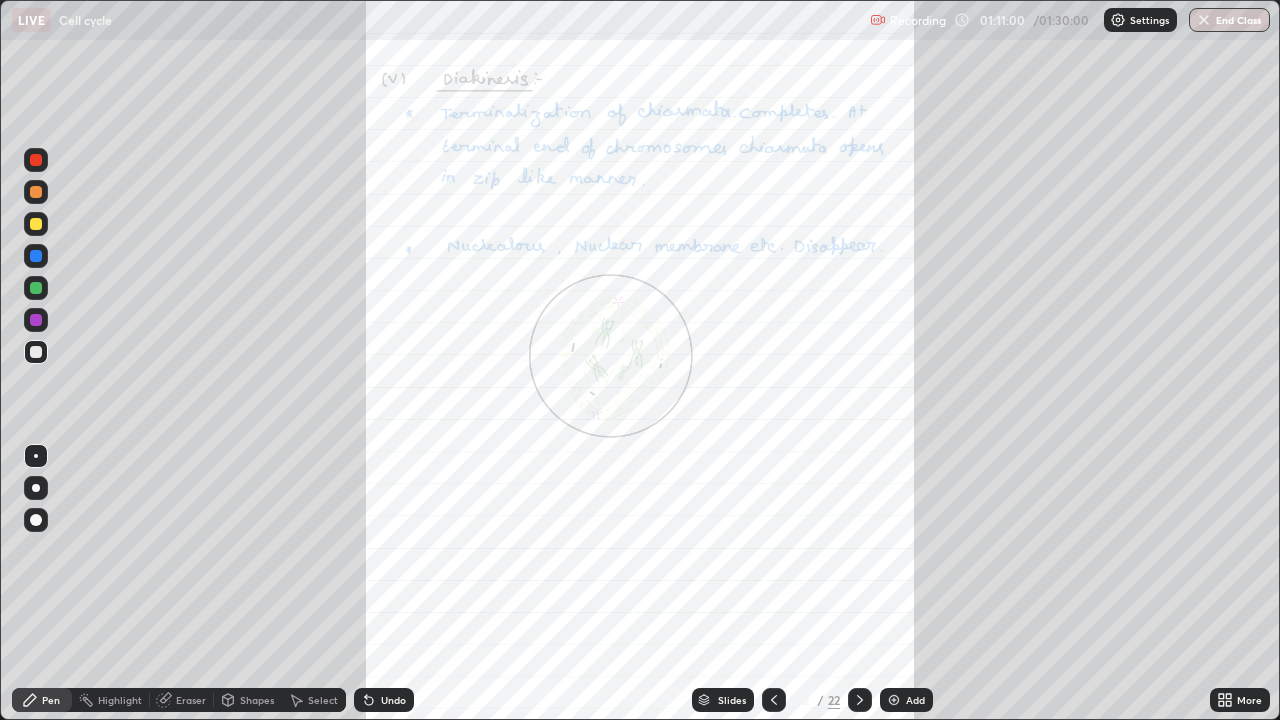 click 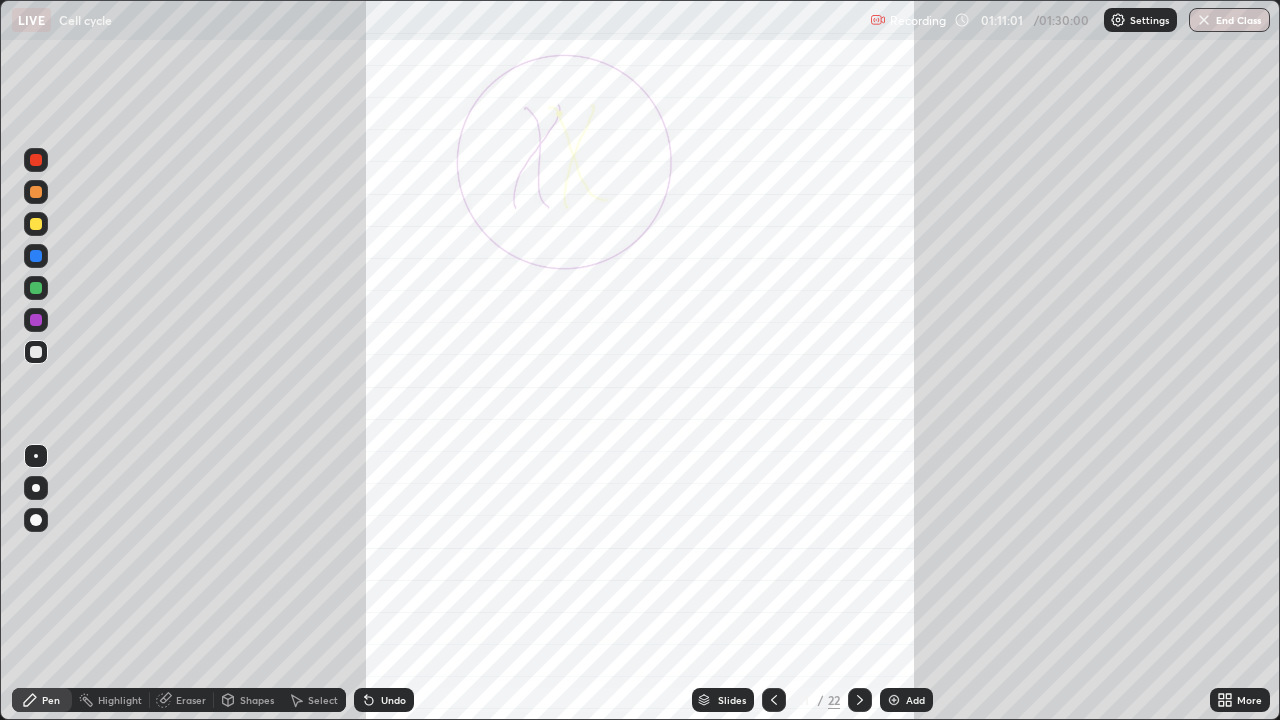 click 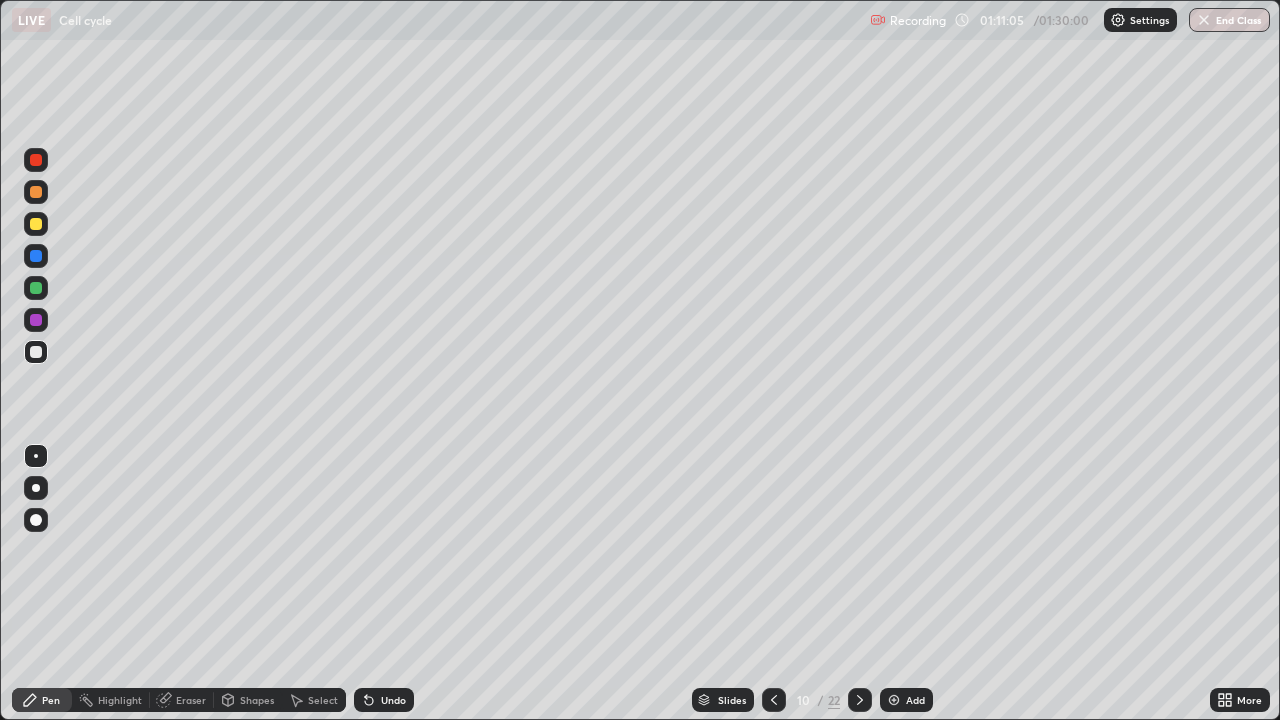 click 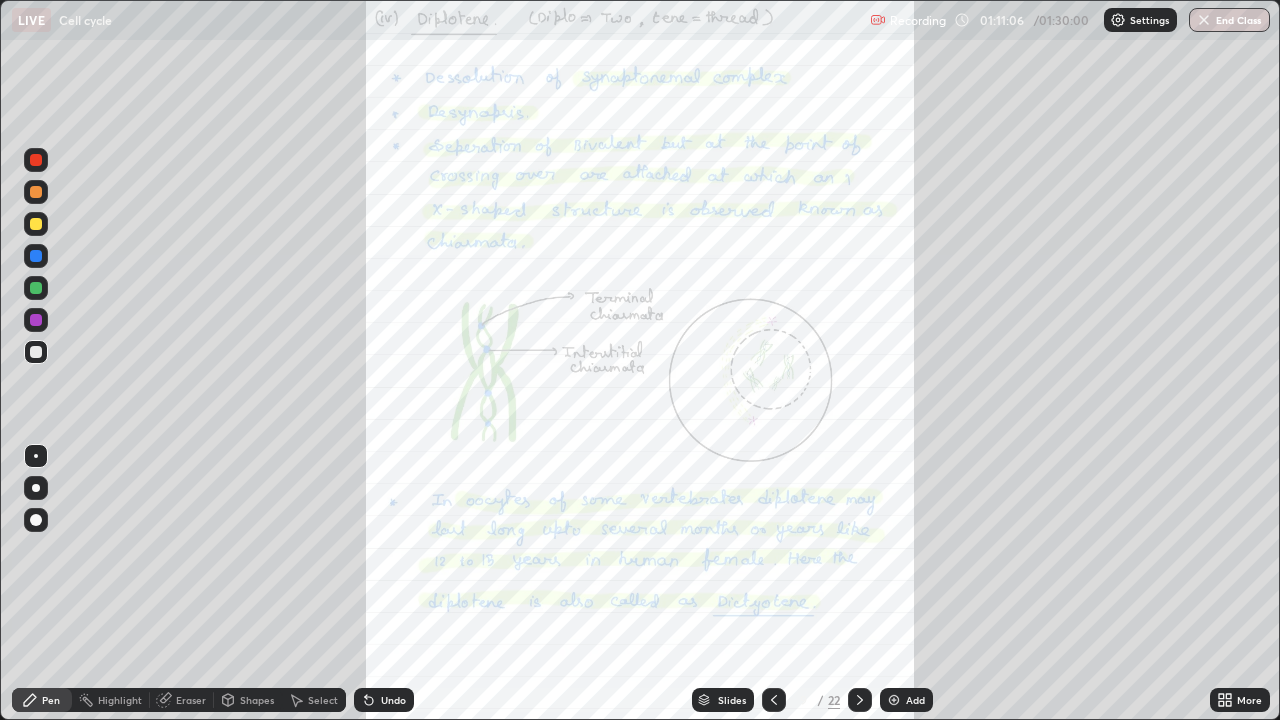 click 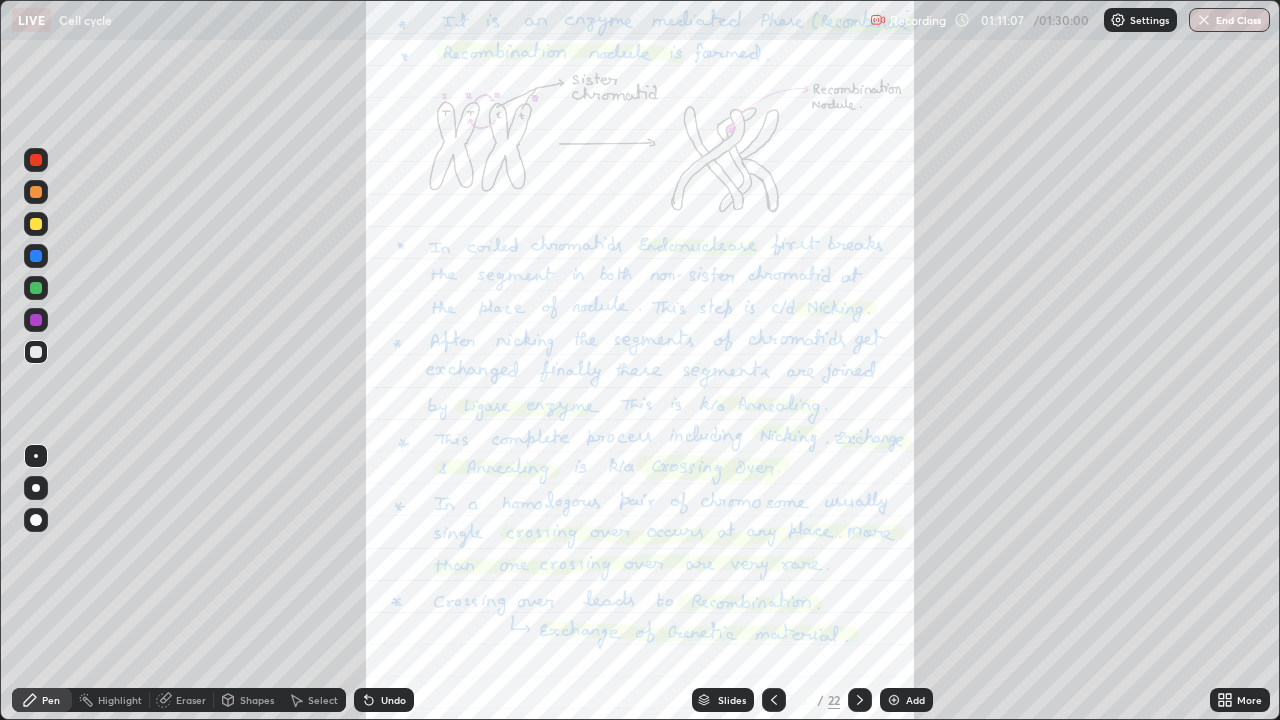 click 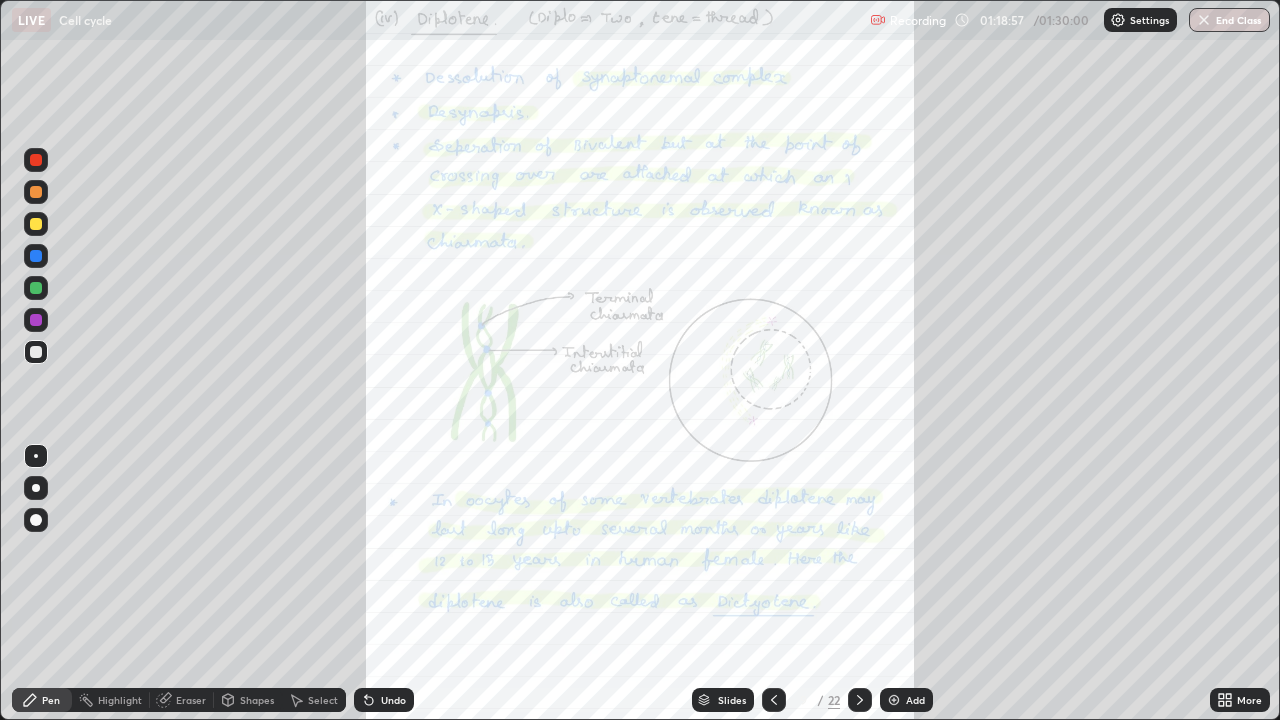 click 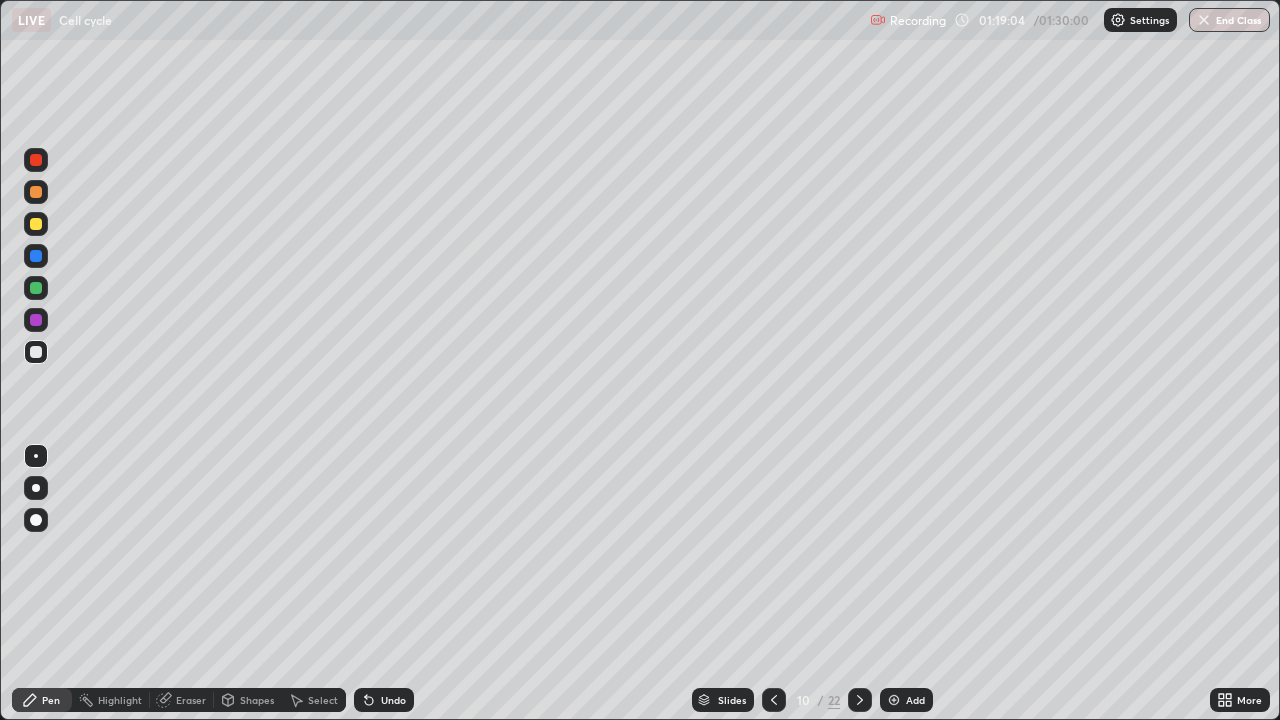 click 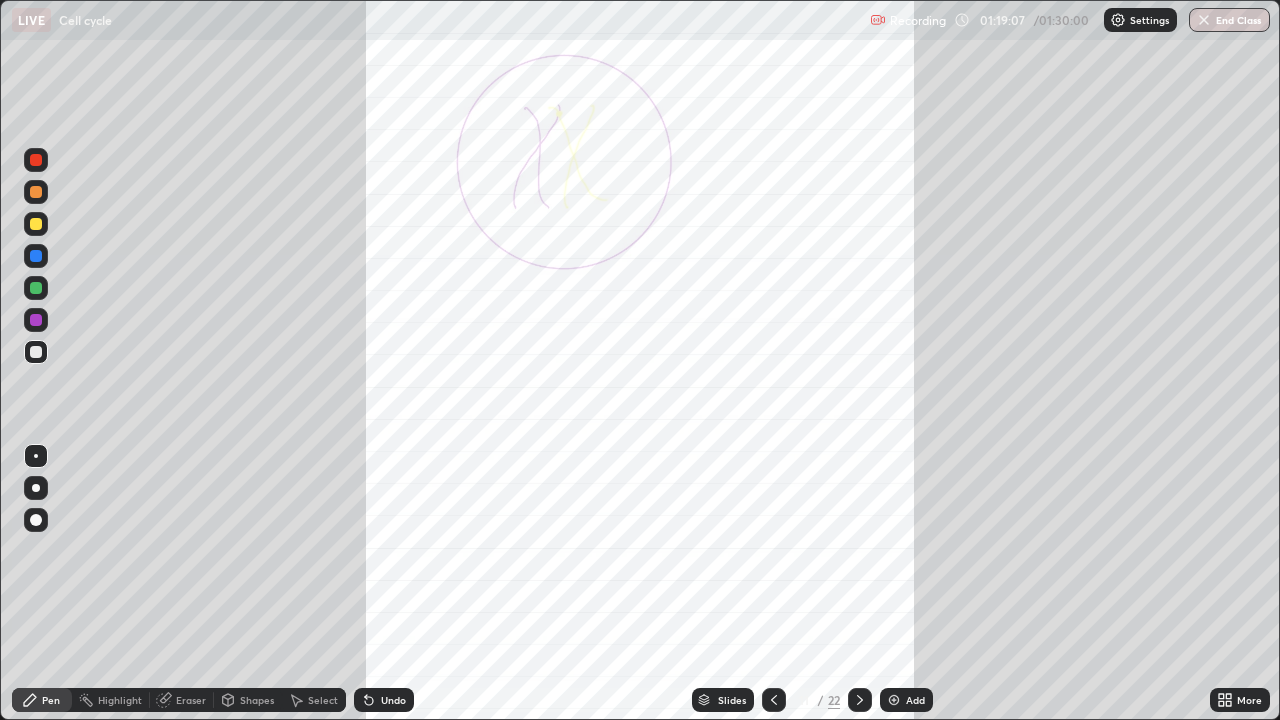 click at bounding box center [860, 700] 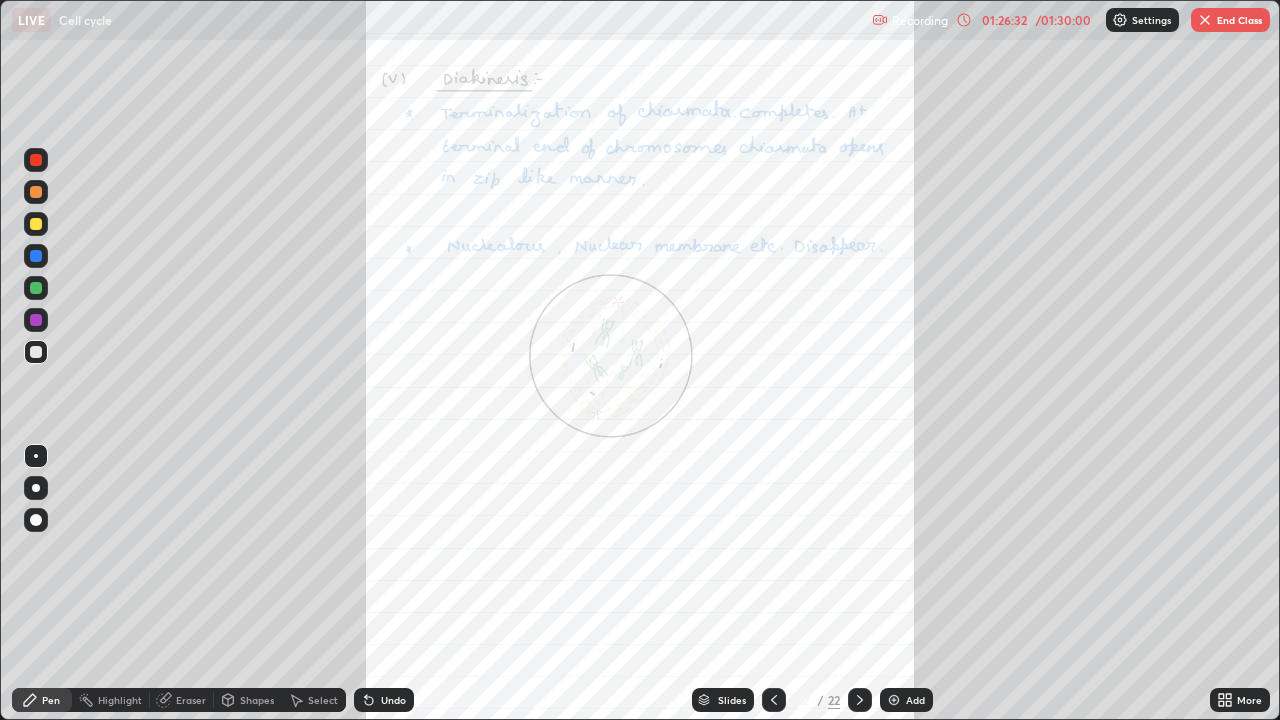 click 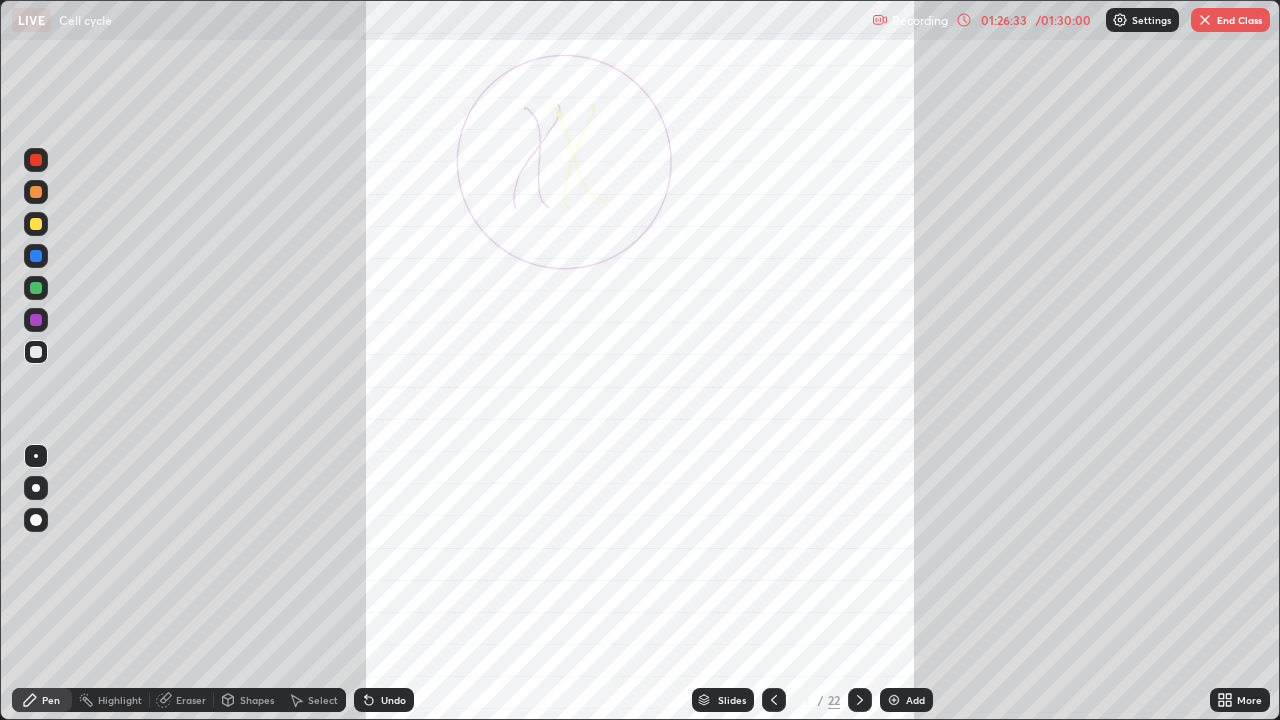 click 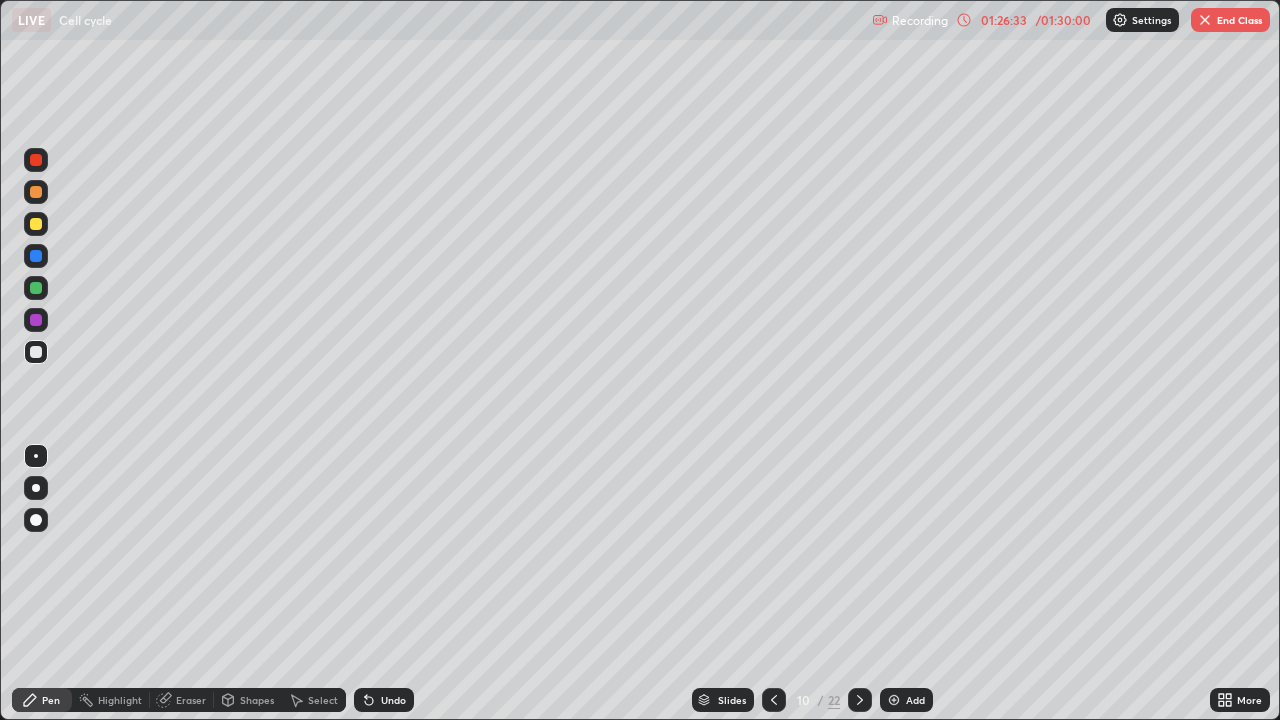 click 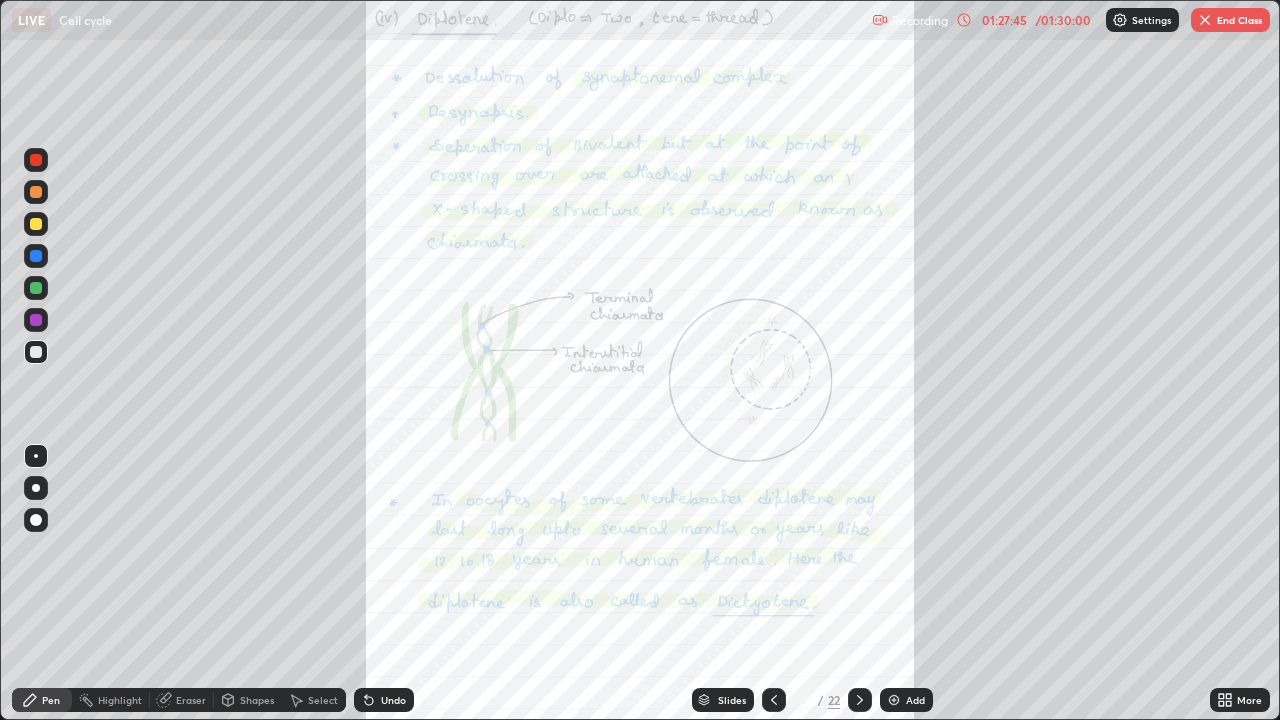 click on "End Class" at bounding box center [1230, 20] 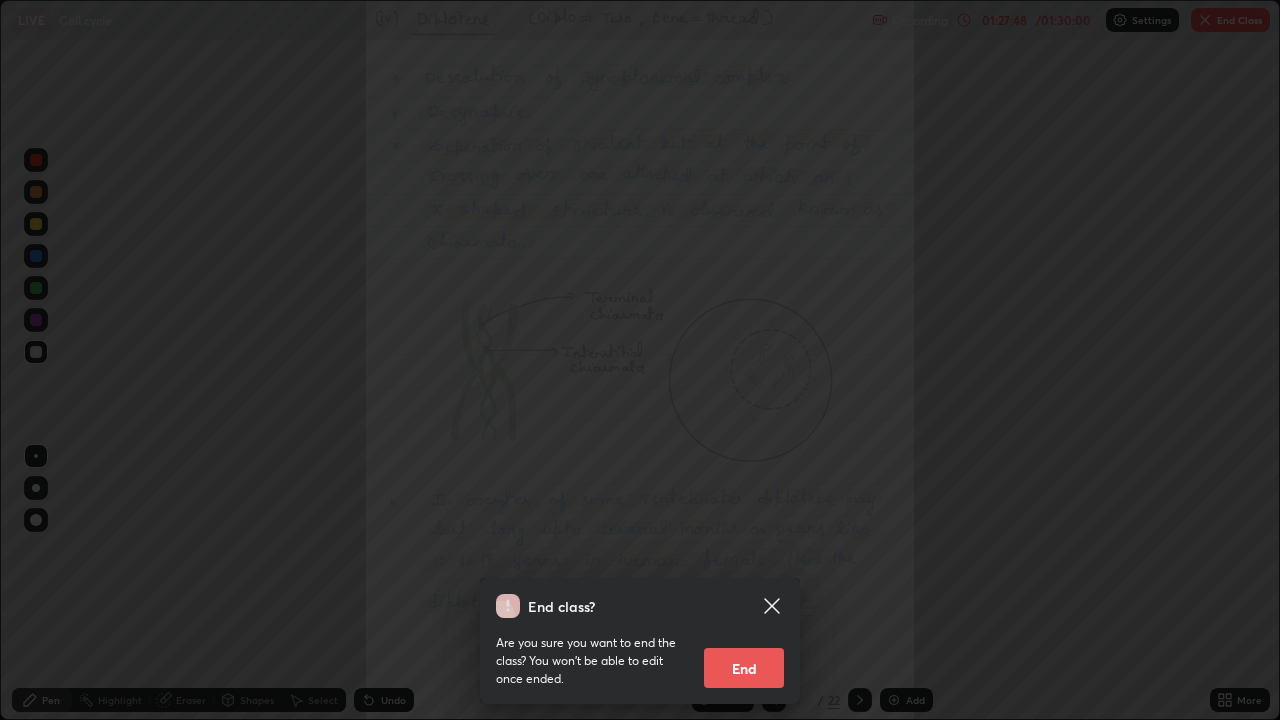 click on "End" at bounding box center (744, 668) 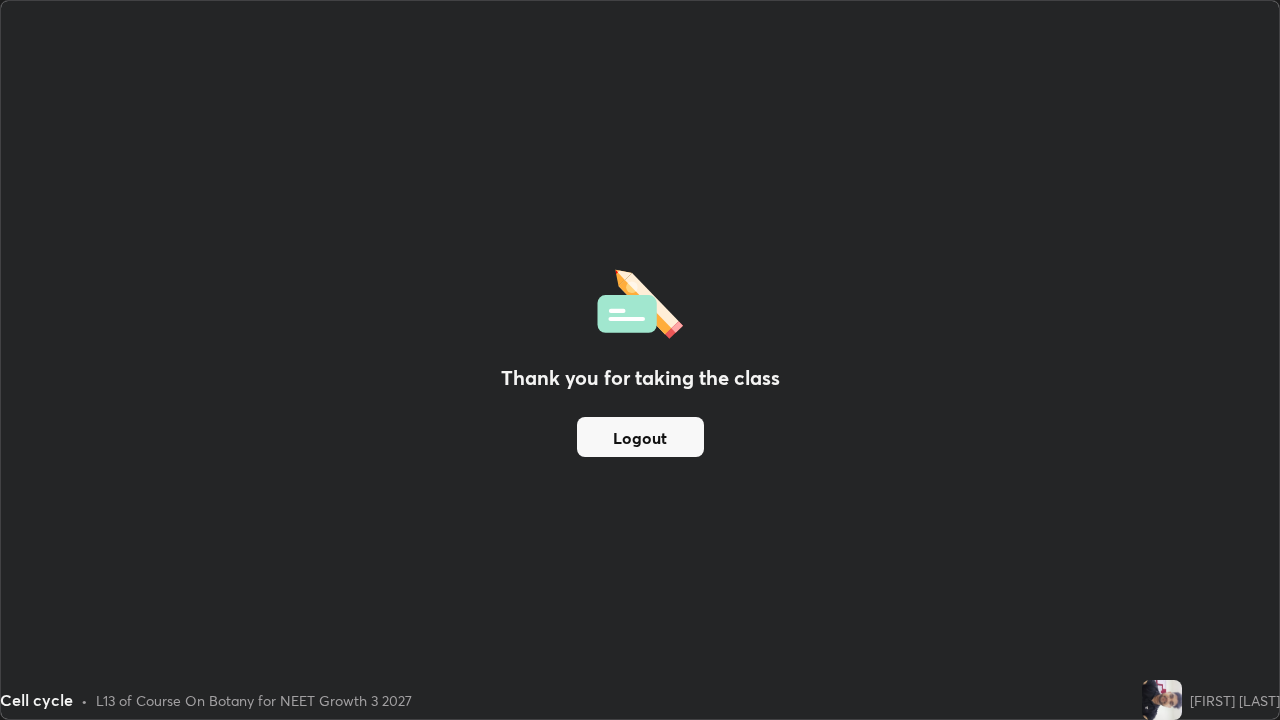 click on "Logout" at bounding box center [640, 437] 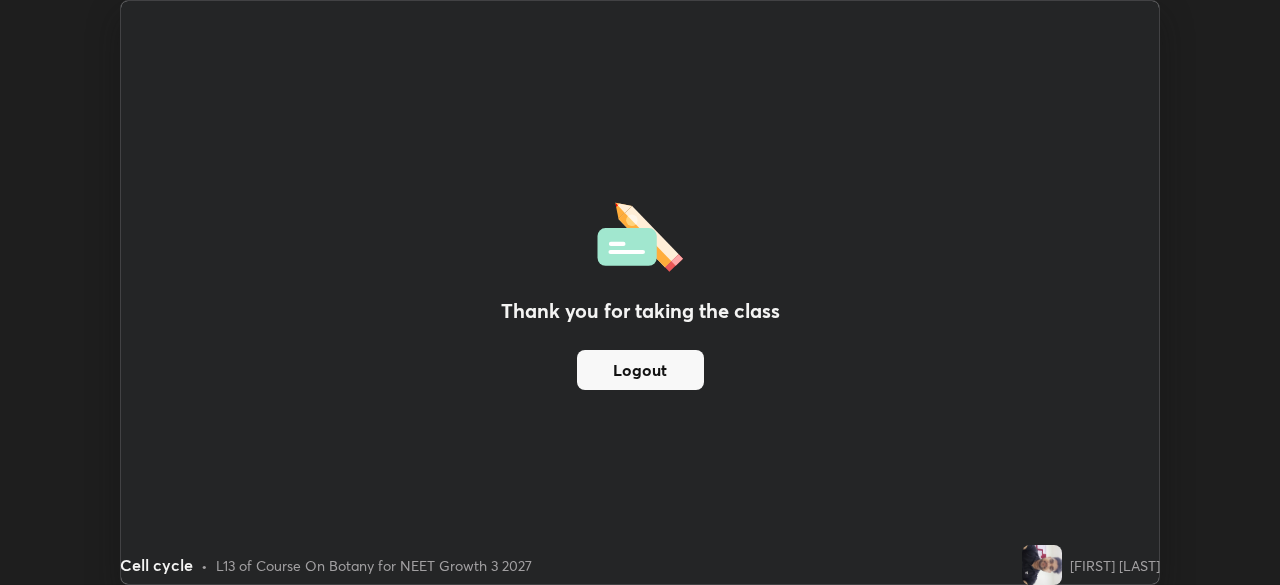 scroll, scrollTop: 585, scrollLeft: 1280, axis: both 